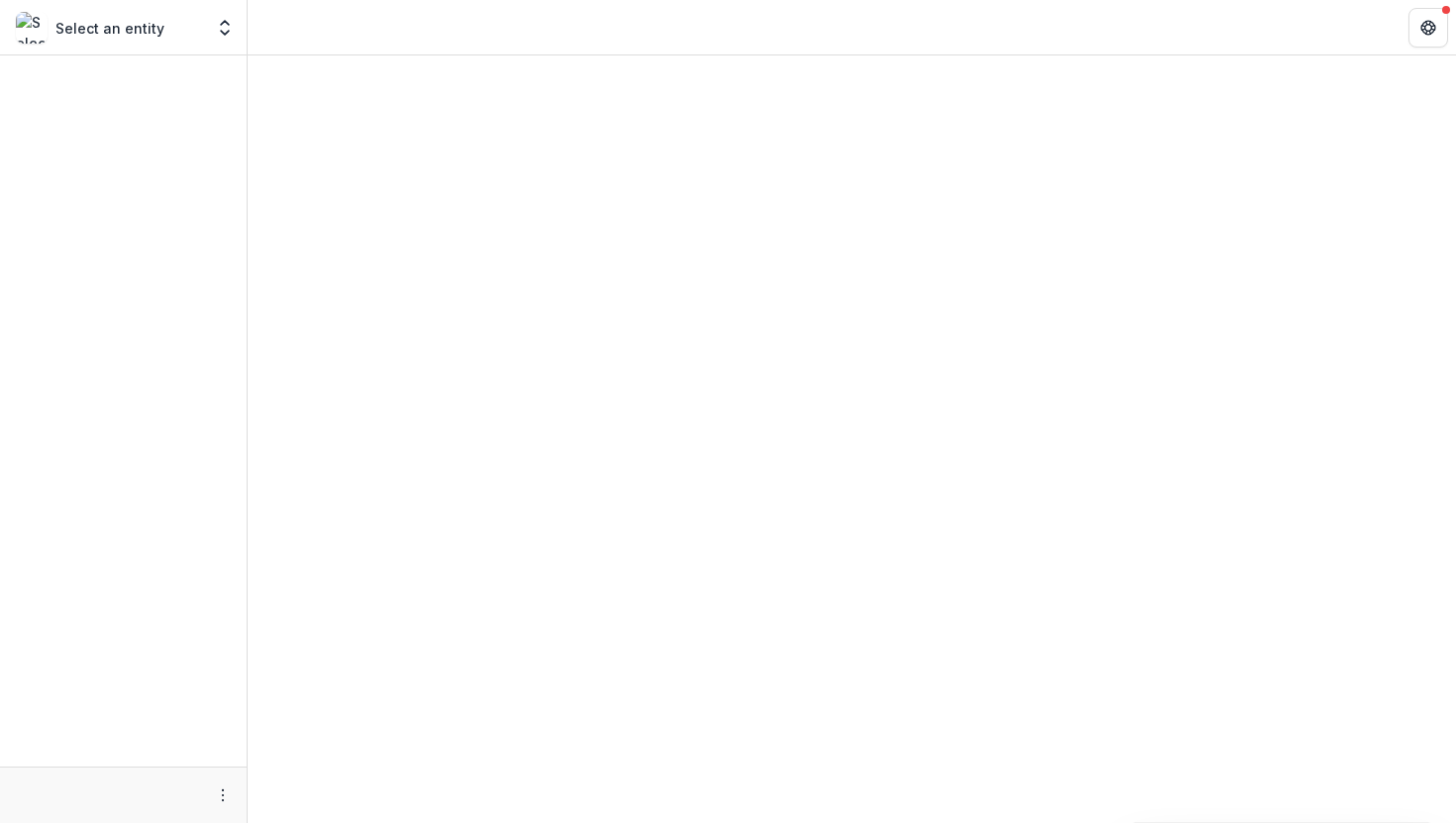 scroll, scrollTop: 0, scrollLeft: 0, axis: both 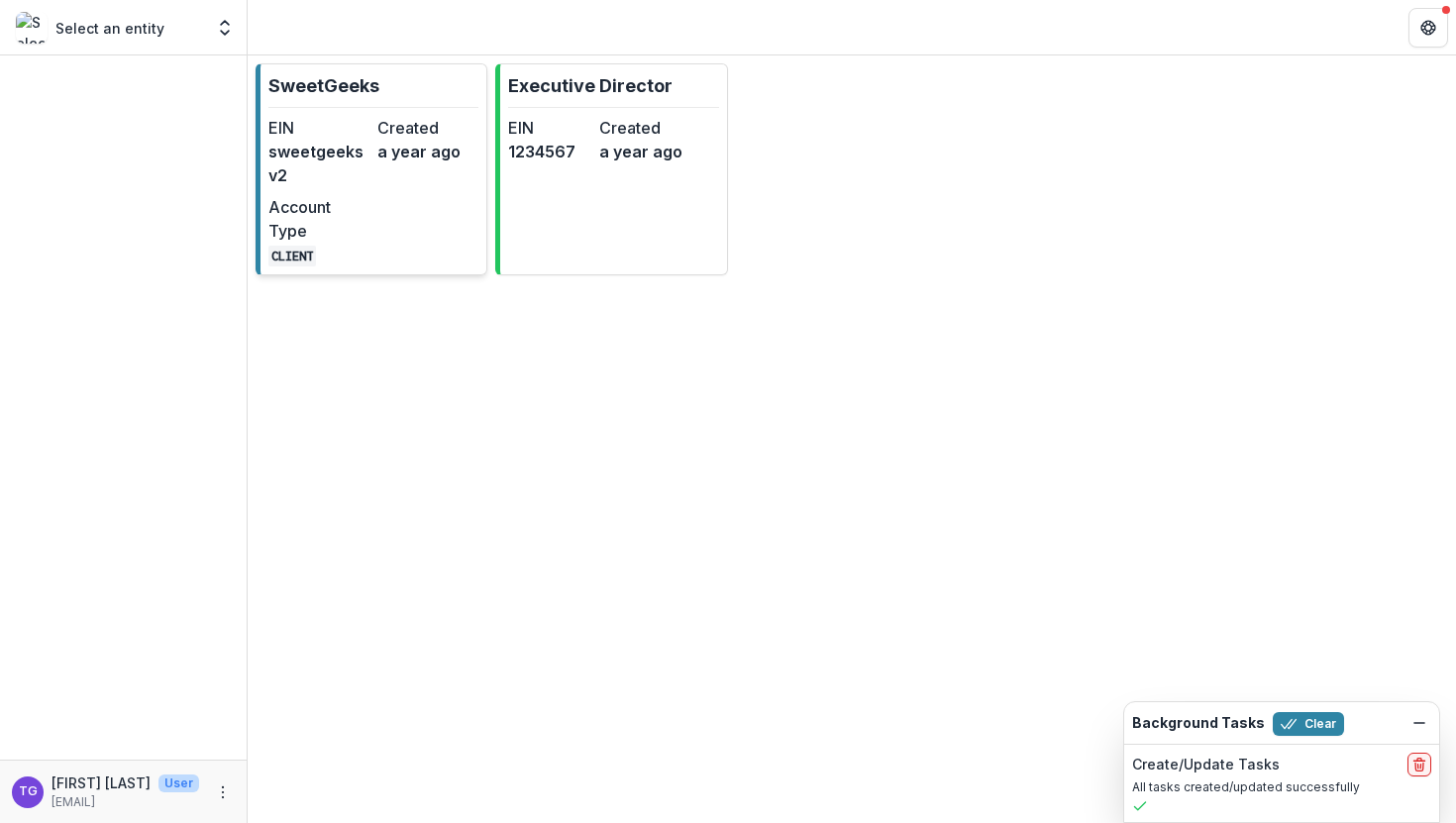 click on "EIN sweetgeeksv2 Created a year ago Account Type CLIENT" at bounding box center [373, 191] 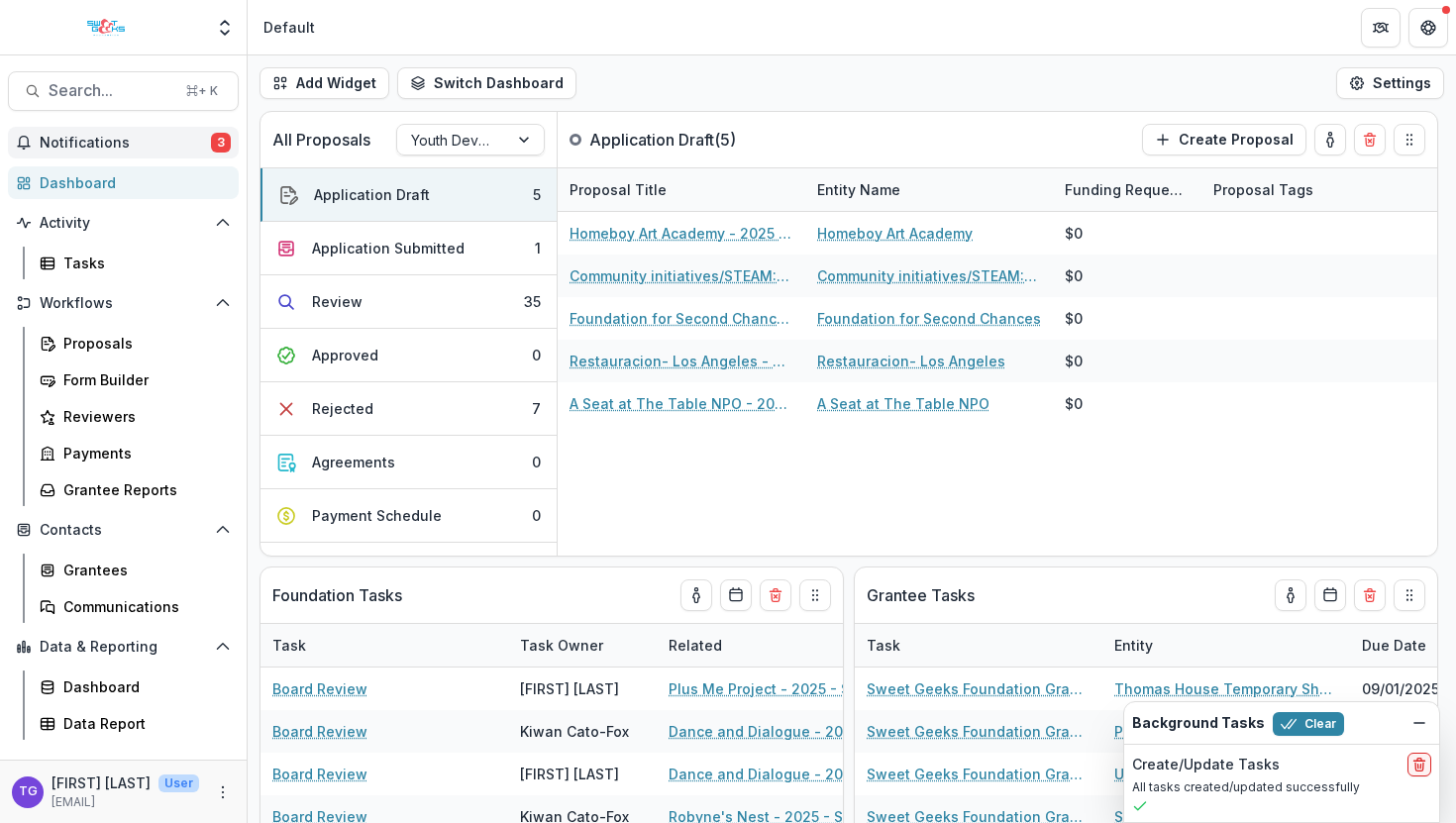 click on "Notifications" at bounding box center (125, 143) 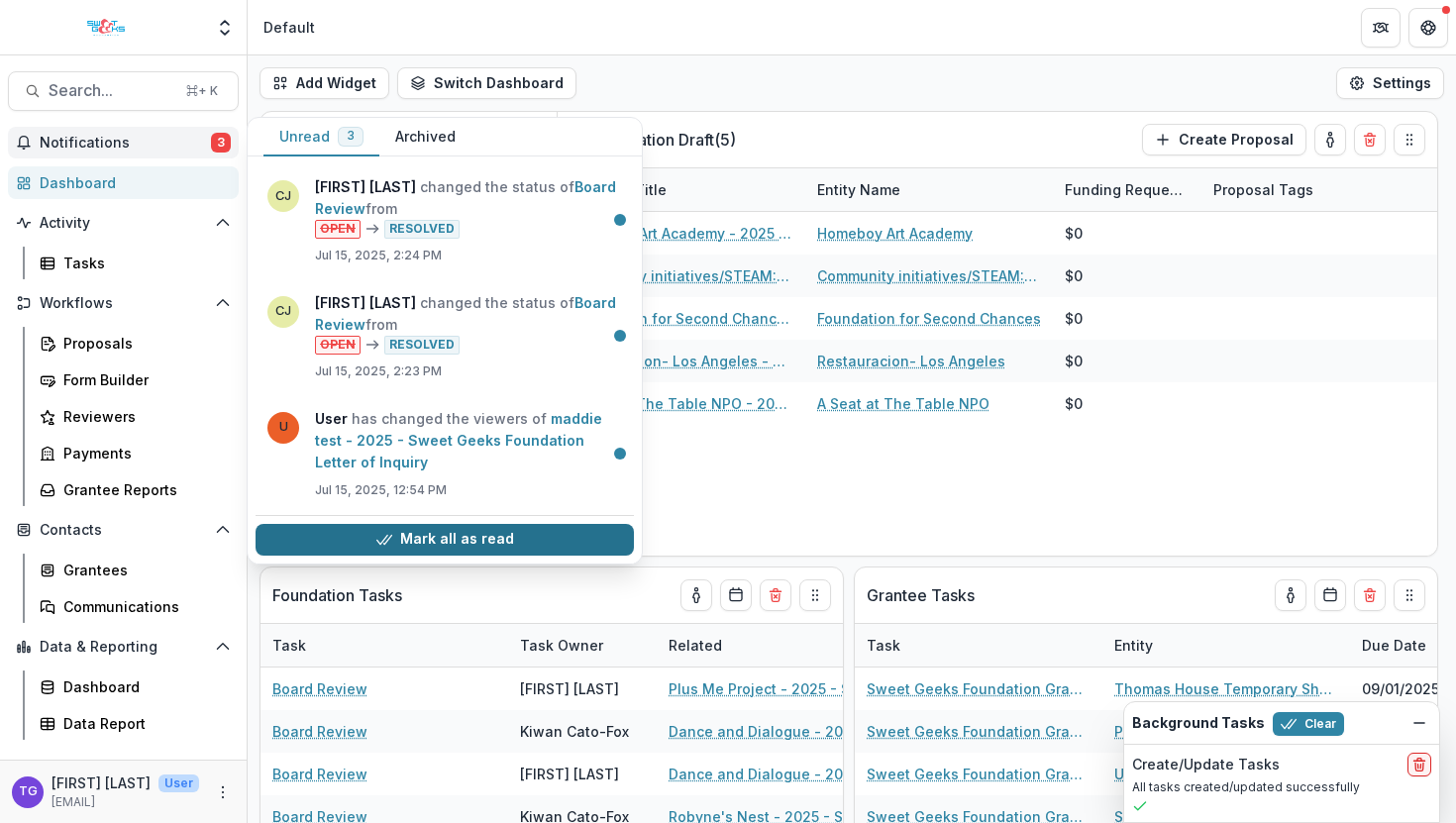 click on "Mark all as read" at bounding box center (445, 540) 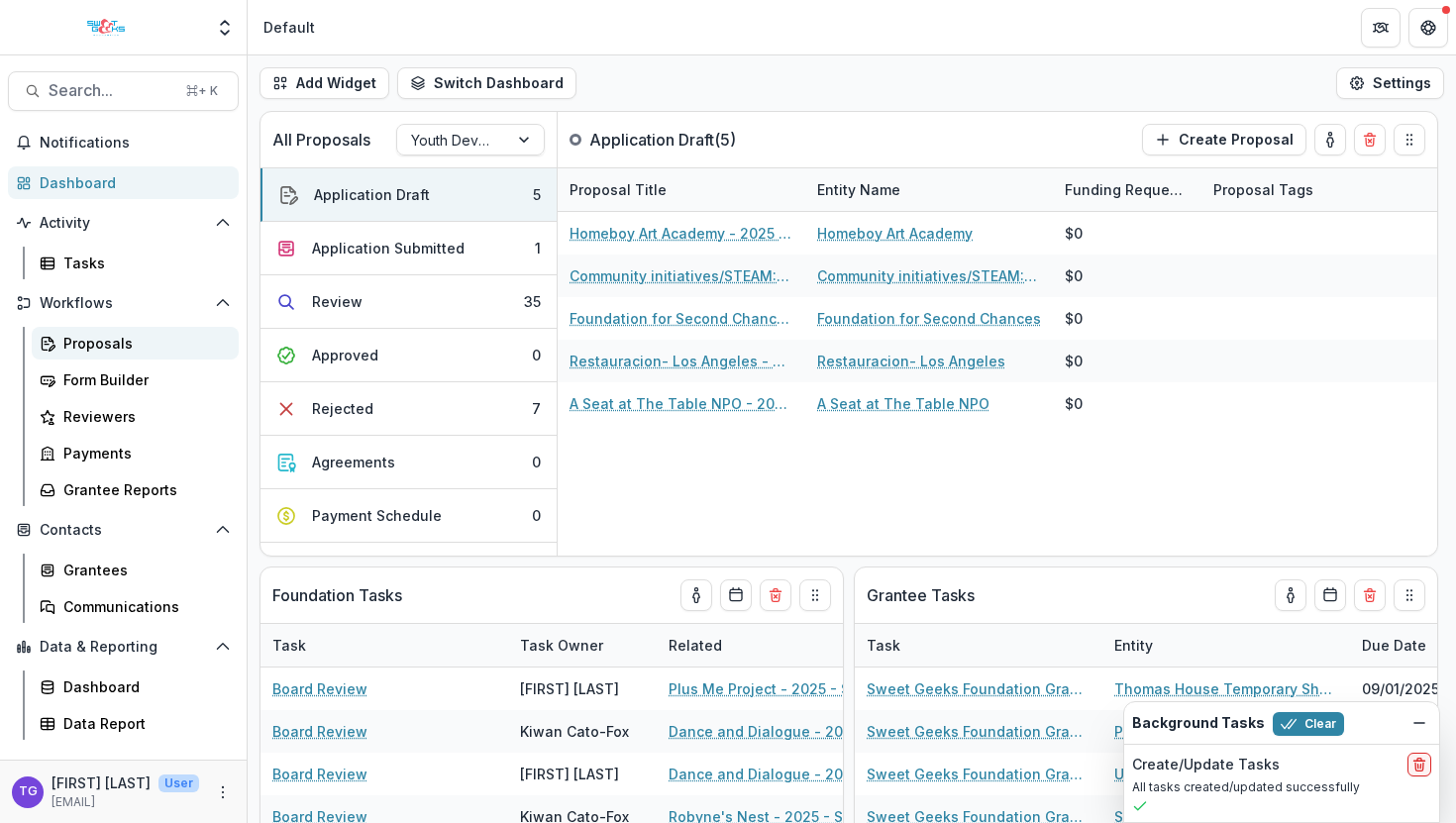 click on "Proposals" at bounding box center (143, 343) 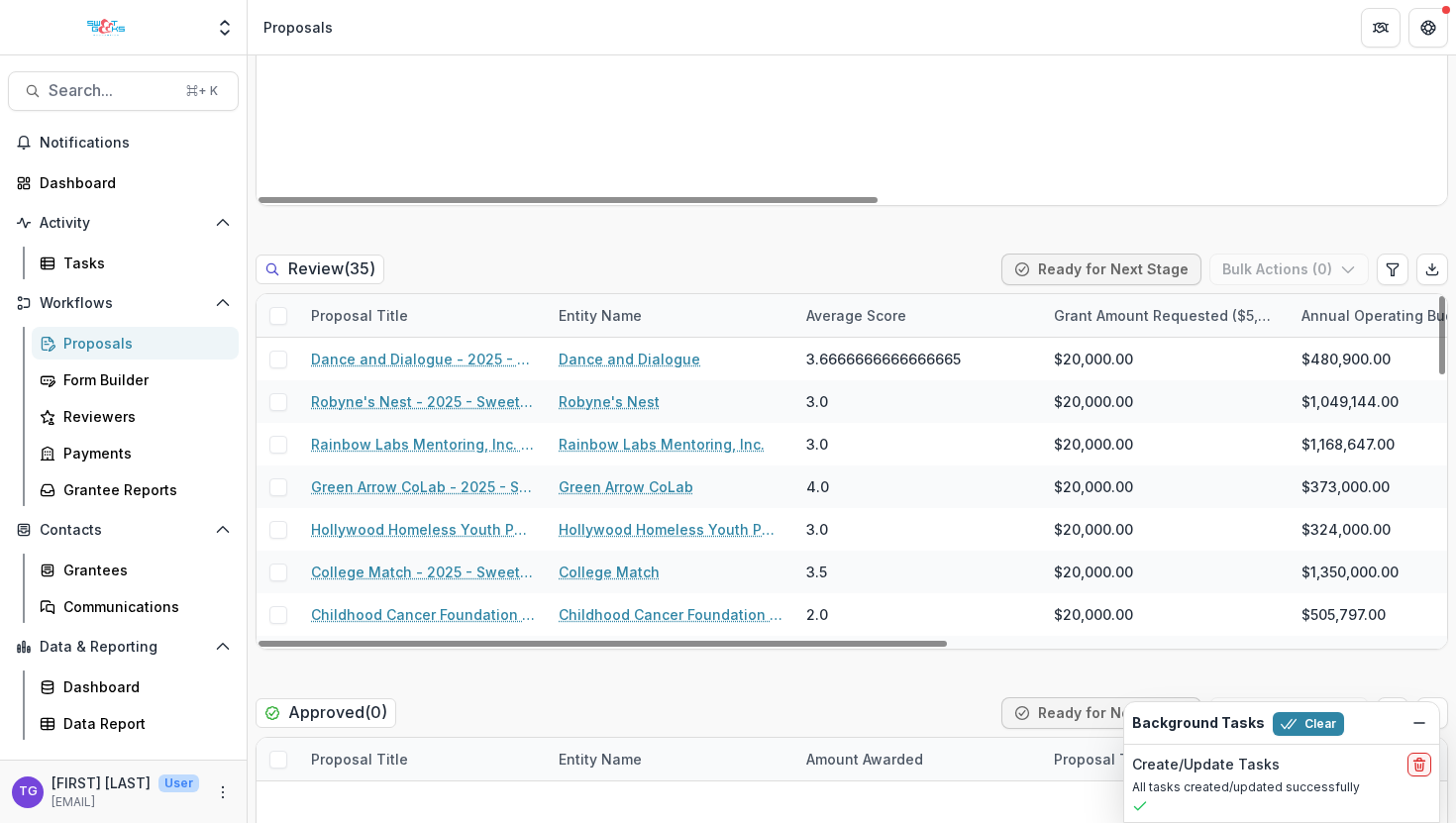 scroll, scrollTop: 960, scrollLeft: 0, axis: vertical 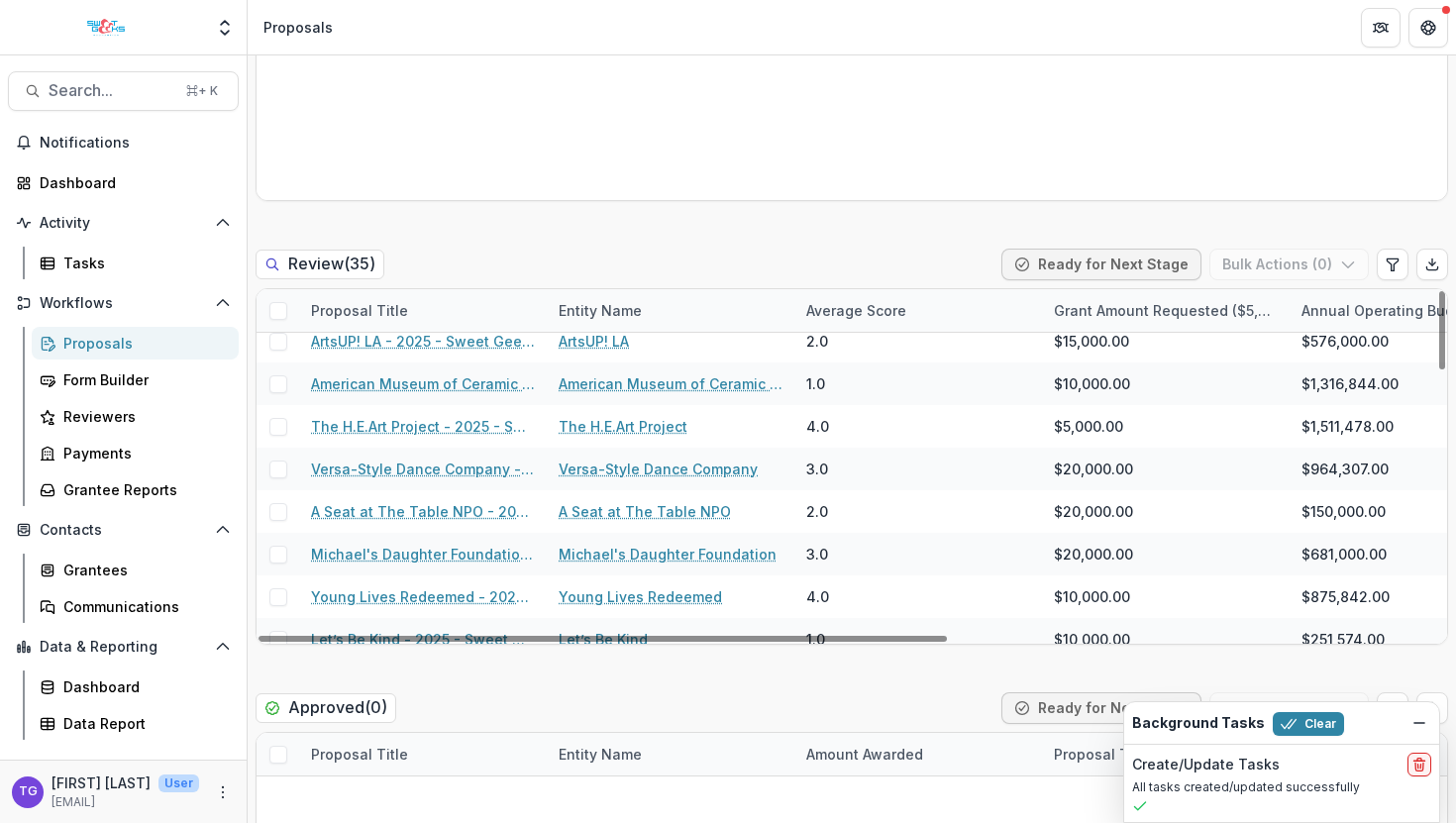 click on "Average Score" at bounding box center (918, 310) 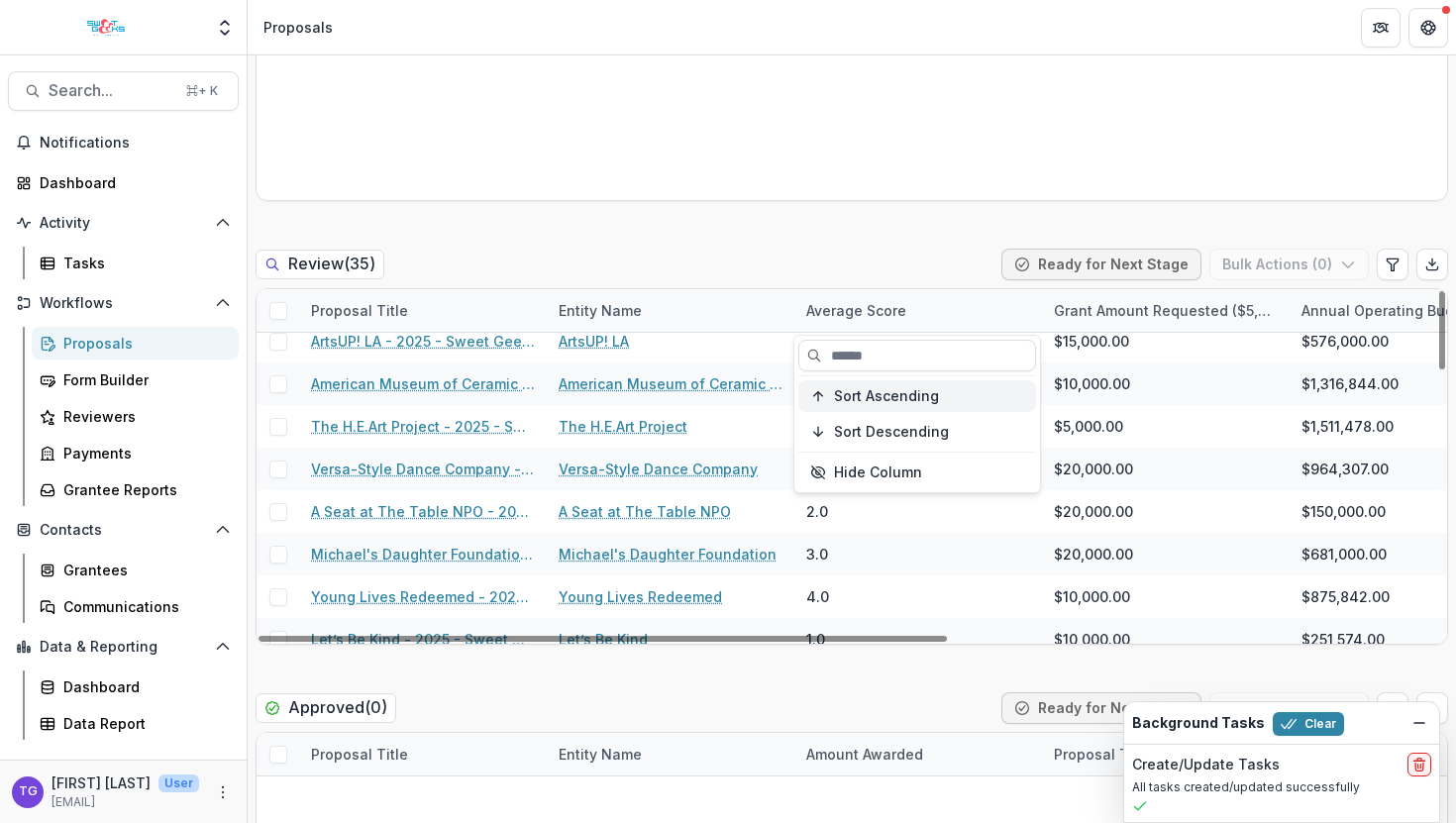 click on "Sort Ascending" at bounding box center [886, 396] 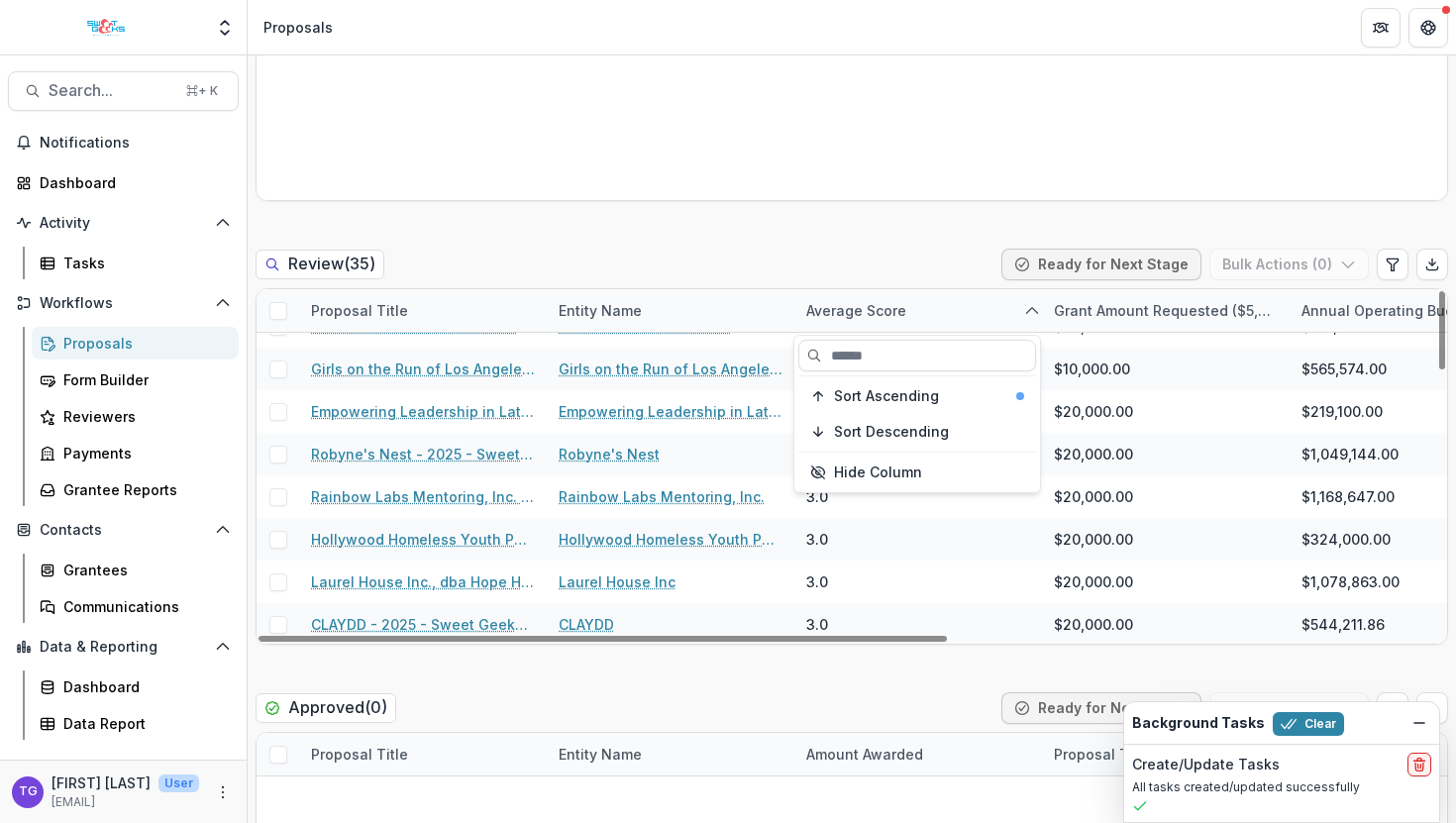 scroll, scrollTop: 0, scrollLeft: 0, axis: both 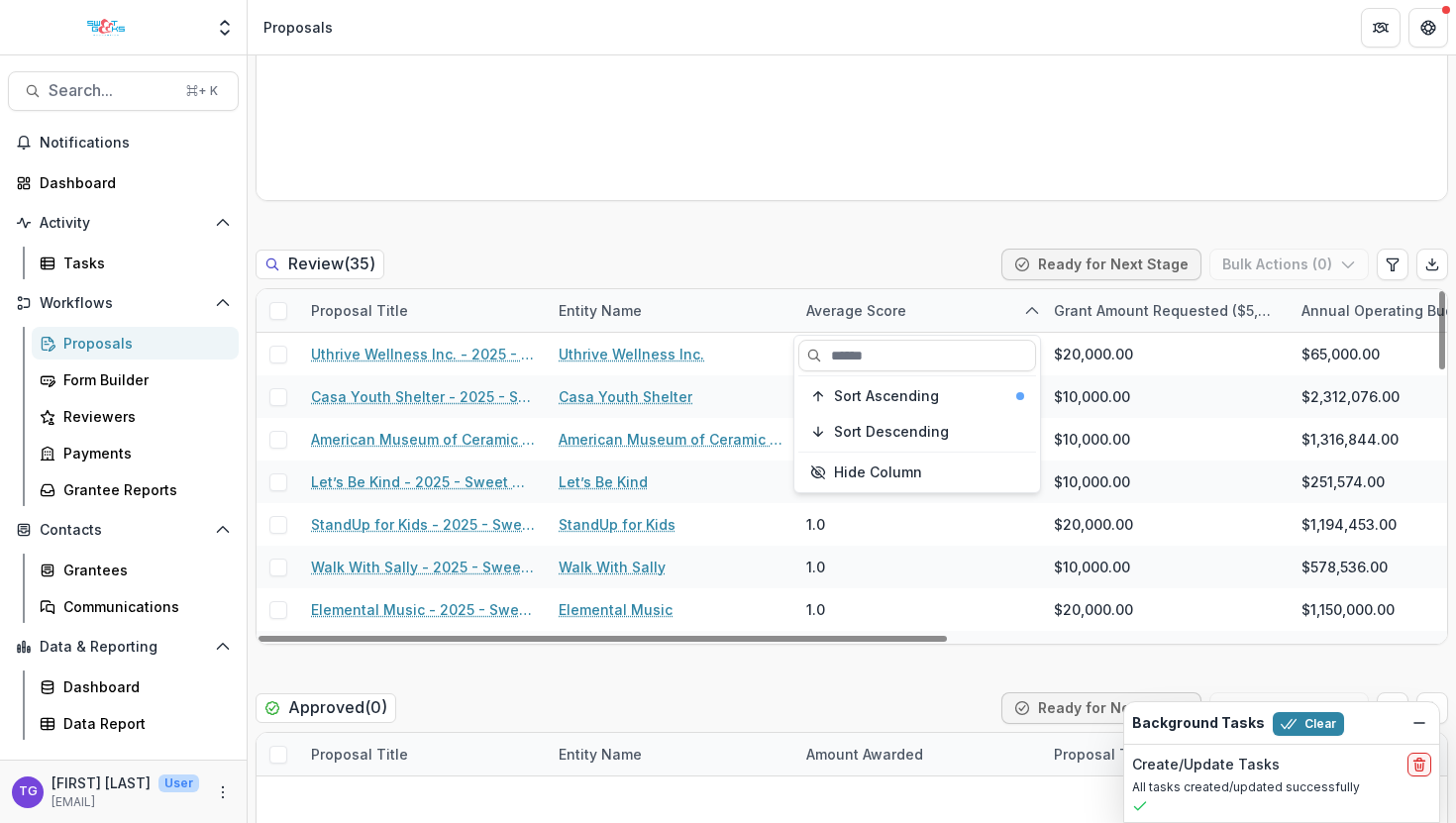 click on "Average Score" at bounding box center [918, 310] 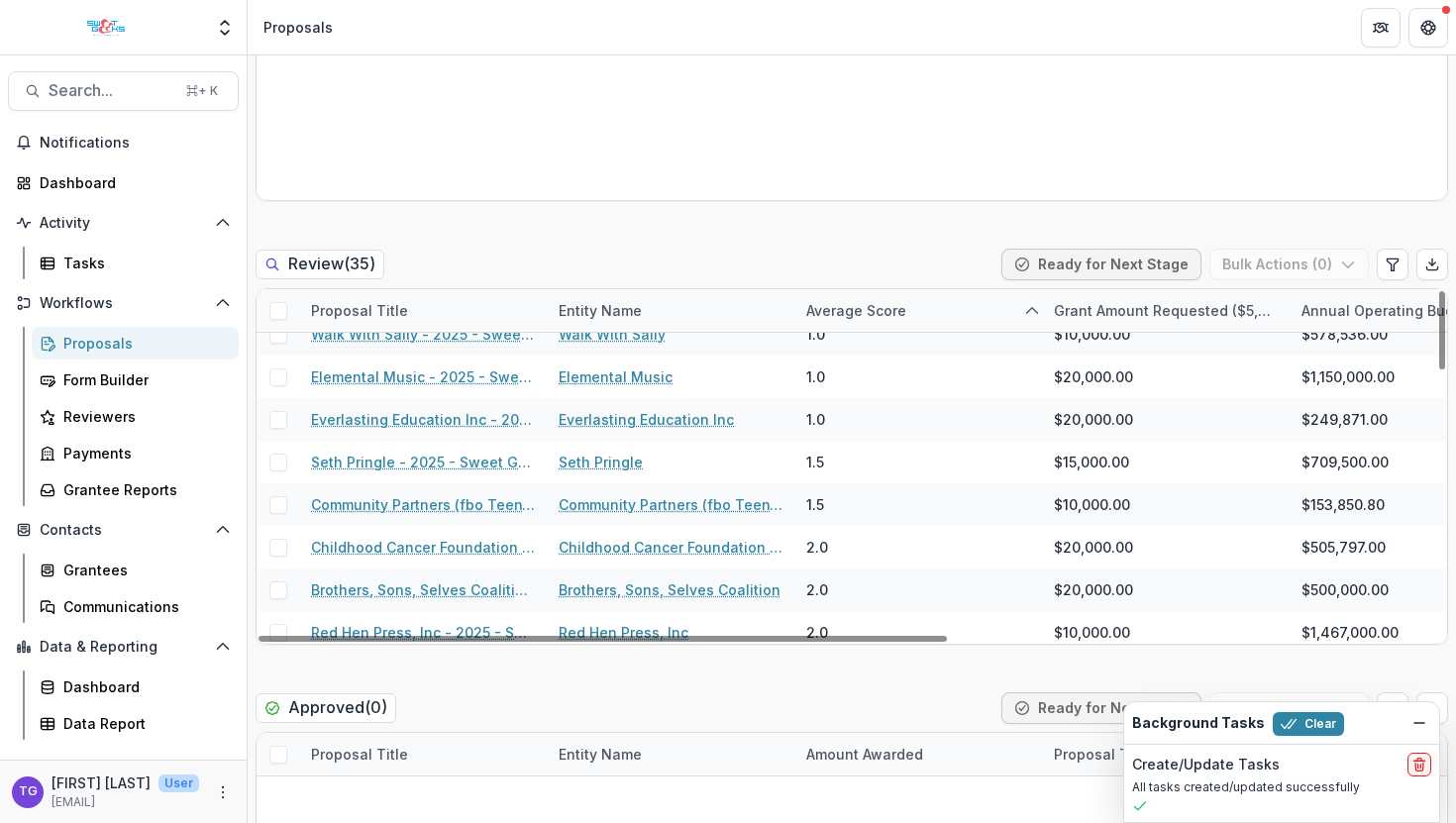 scroll, scrollTop: 265, scrollLeft: 0, axis: vertical 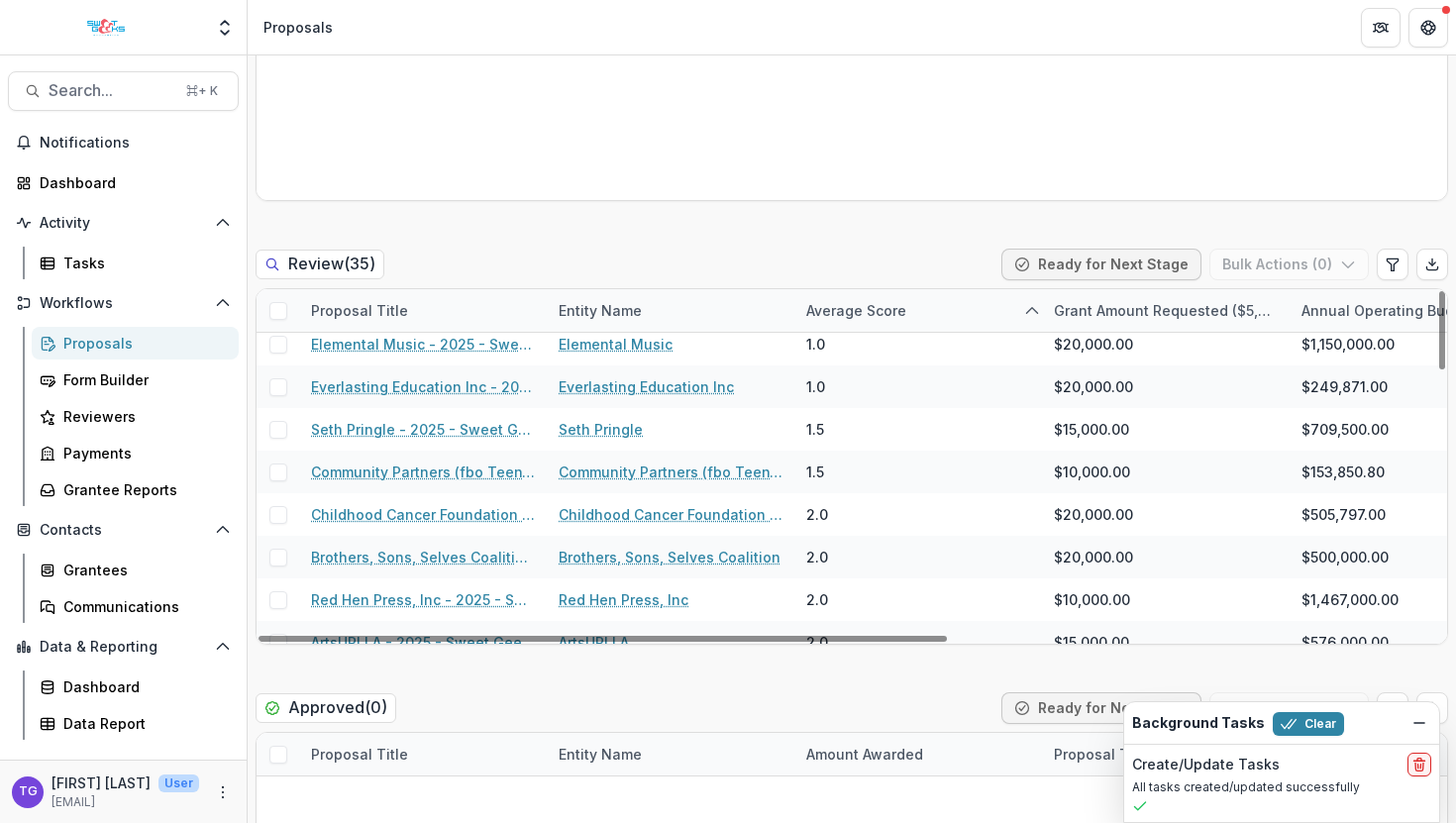 click on "Average Score" at bounding box center (918, 310) 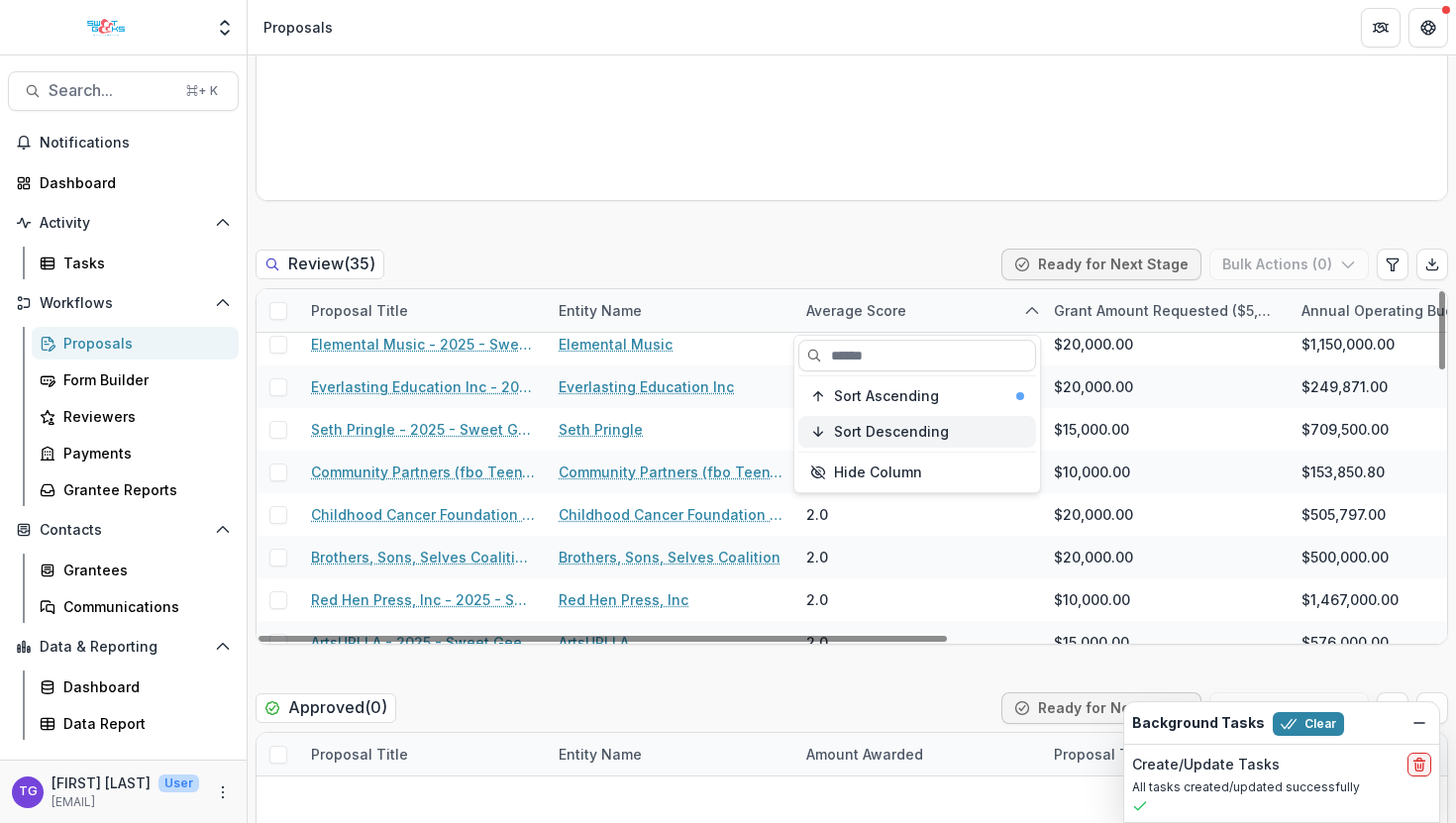 click on "Sort Descending" at bounding box center (891, 432) 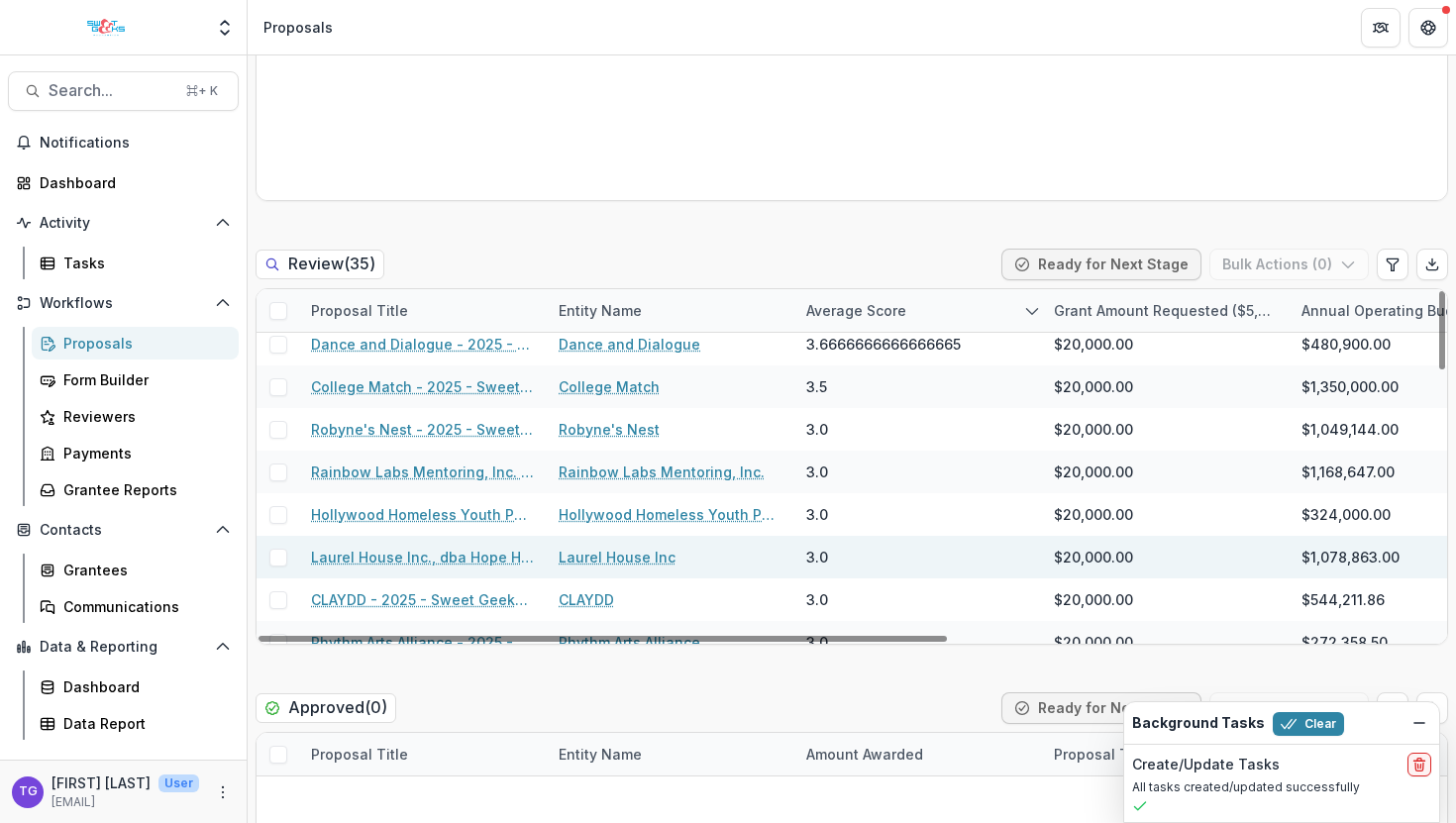 click on "3.0" at bounding box center (918, 557) 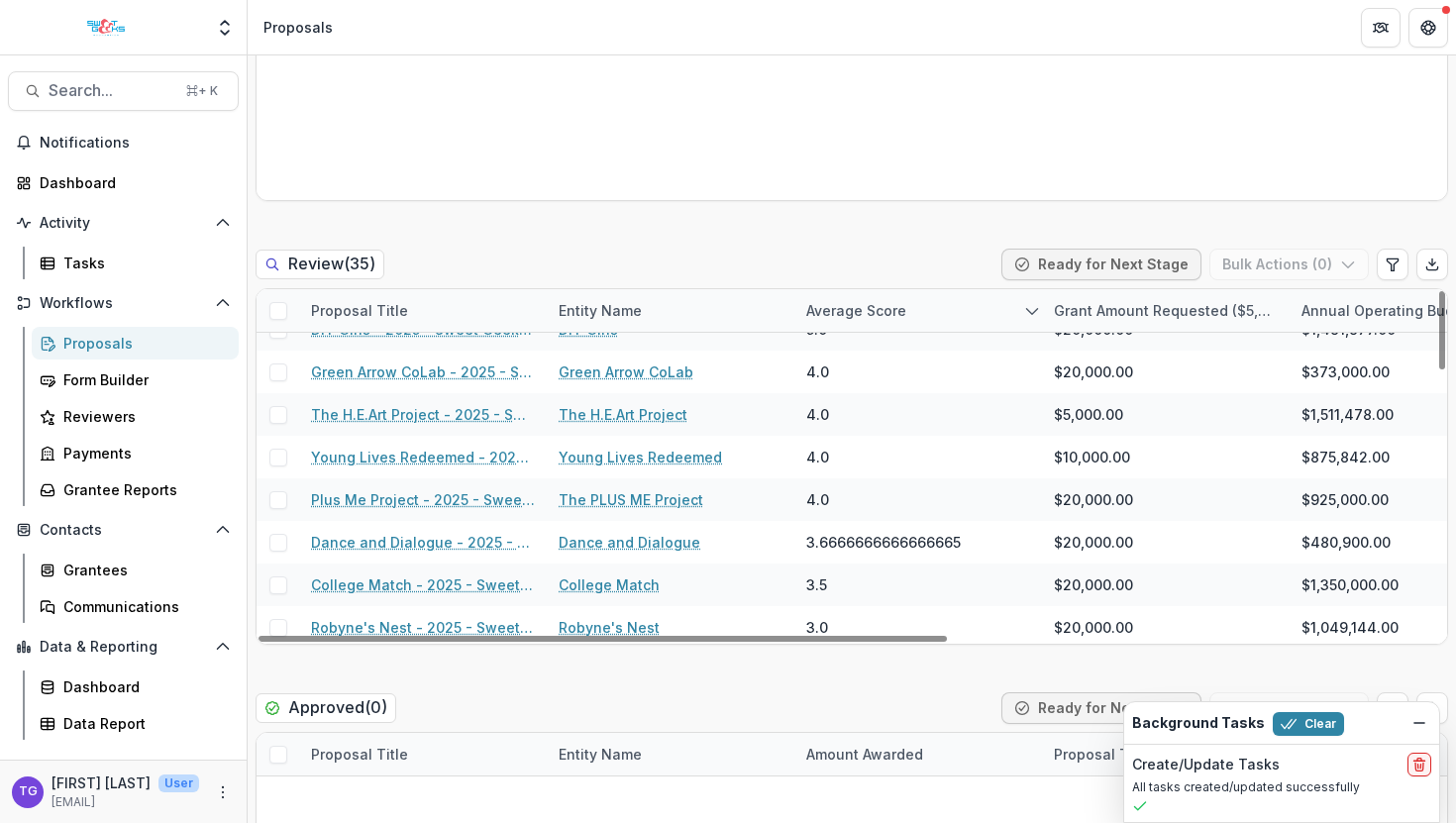 scroll, scrollTop: 0, scrollLeft: 0, axis: both 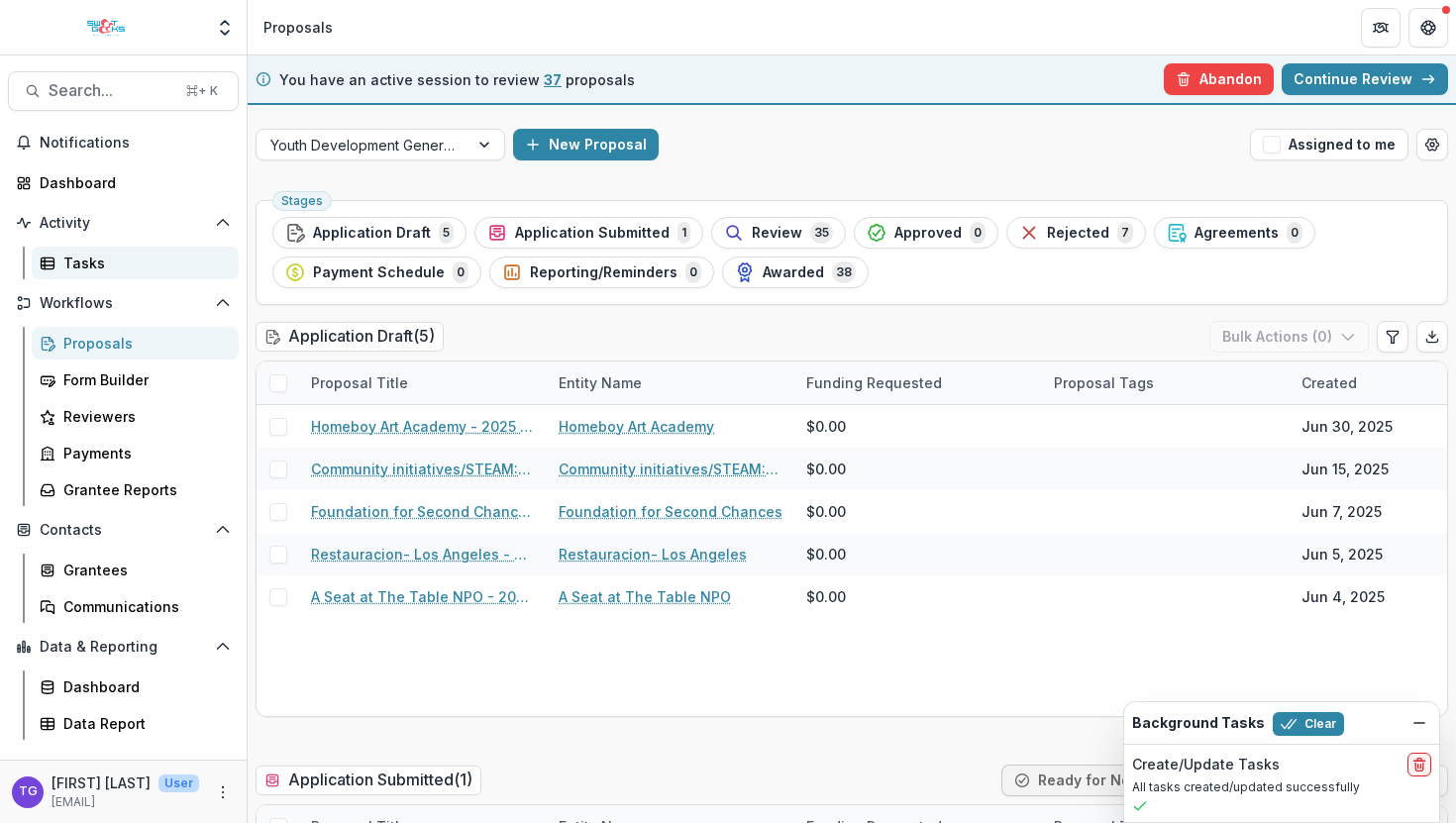 click on "Tasks" at bounding box center [143, 262] 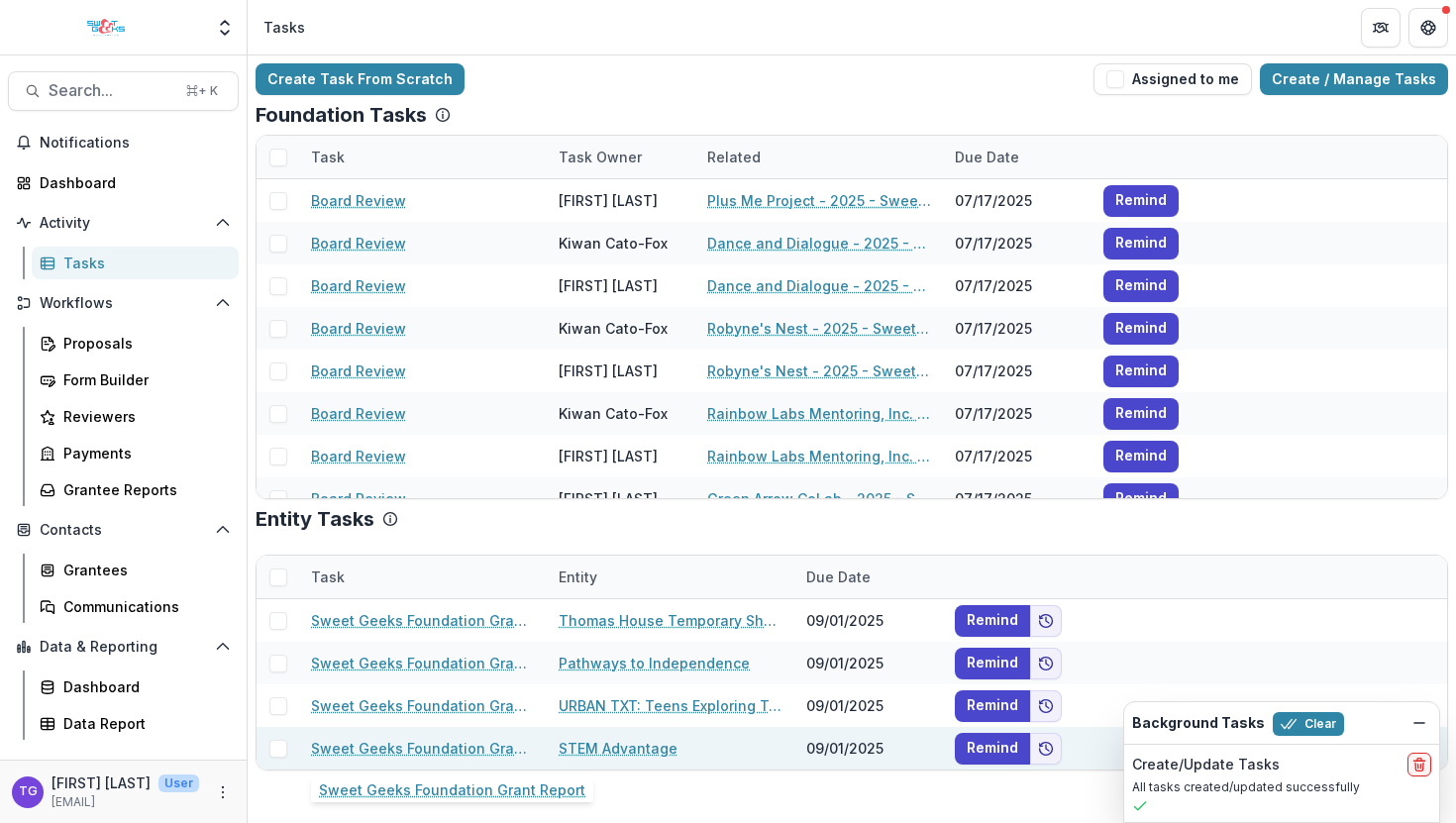 click on "Sweet Geeks Foundation Grant Report" at bounding box center (423, 748) 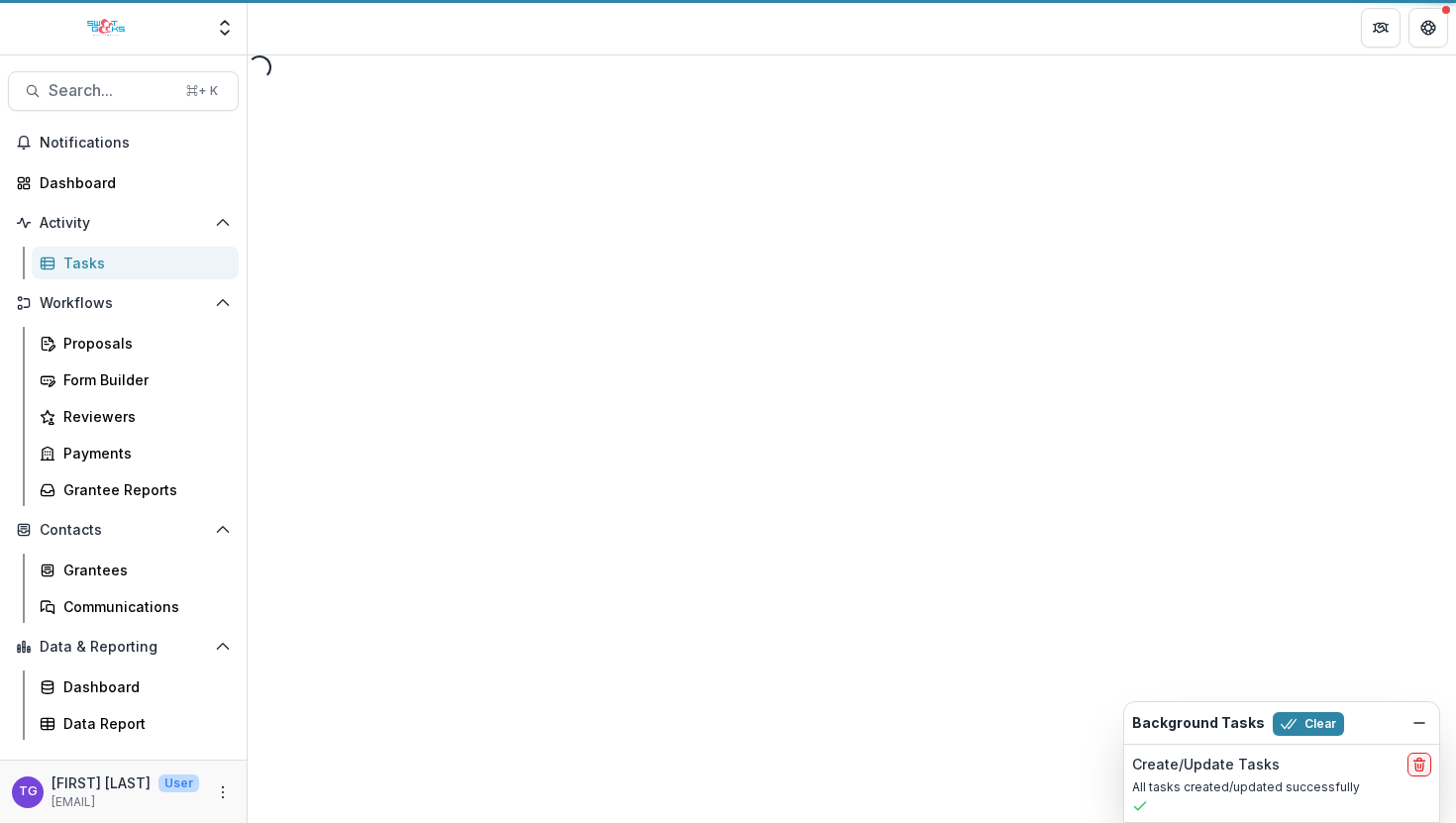 select on "********" 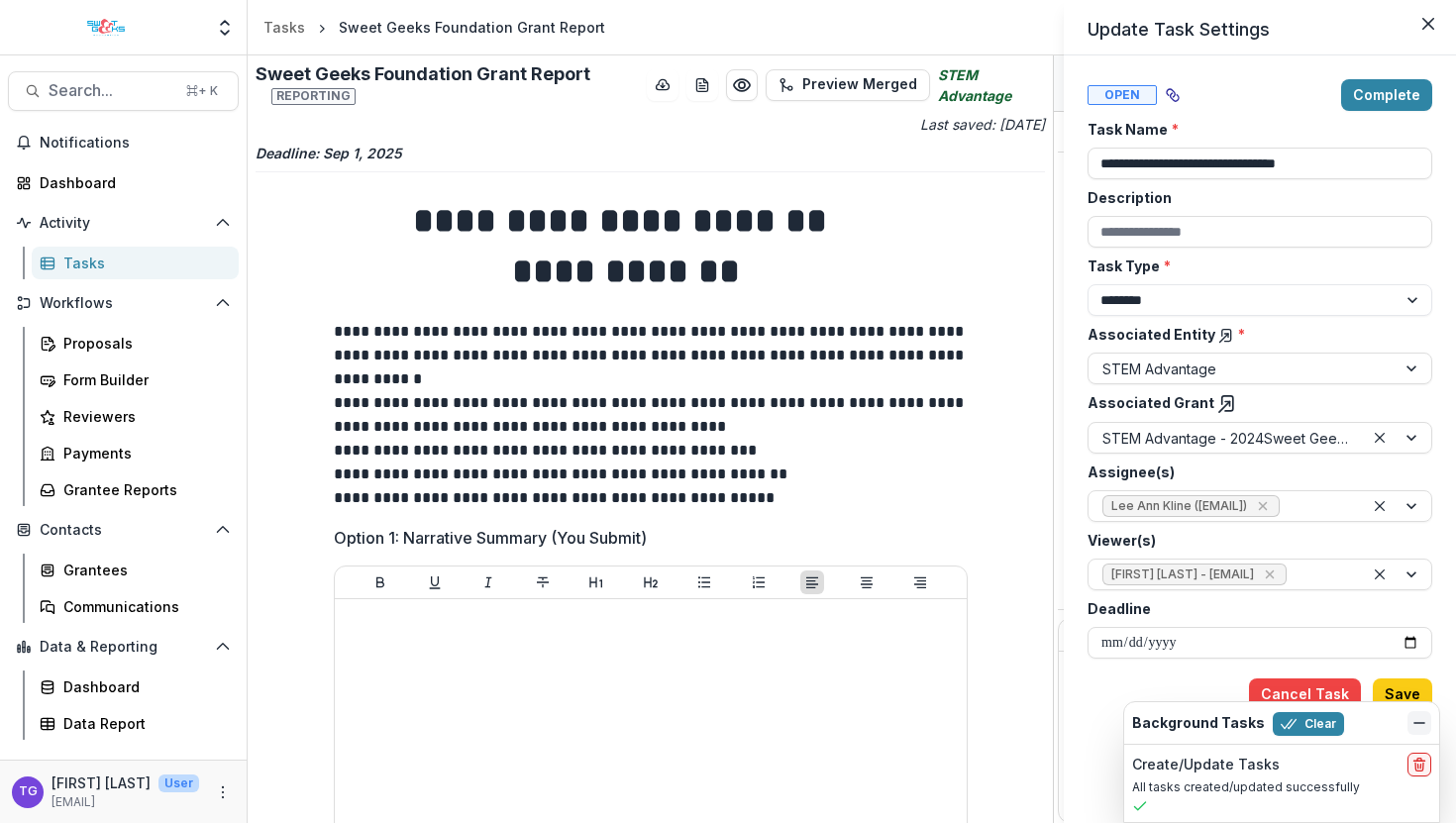 click 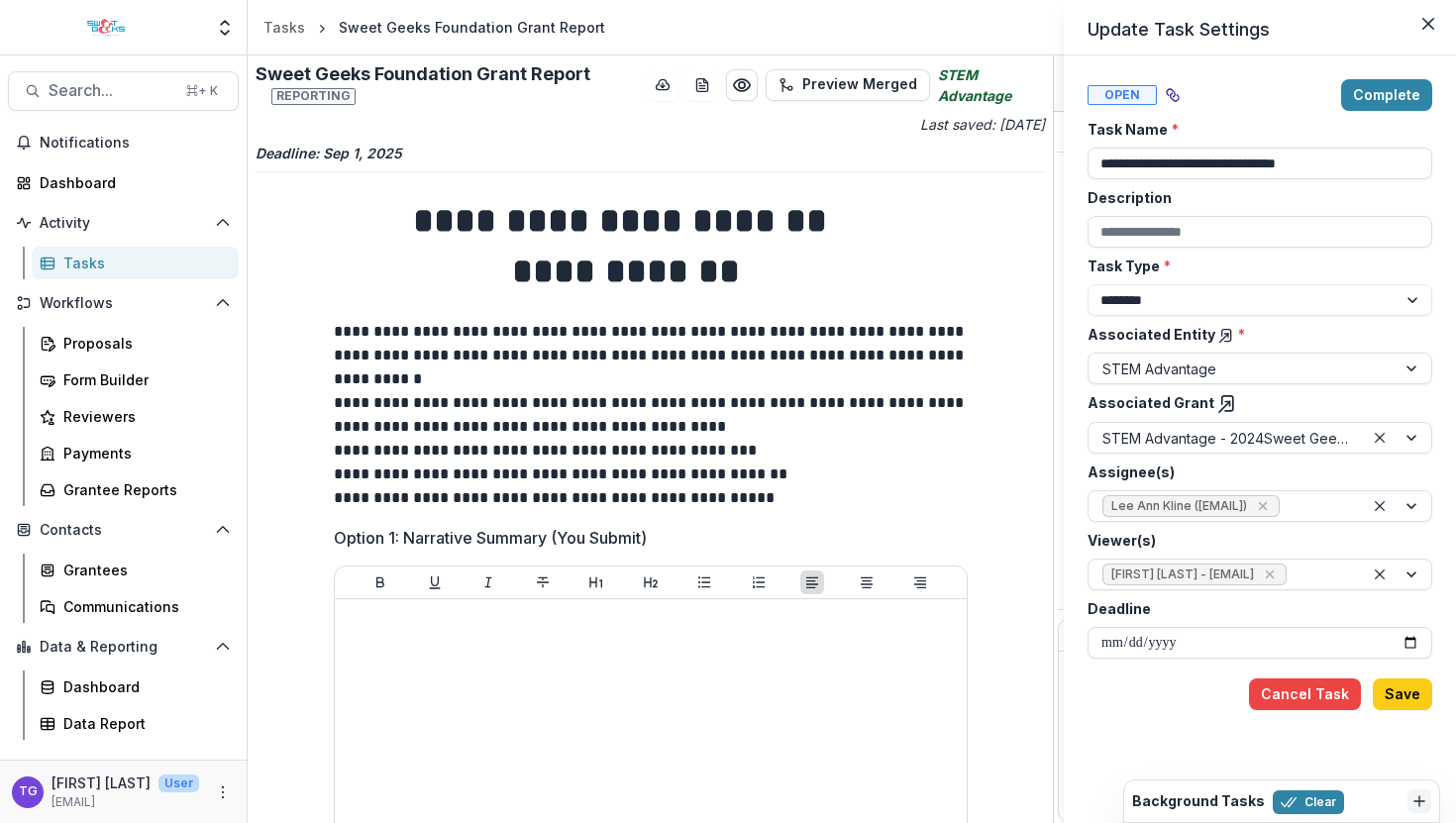 click on "**********" at bounding box center [728, 411] 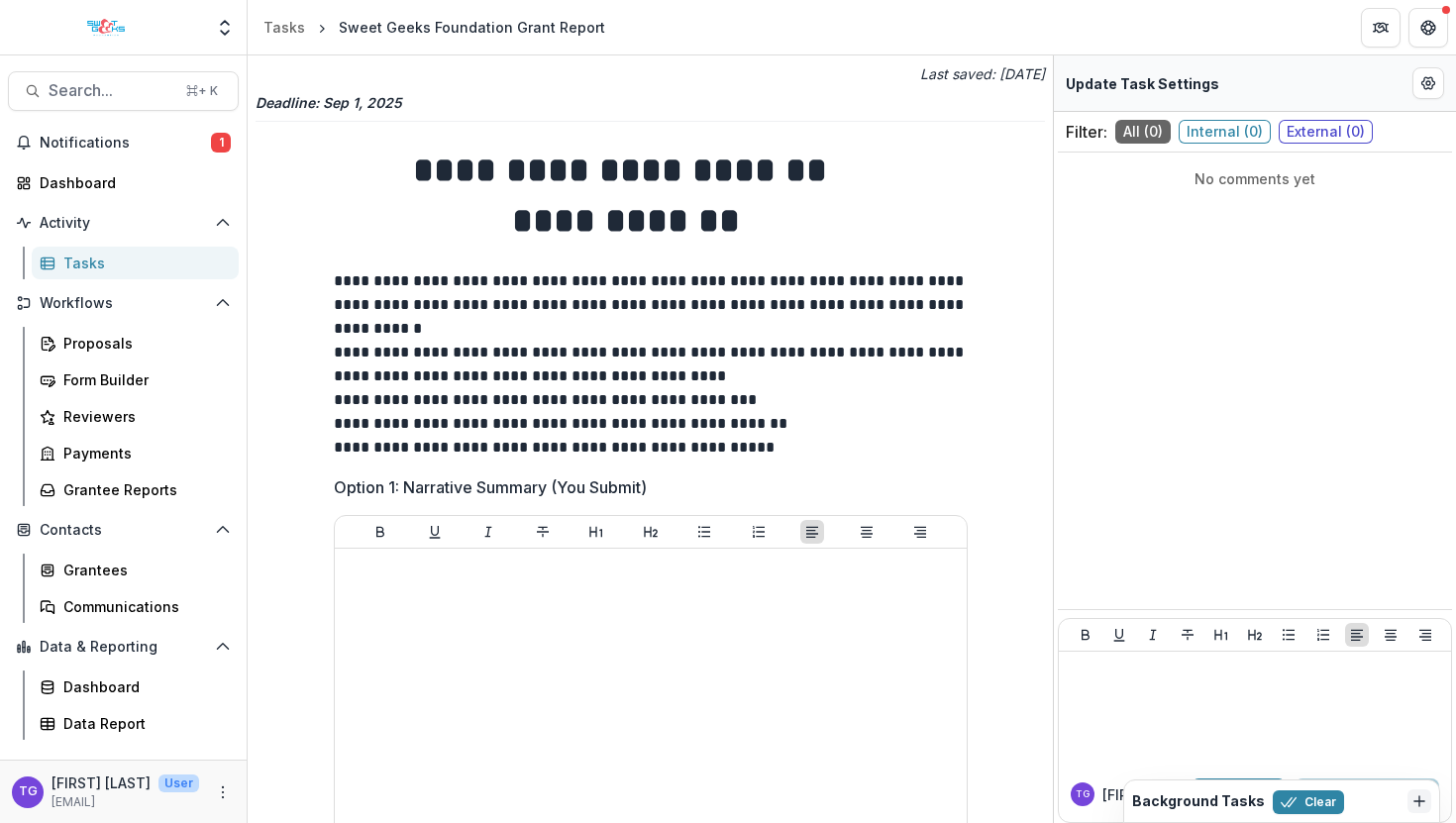 scroll, scrollTop: 0, scrollLeft: 0, axis: both 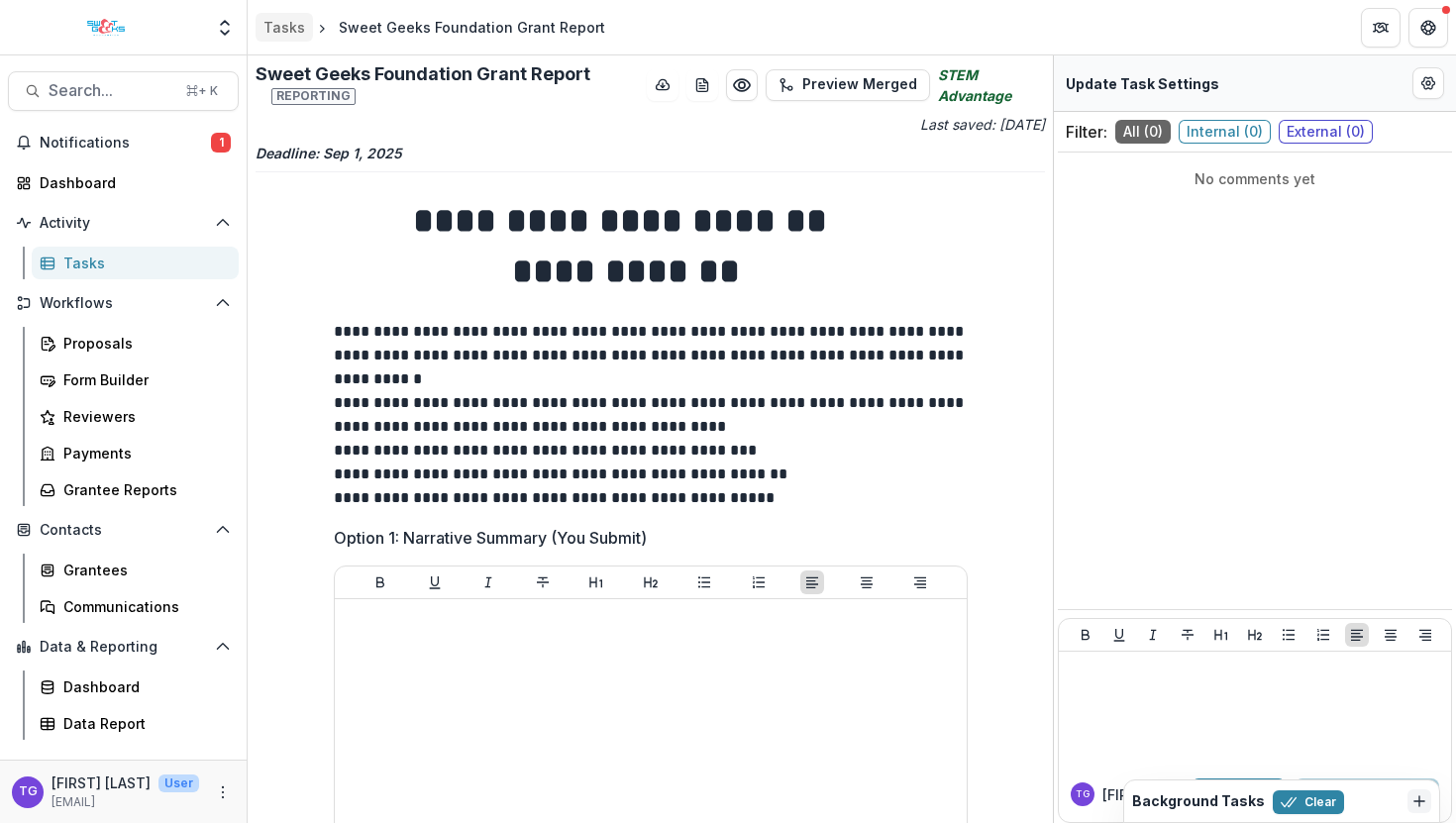 click on "Tasks" at bounding box center (284, 27) 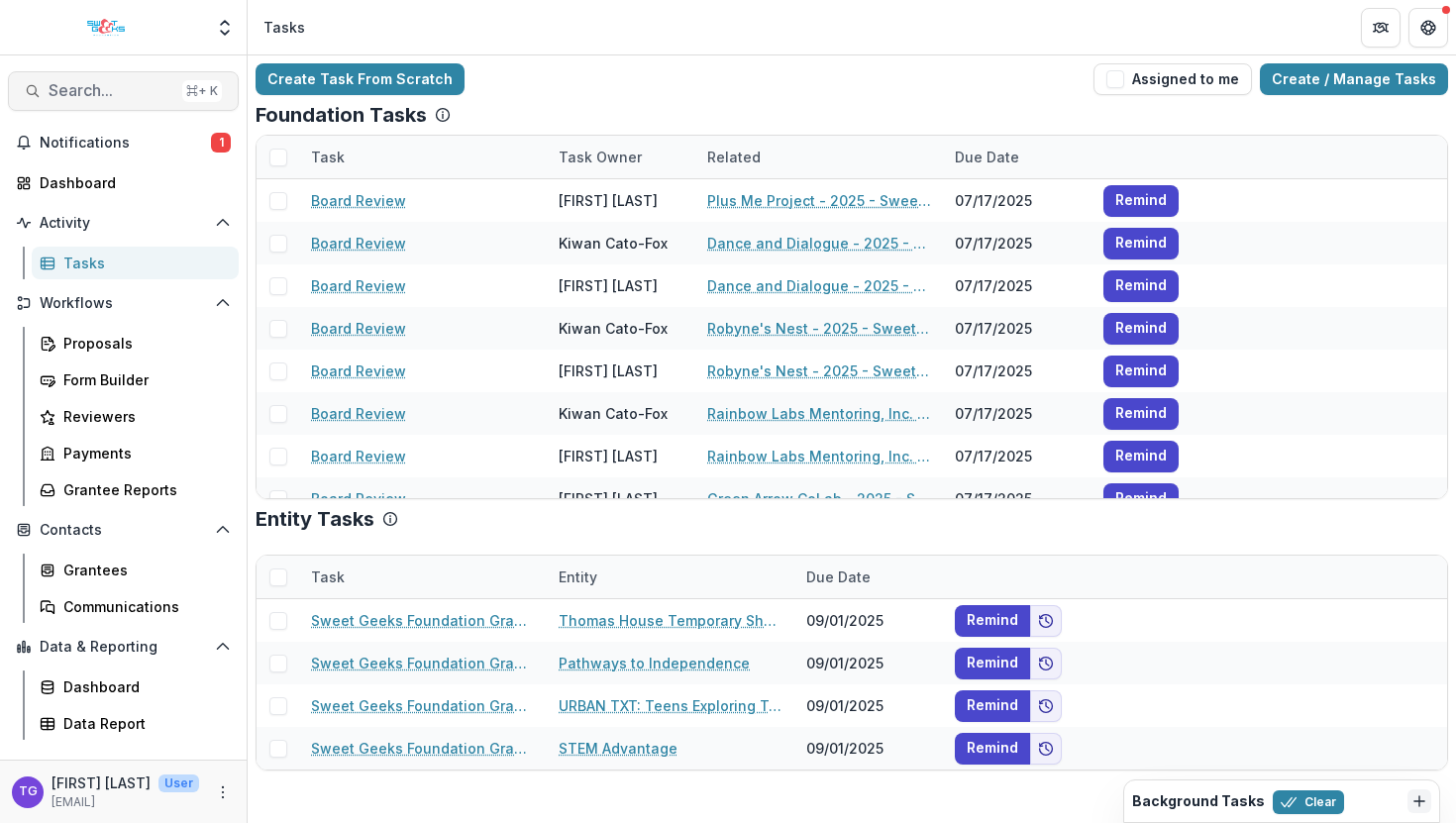 click on "Search... ⌘  + K" at bounding box center [123, 91] 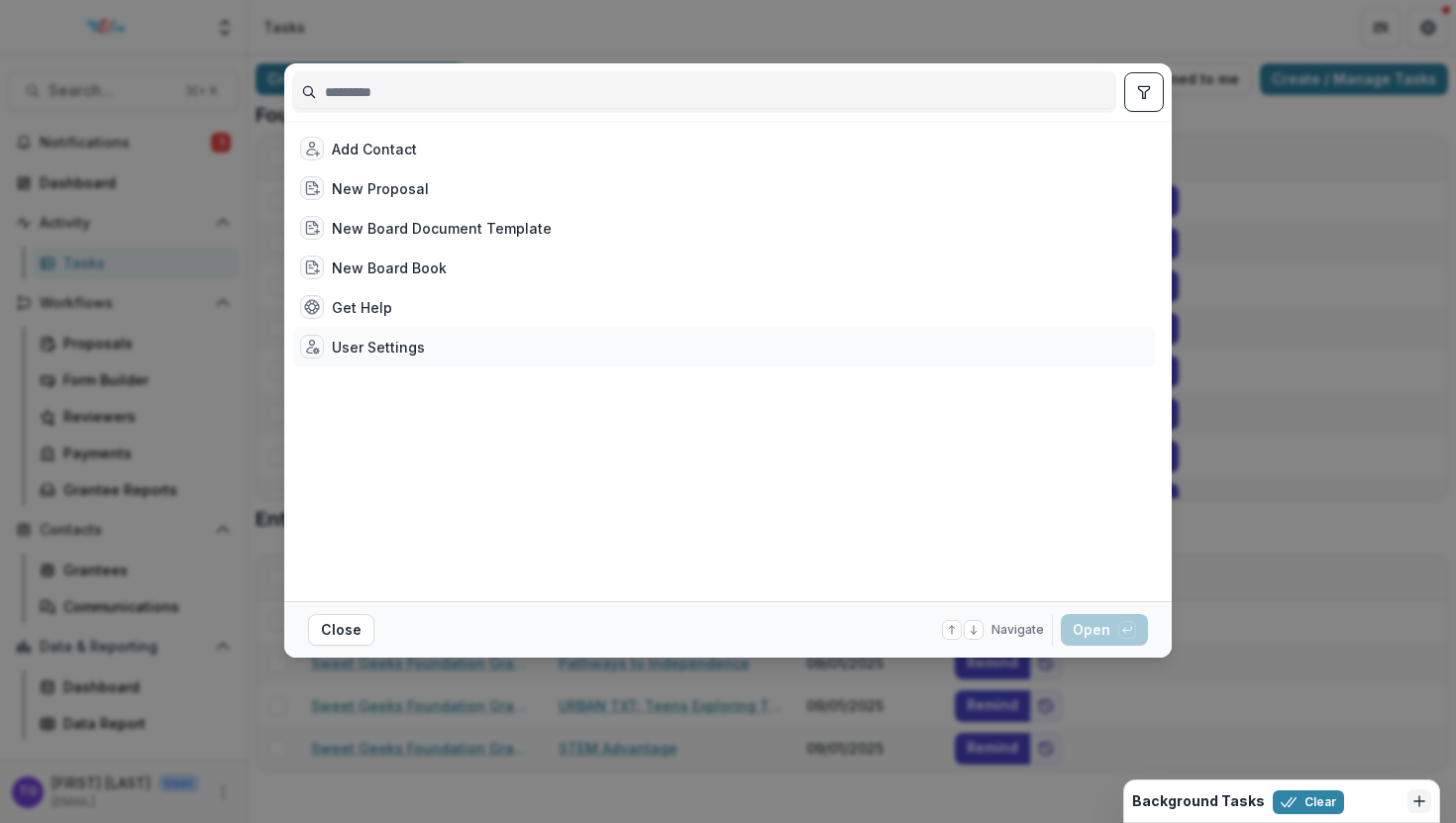 click on "User Settings" at bounding box center [378, 347] 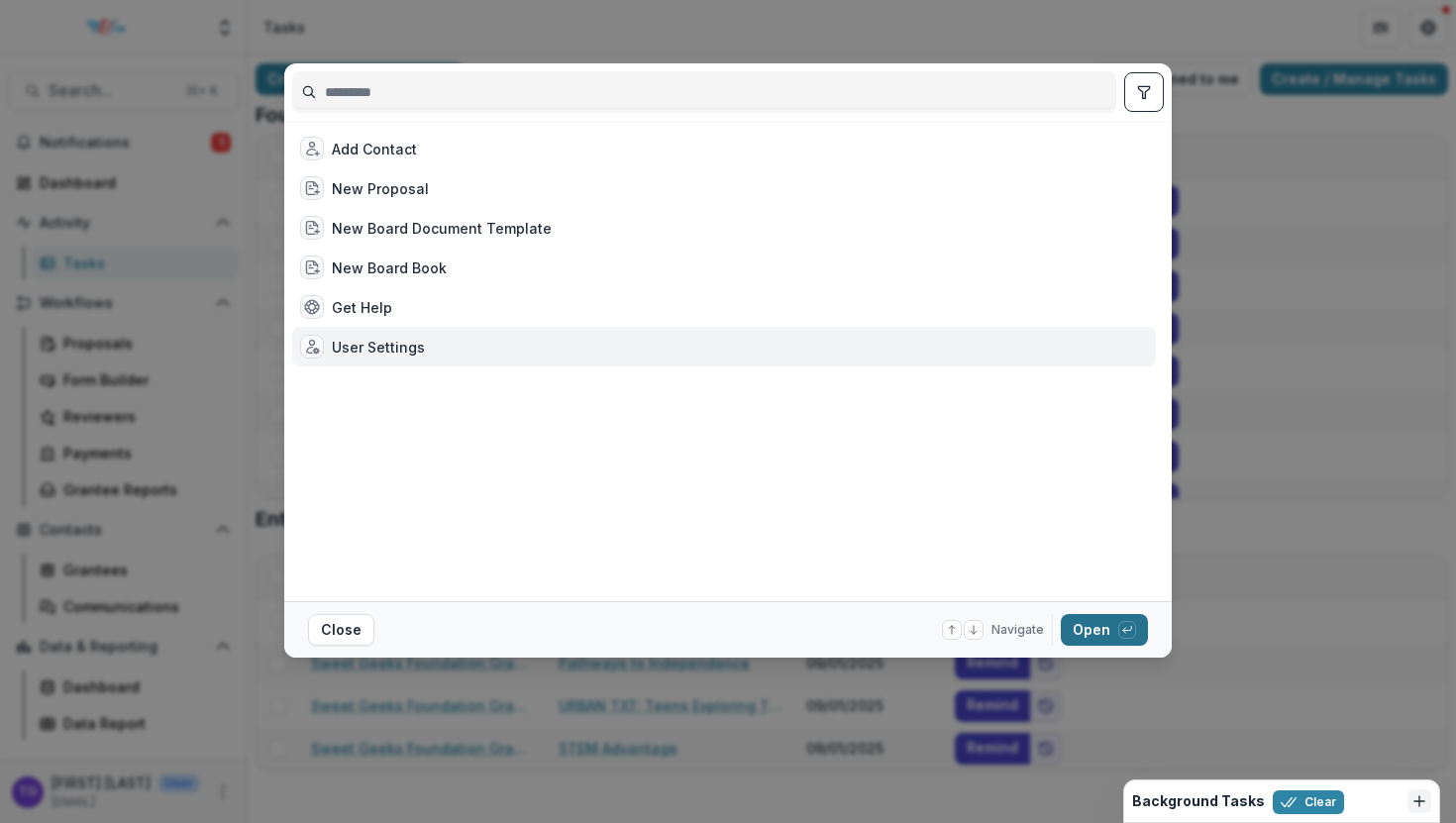 click on "Open with enter key" at bounding box center [1104, 630] 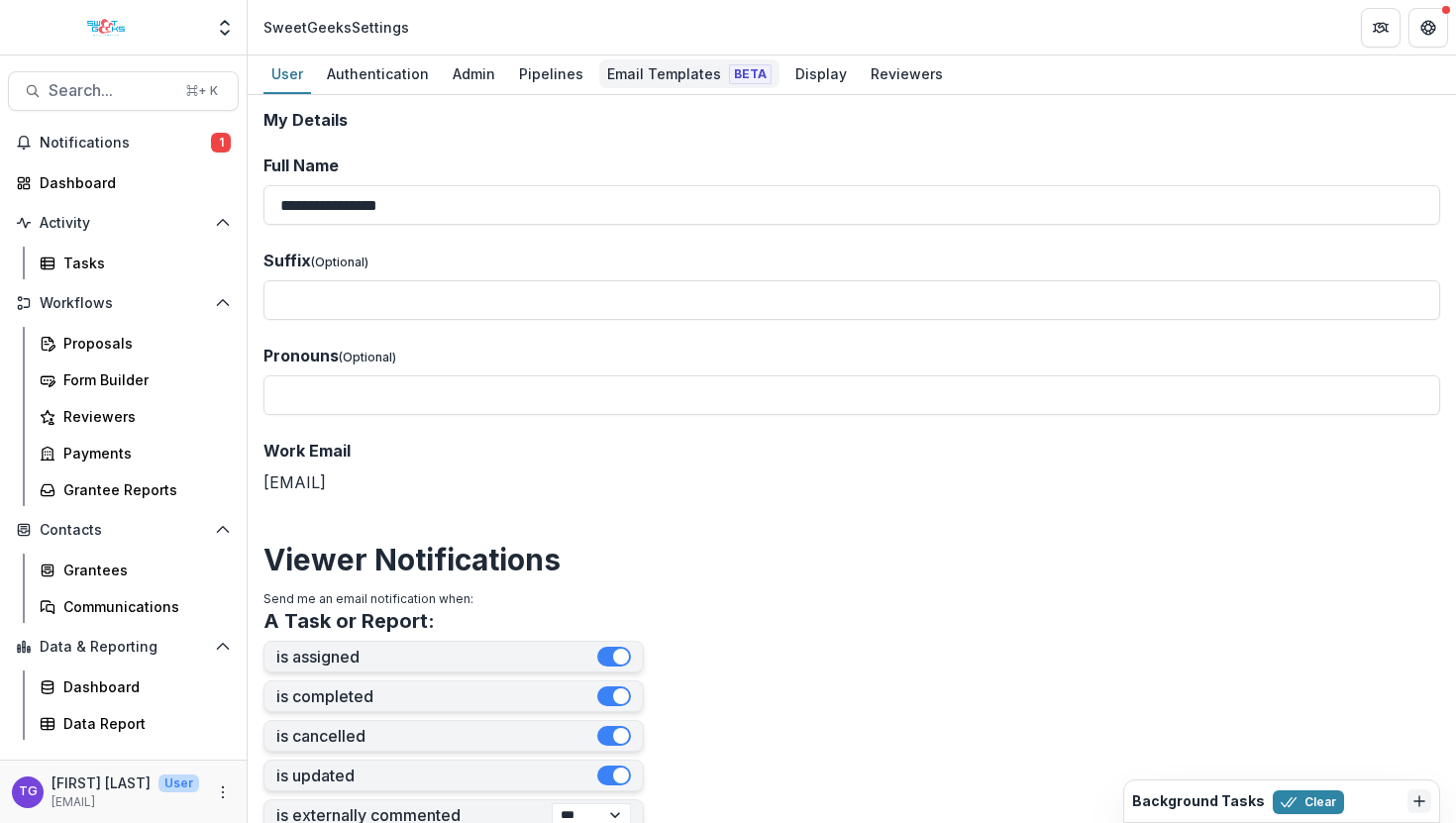 click on "Email Templates   Beta" at bounding box center [689, 73] 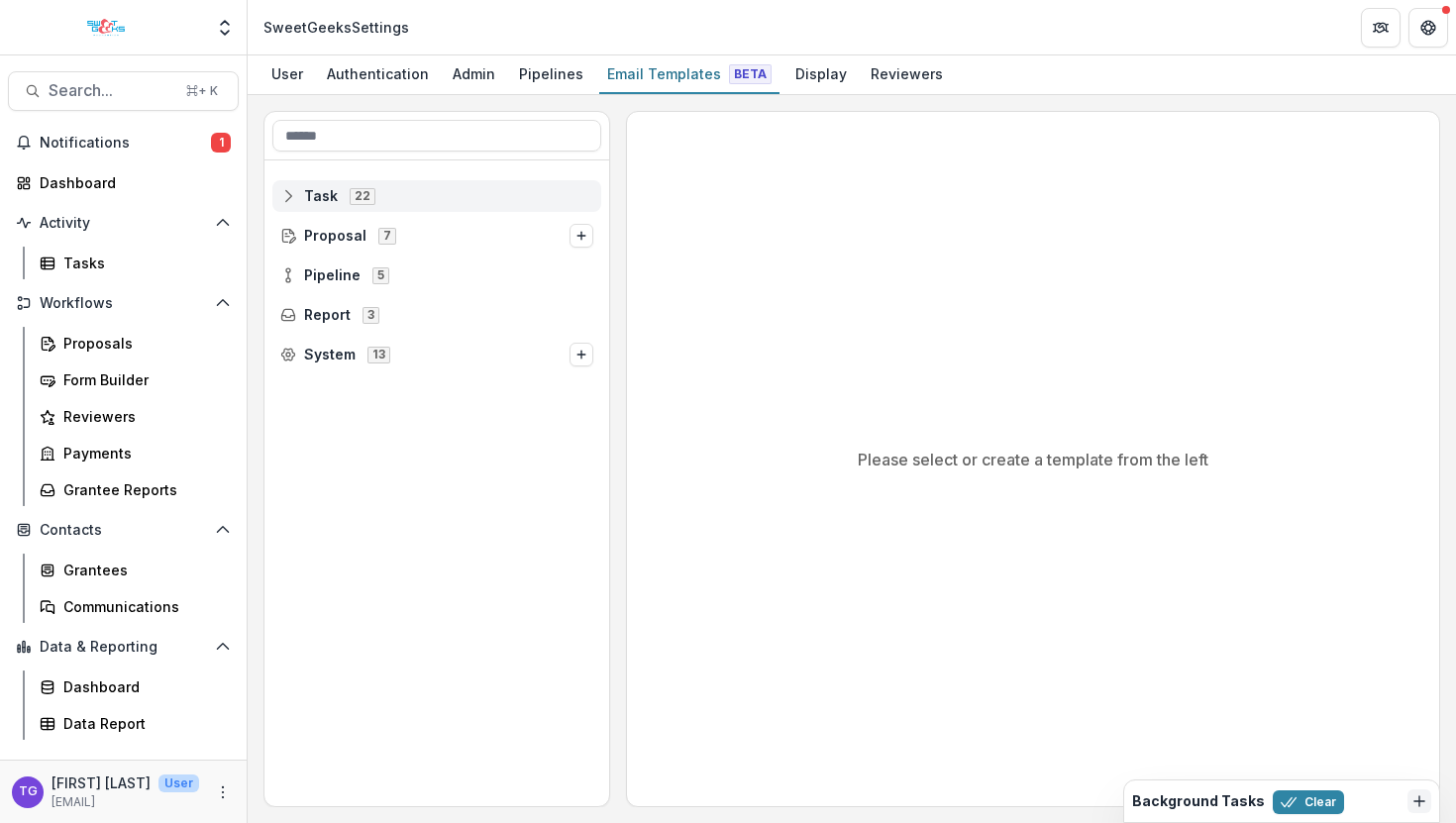 click 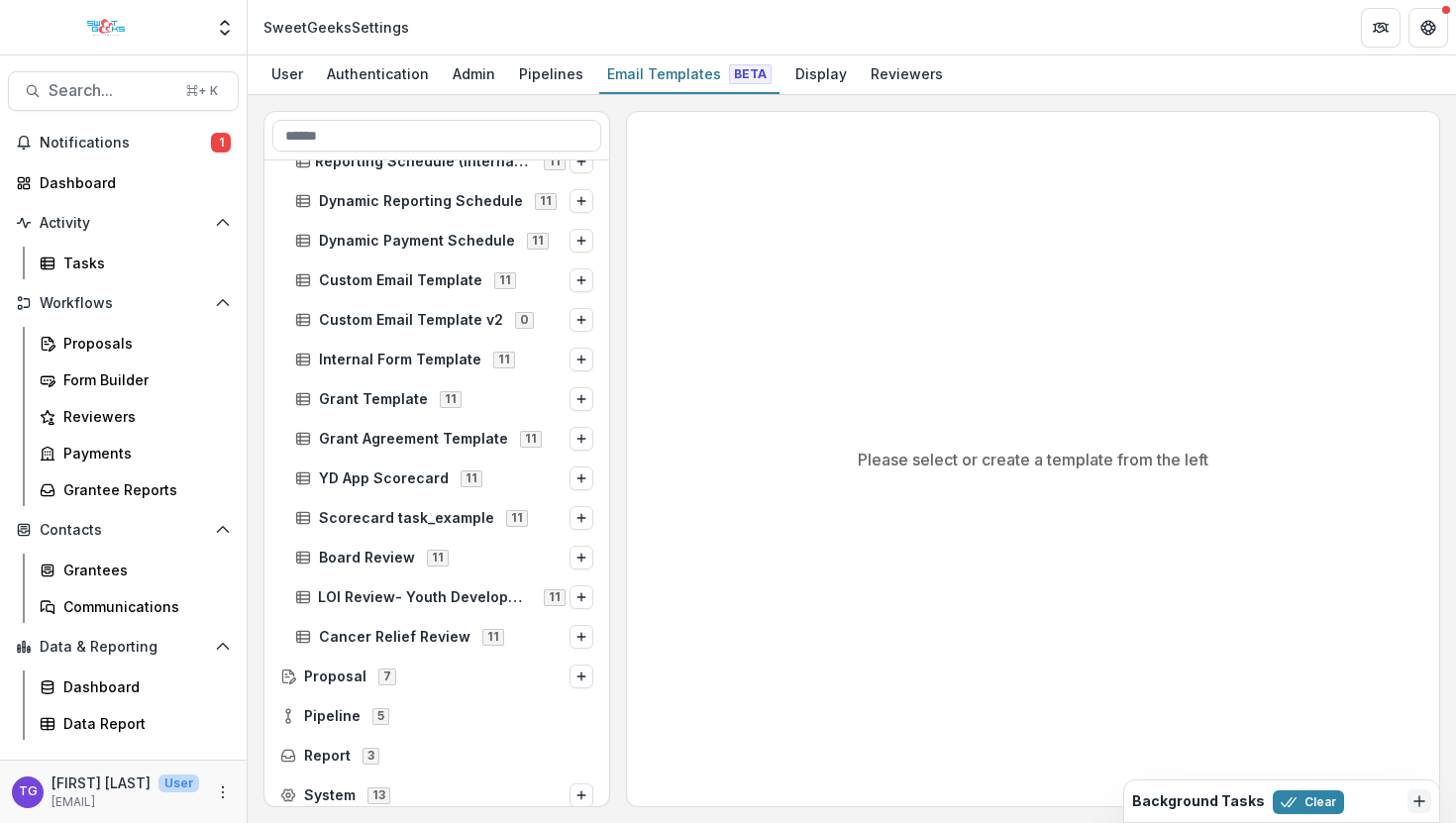 scroll, scrollTop: 440, scrollLeft: 0, axis: vertical 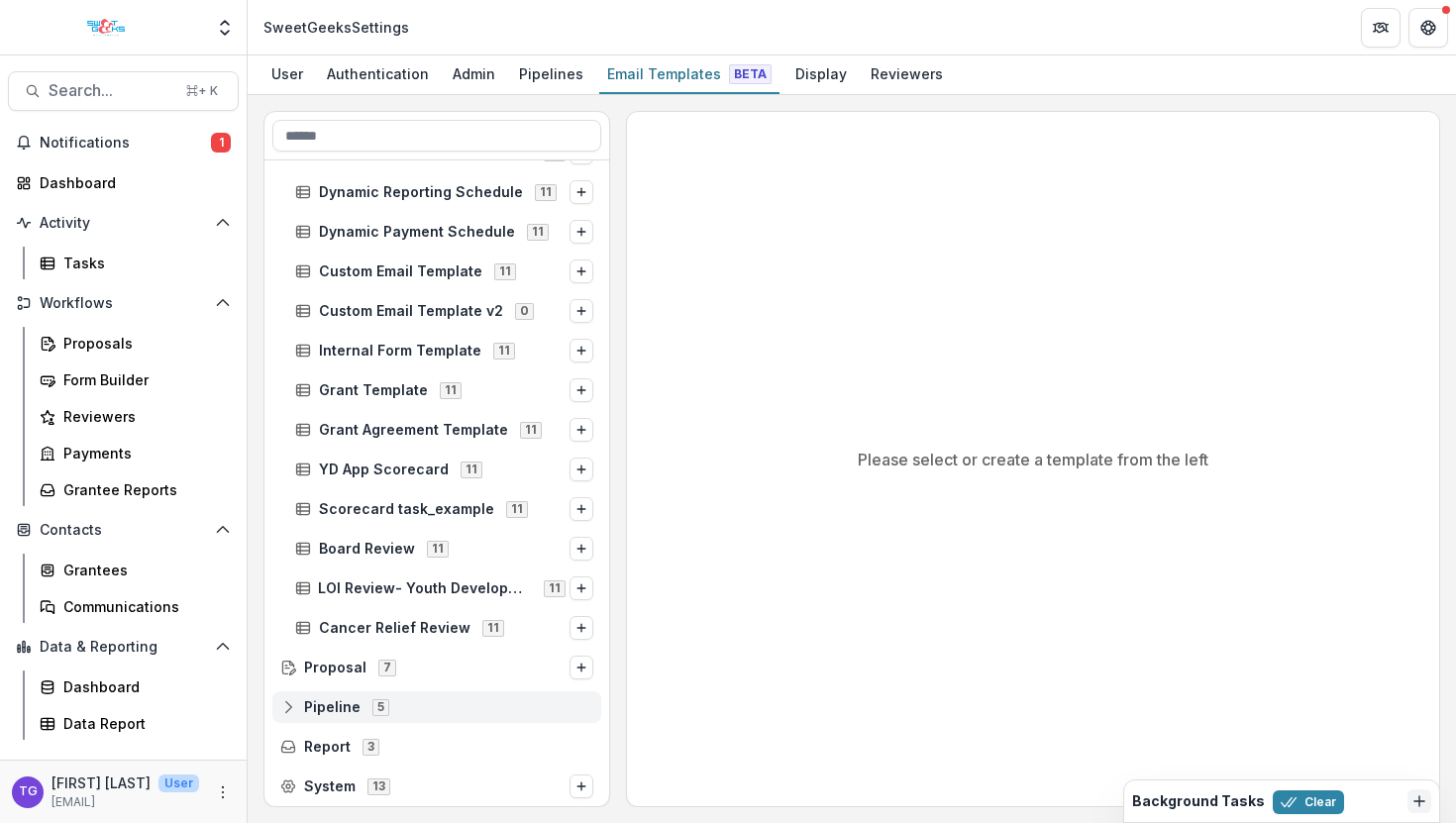 click on "Pipeline" at bounding box center [332, 707] 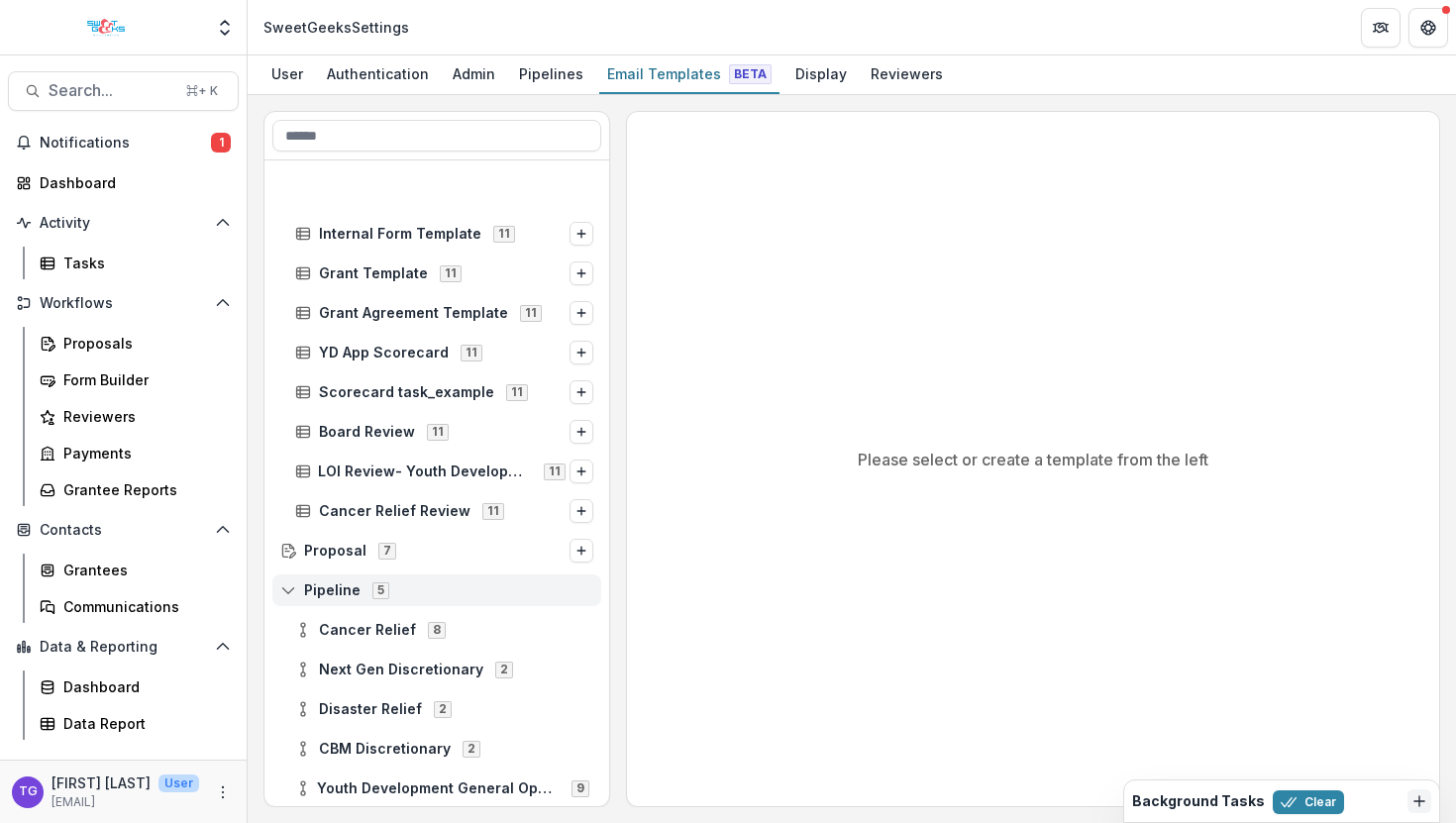 scroll, scrollTop: 638, scrollLeft: 0, axis: vertical 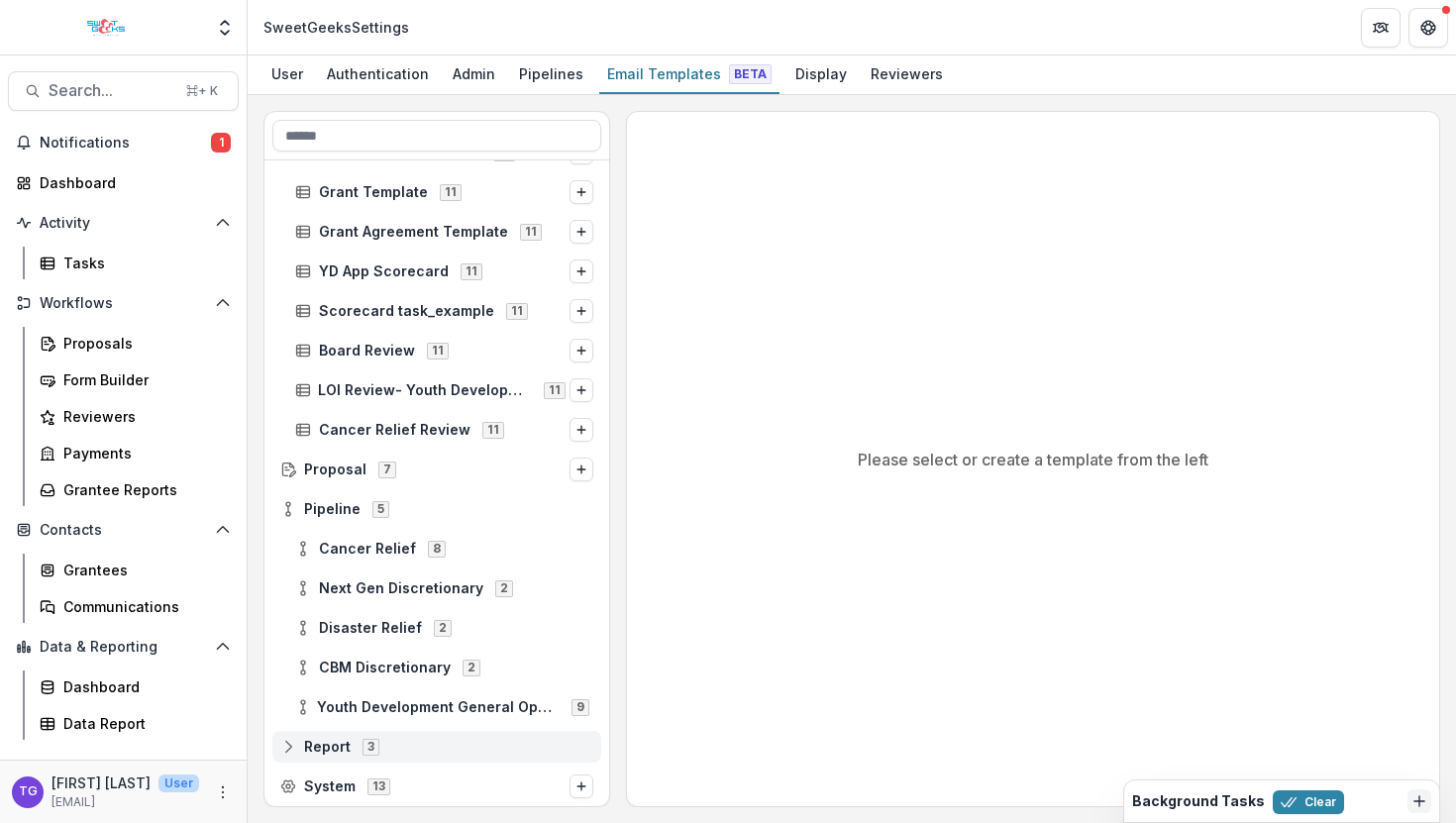 click on "Report" at bounding box center (327, 747) 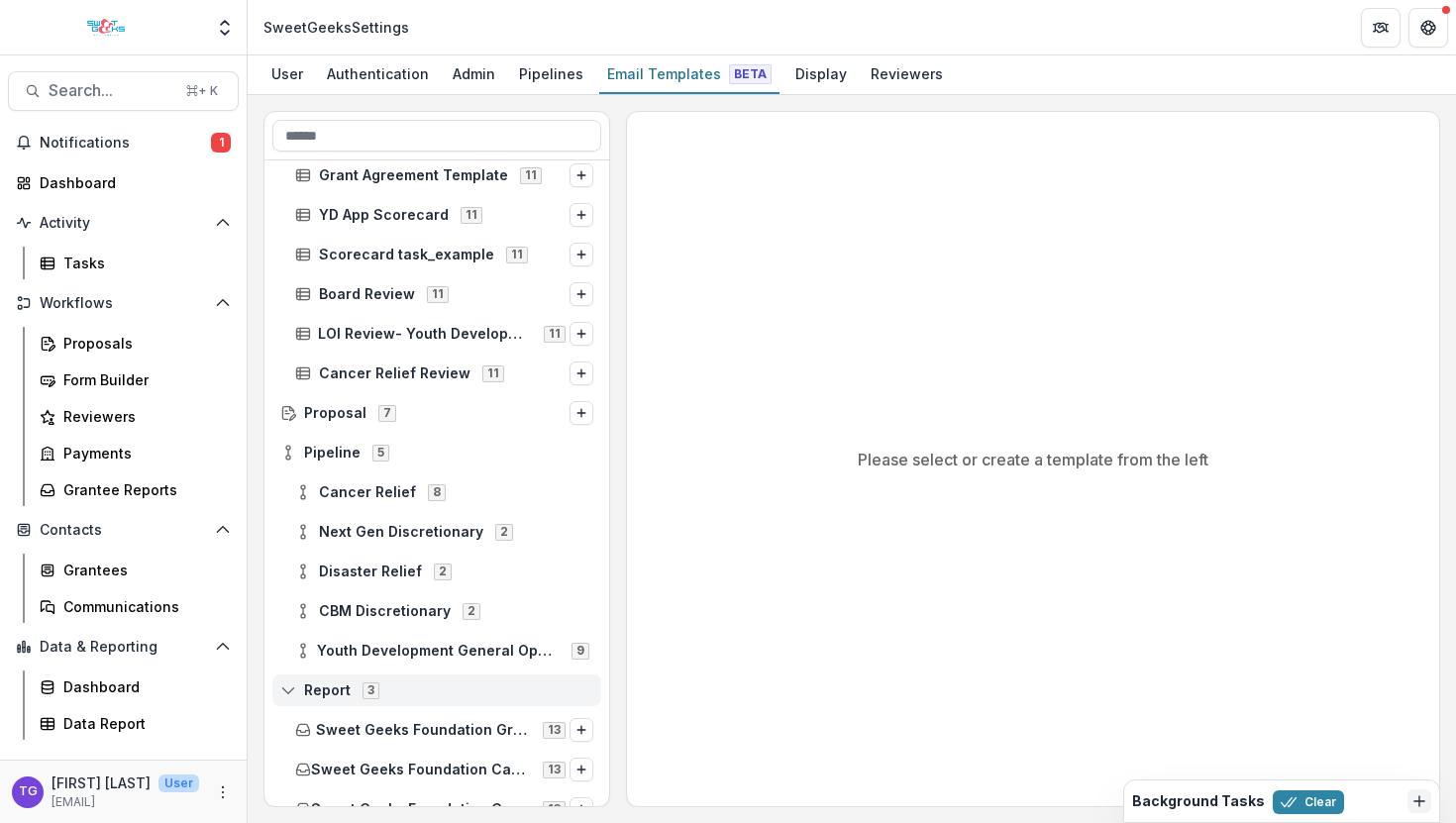 scroll, scrollTop: 753, scrollLeft: 0, axis: vertical 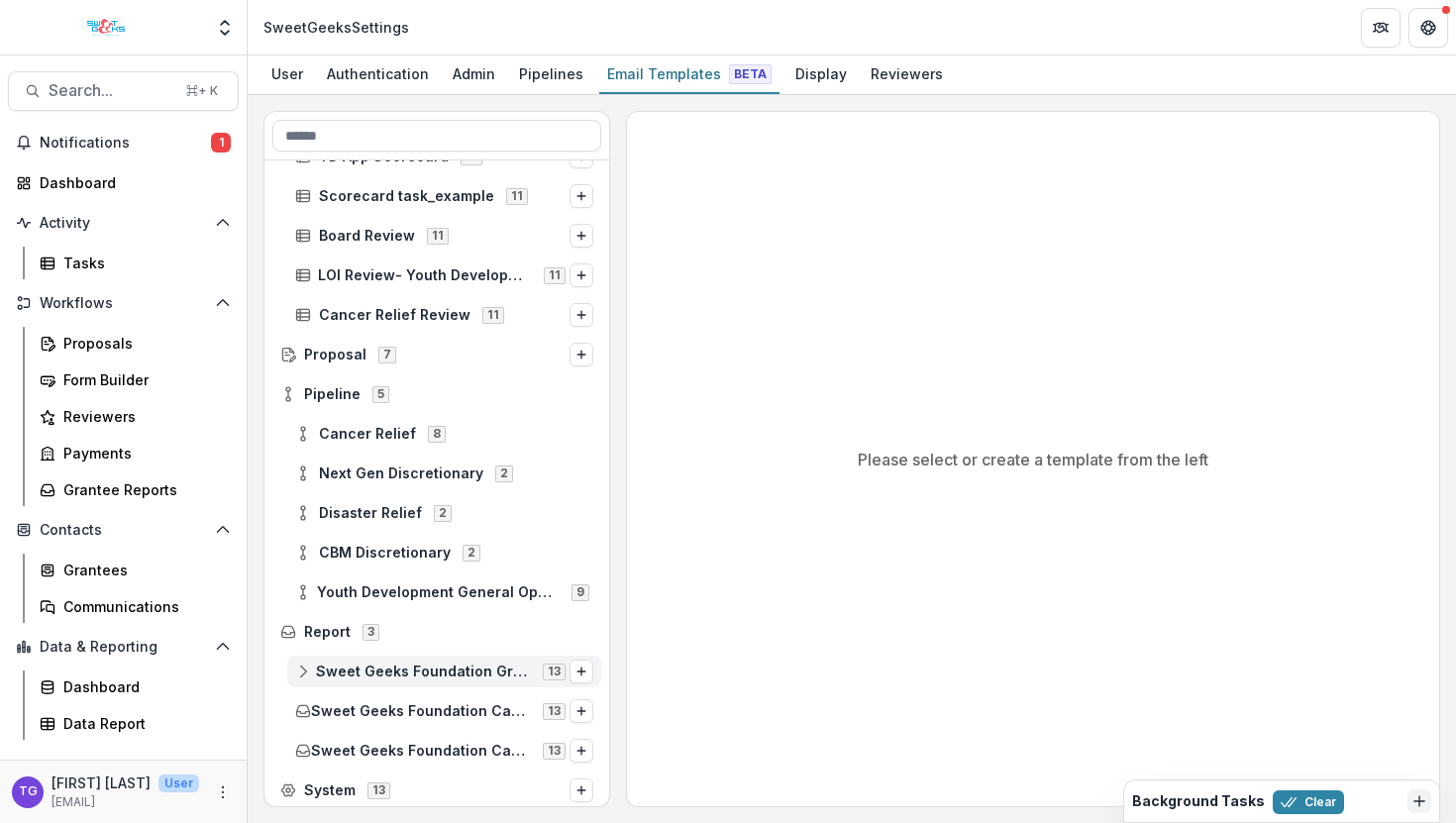 click on "Sweet Geeks Foundation Grant Report" at bounding box center (423, 671) 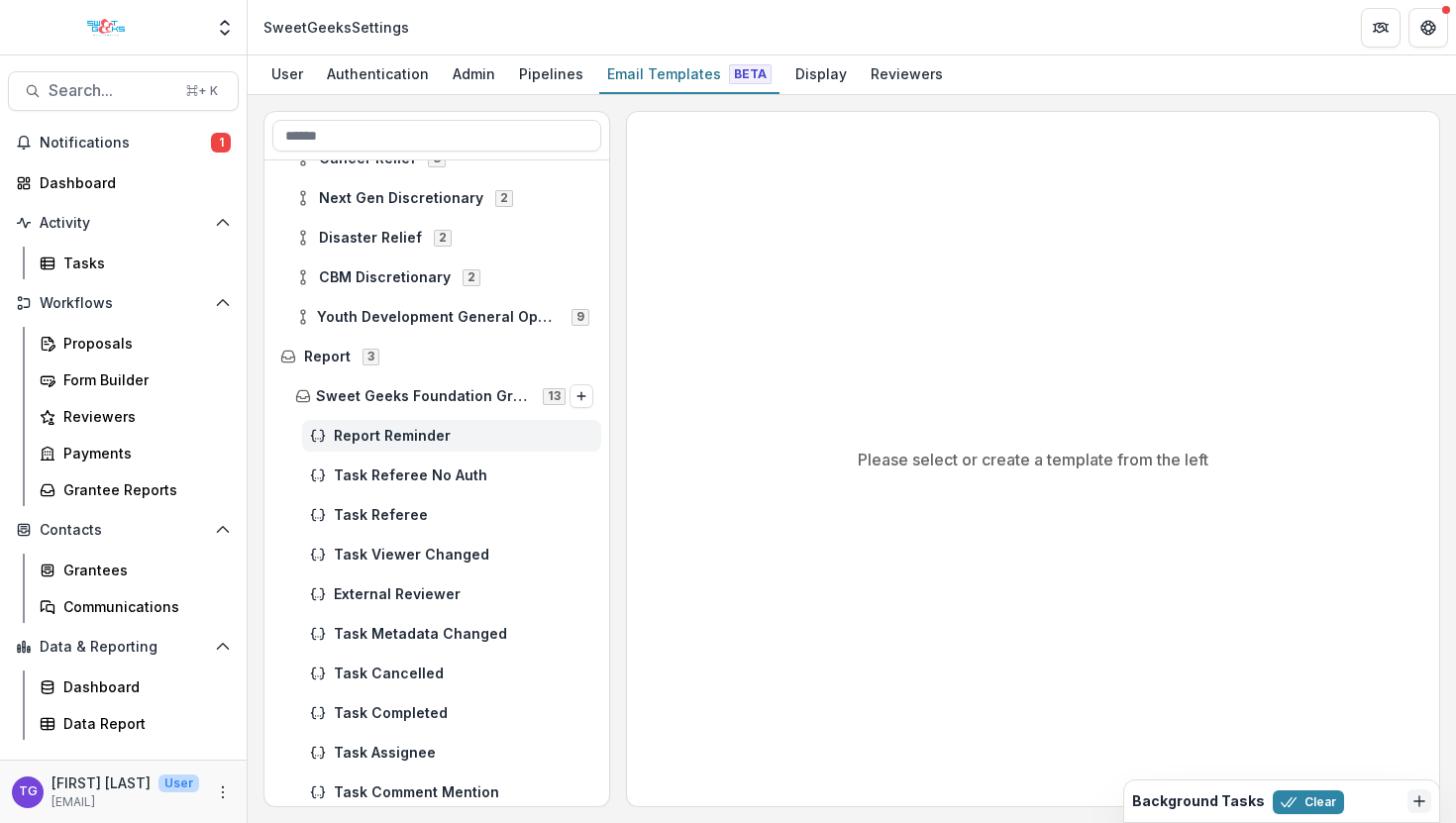 scroll, scrollTop: 1027, scrollLeft: 0, axis: vertical 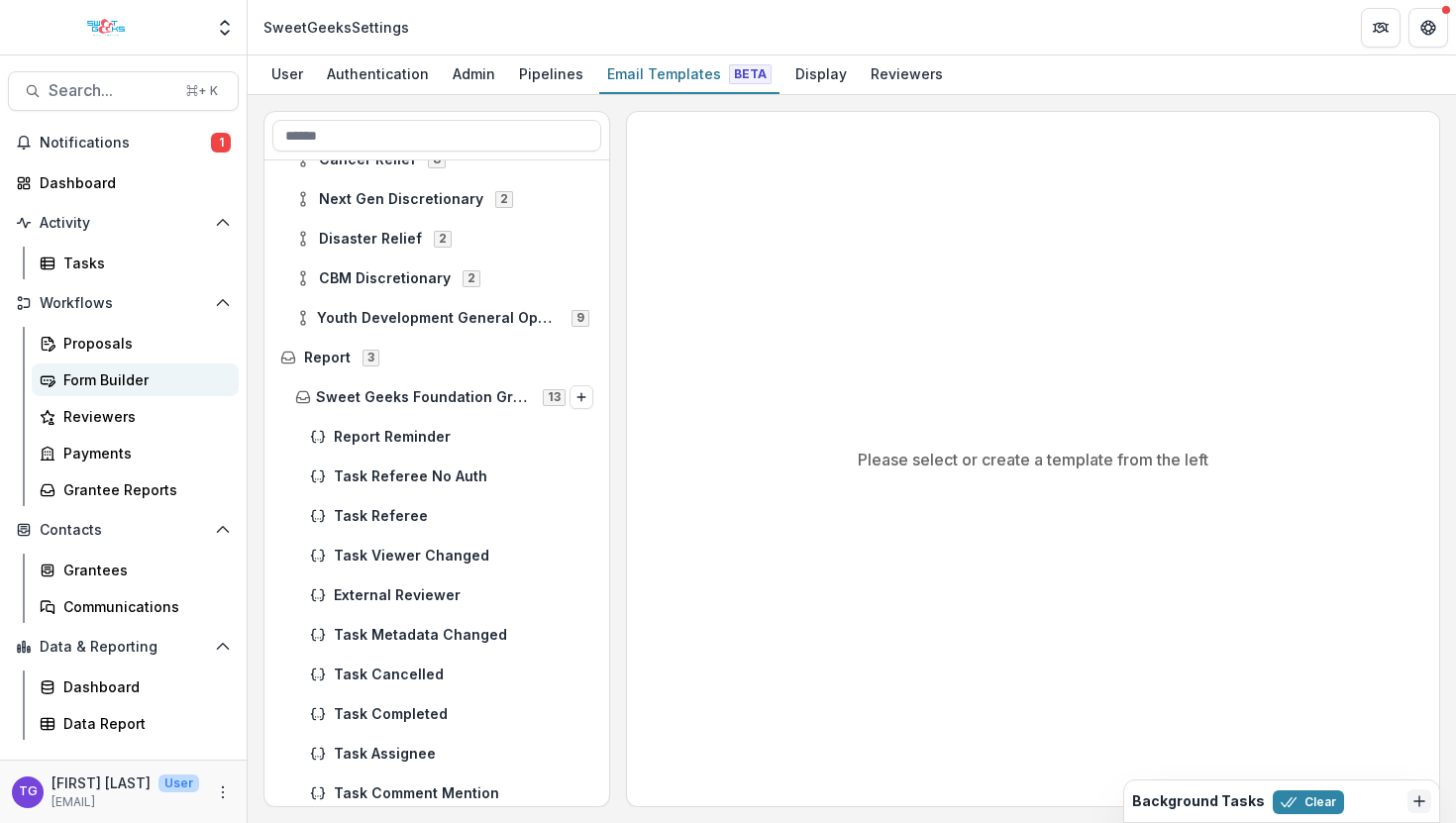 click on "Form Builder" at bounding box center [143, 379] 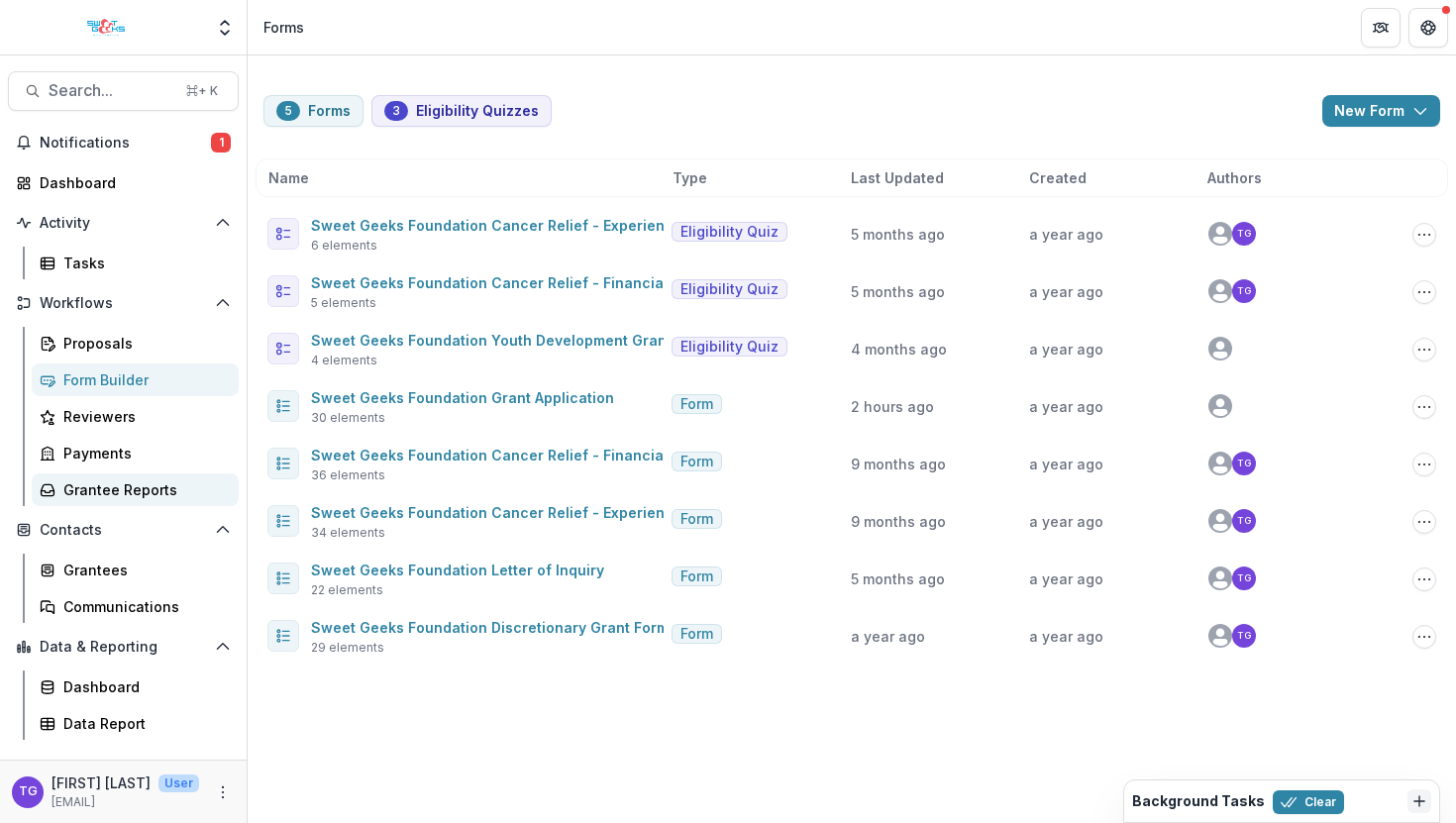 click on "Grantee Reports" at bounding box center (143, 489) 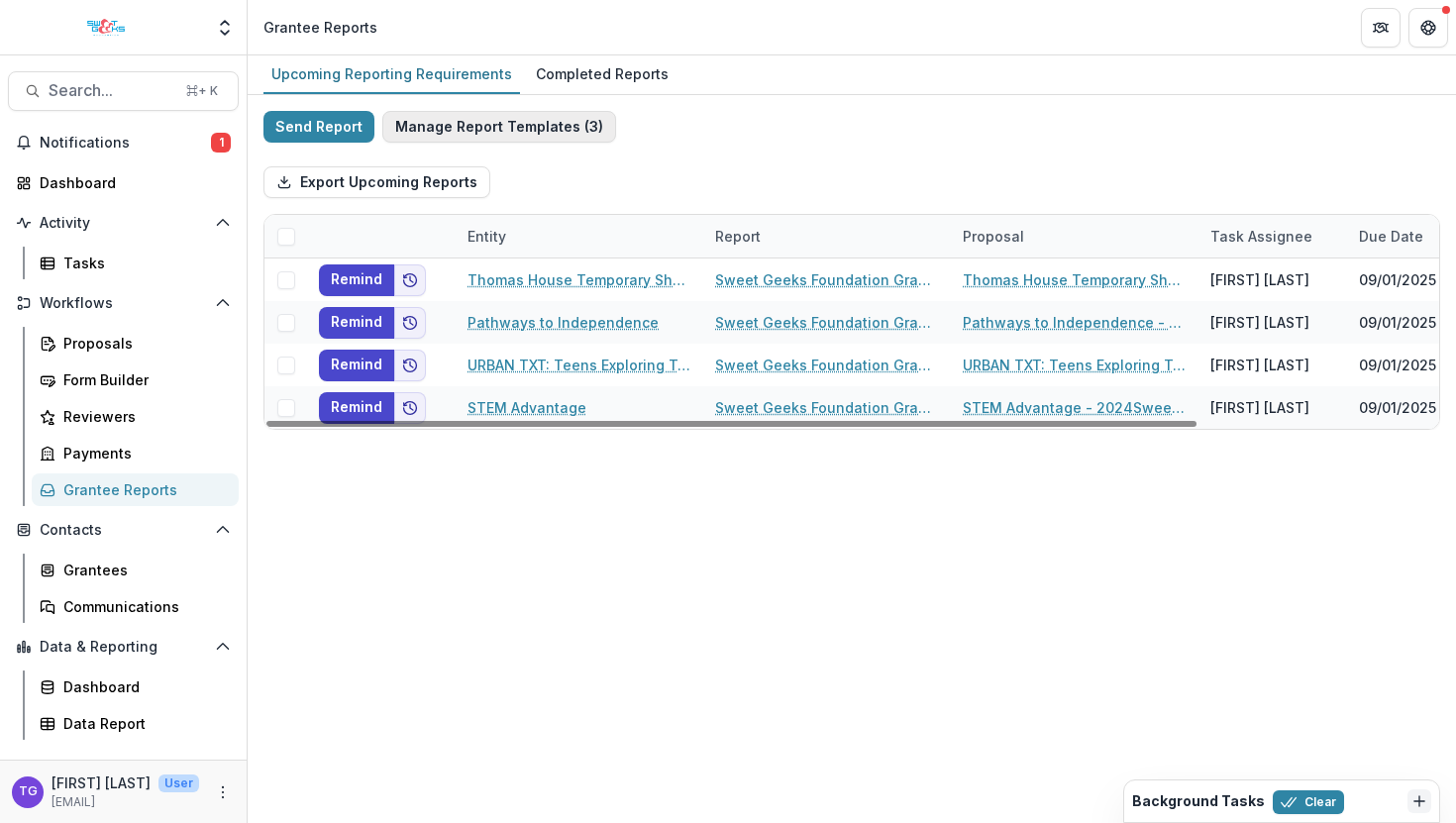 click on "Manage Report Templates ( 3 )" at bounding box center (499, 127) 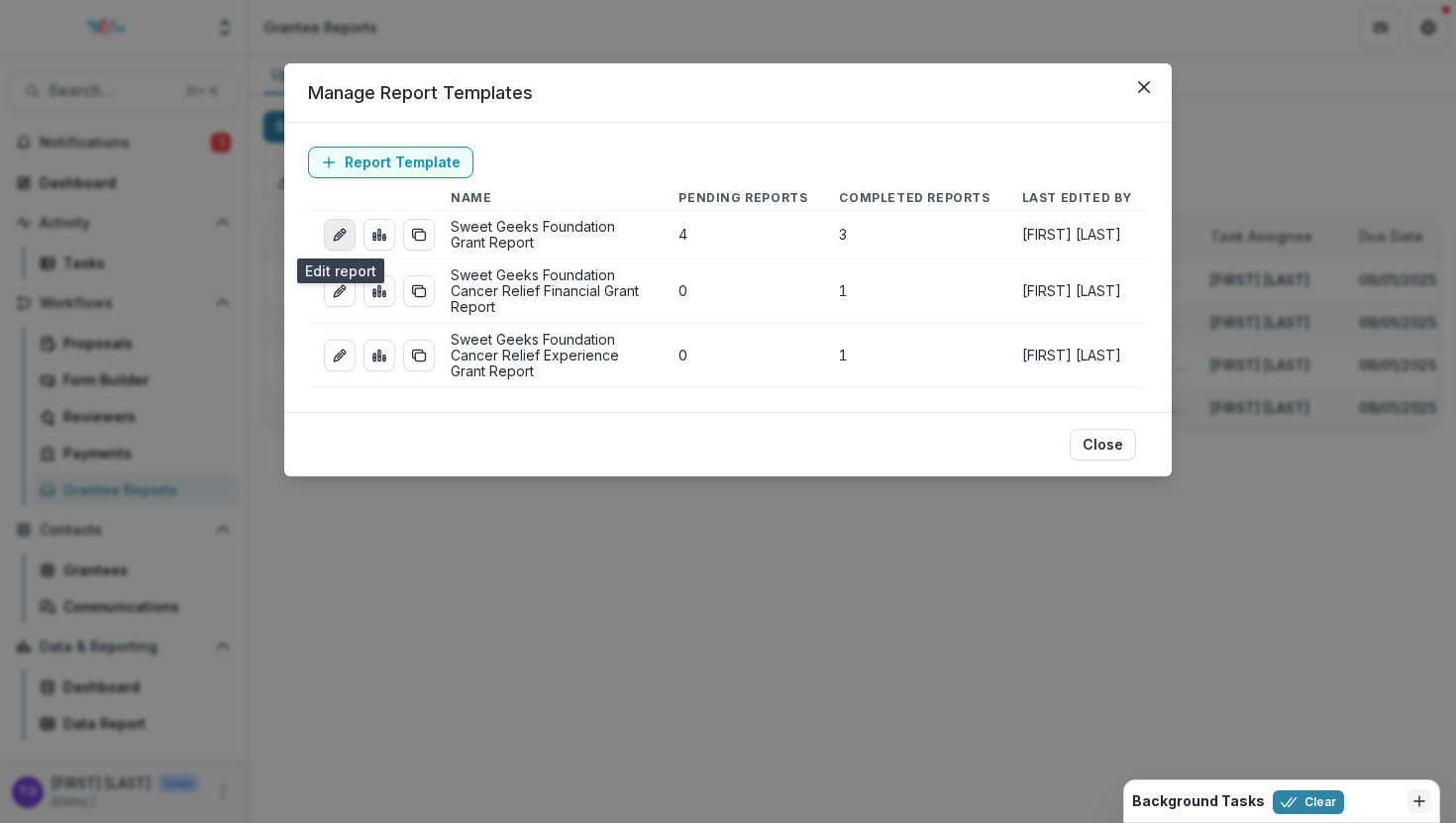 click 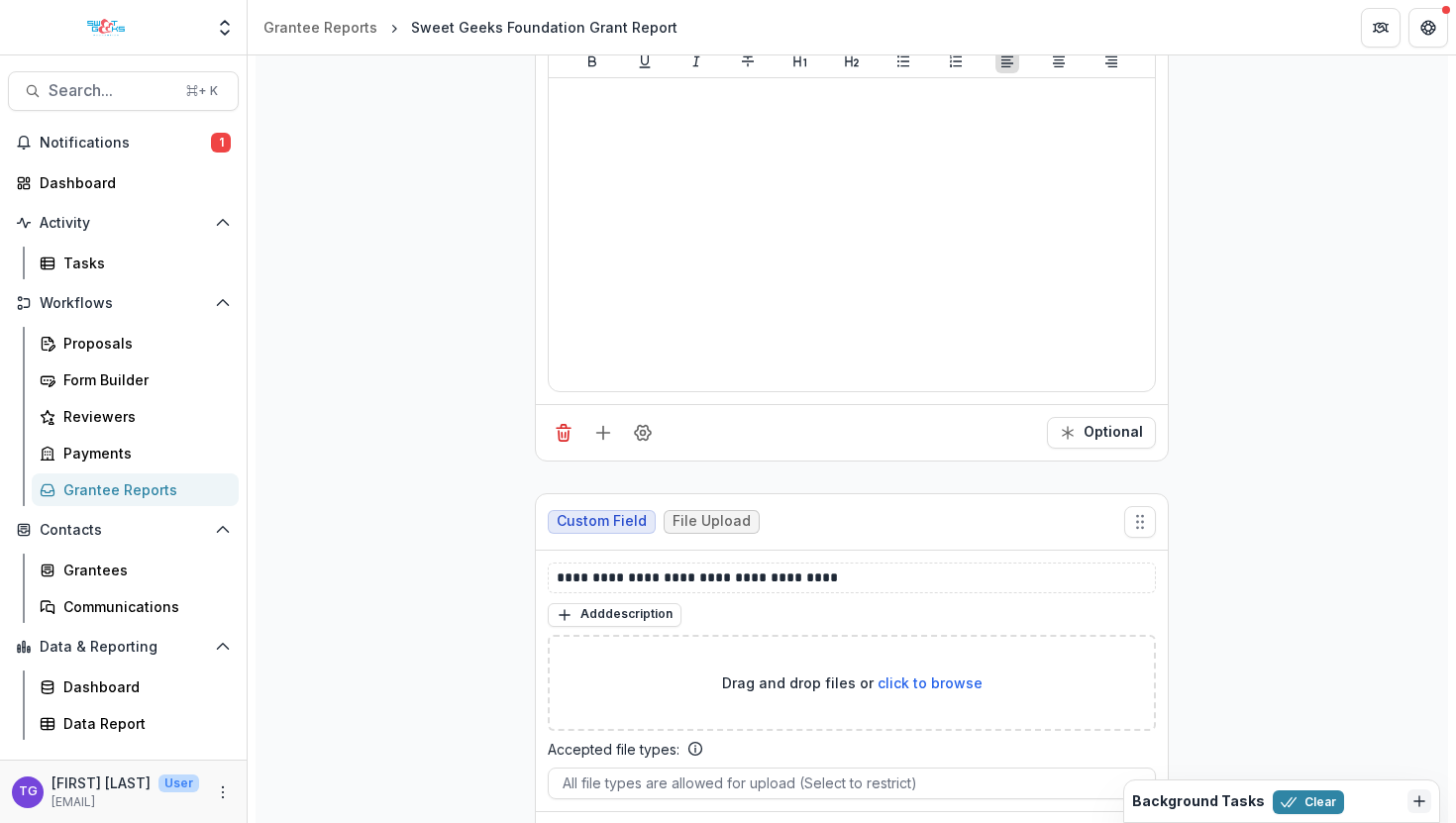 scroll, scrollTop: 1997, scrollLeft: 0, axis: vertical 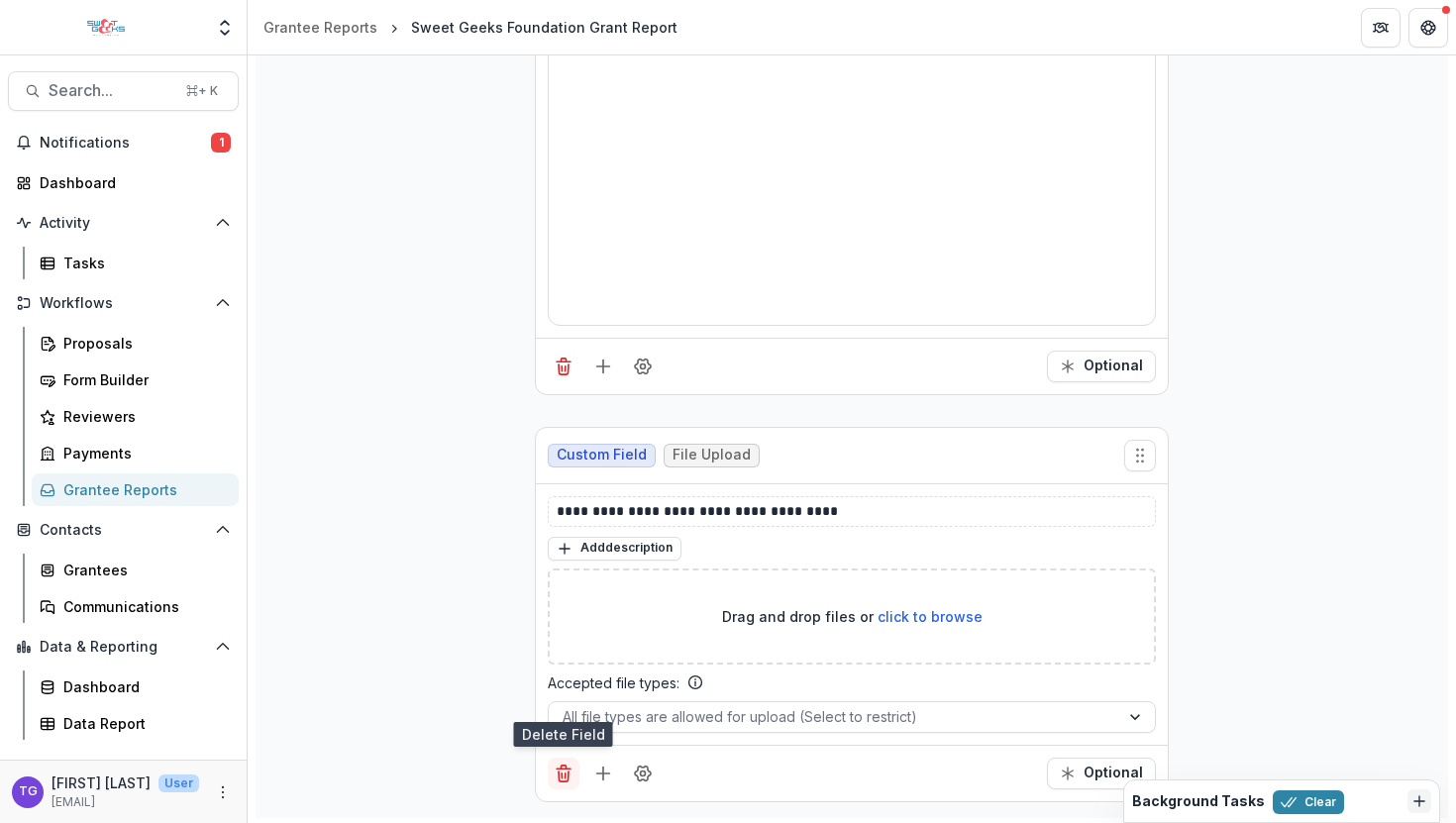click 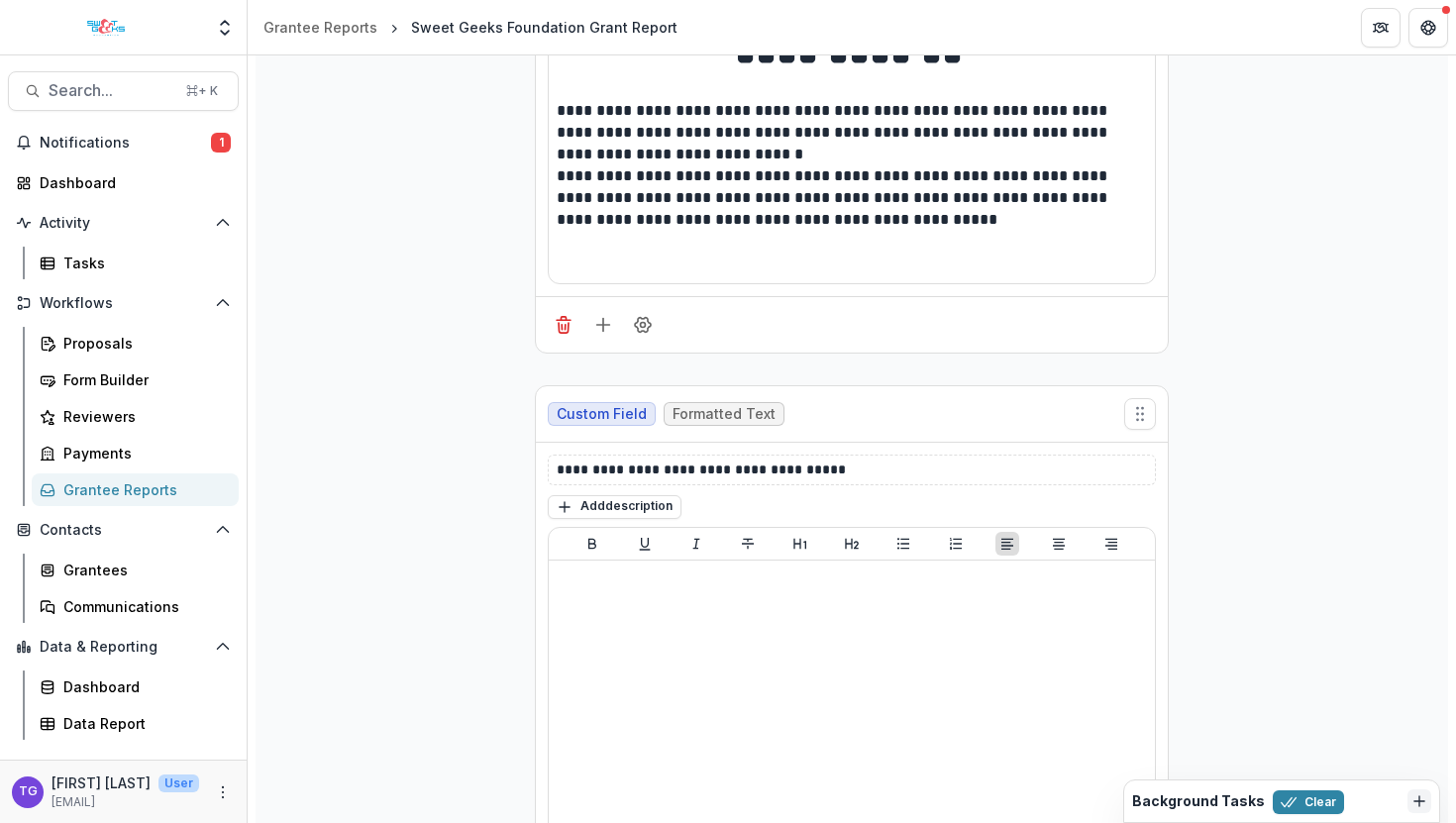 scroll, scrollTop: 0, scrollLeft: 0, axis: both 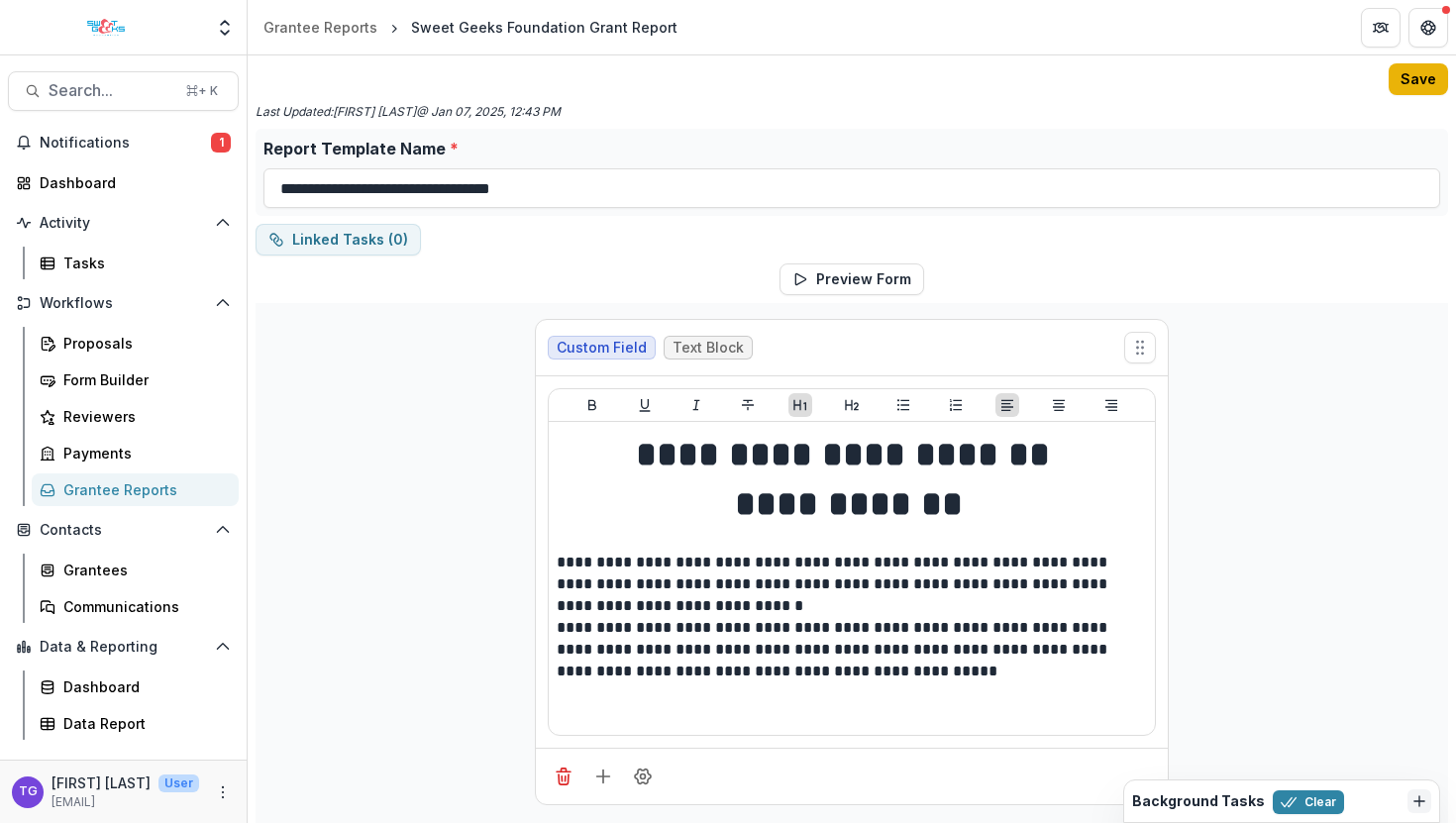 click on "Save" at bounding box center (1418, 79) 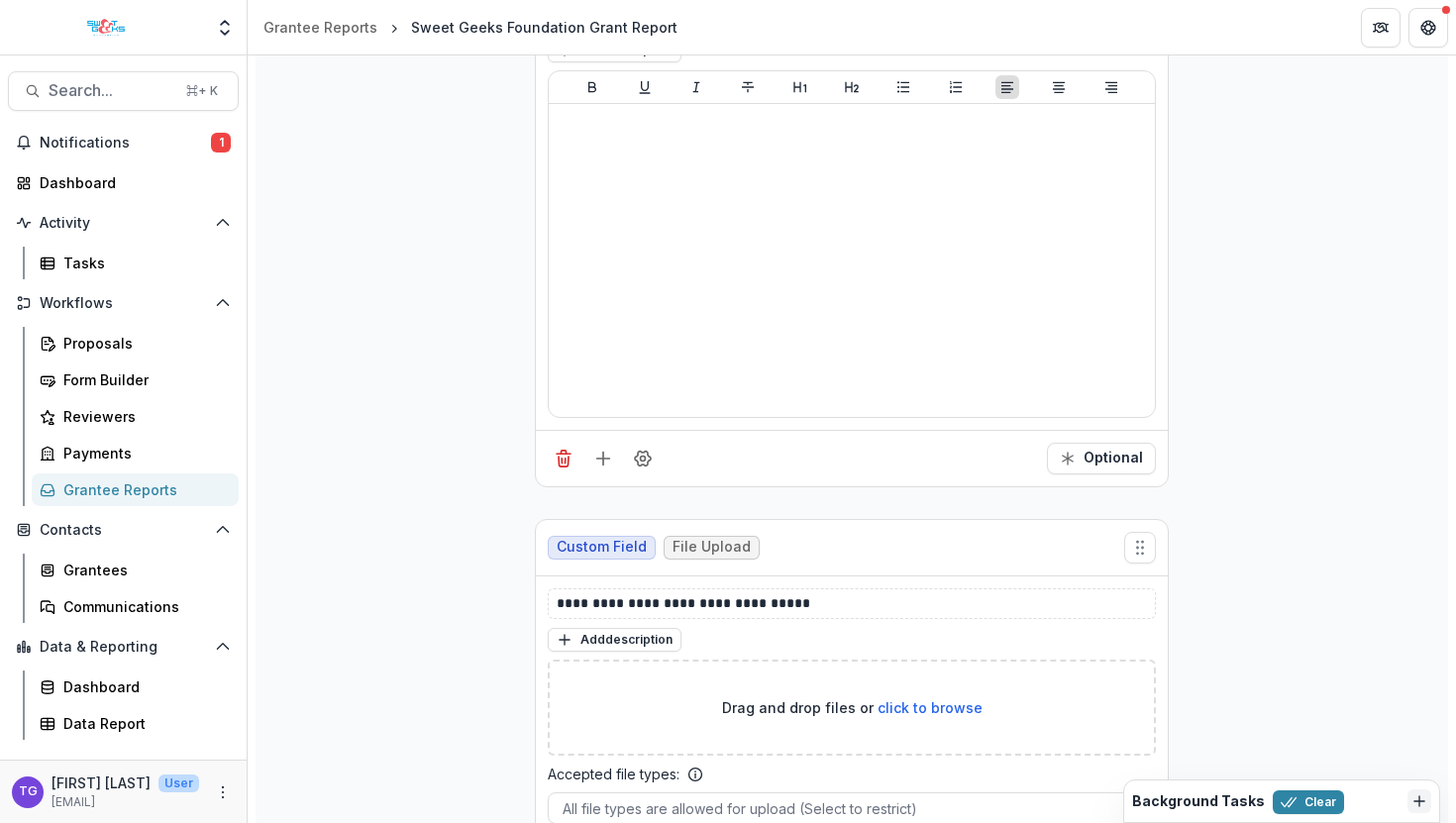 scroll, scrollTop: 909, scrollLeft: 0, axis: vertical 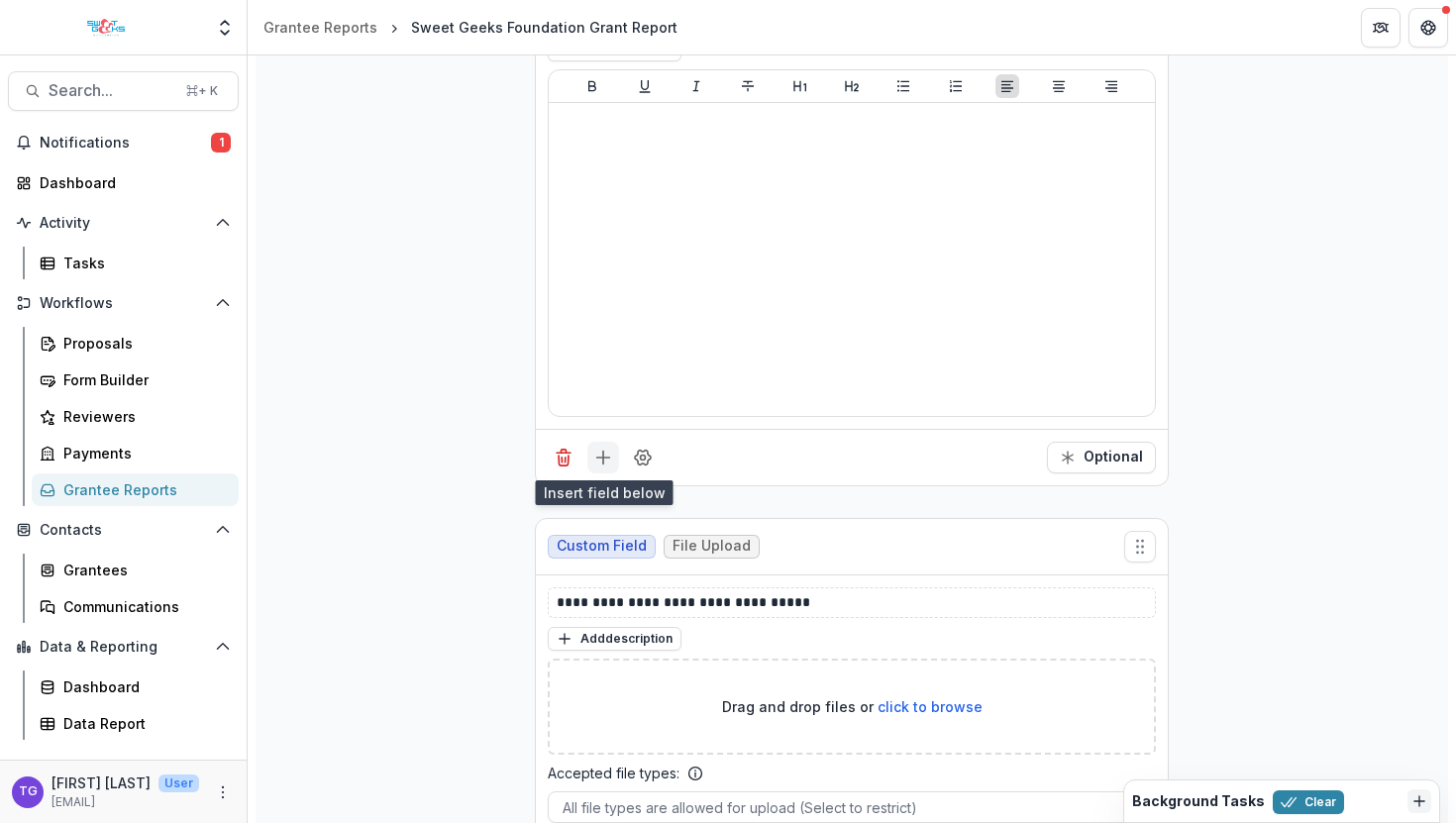 click 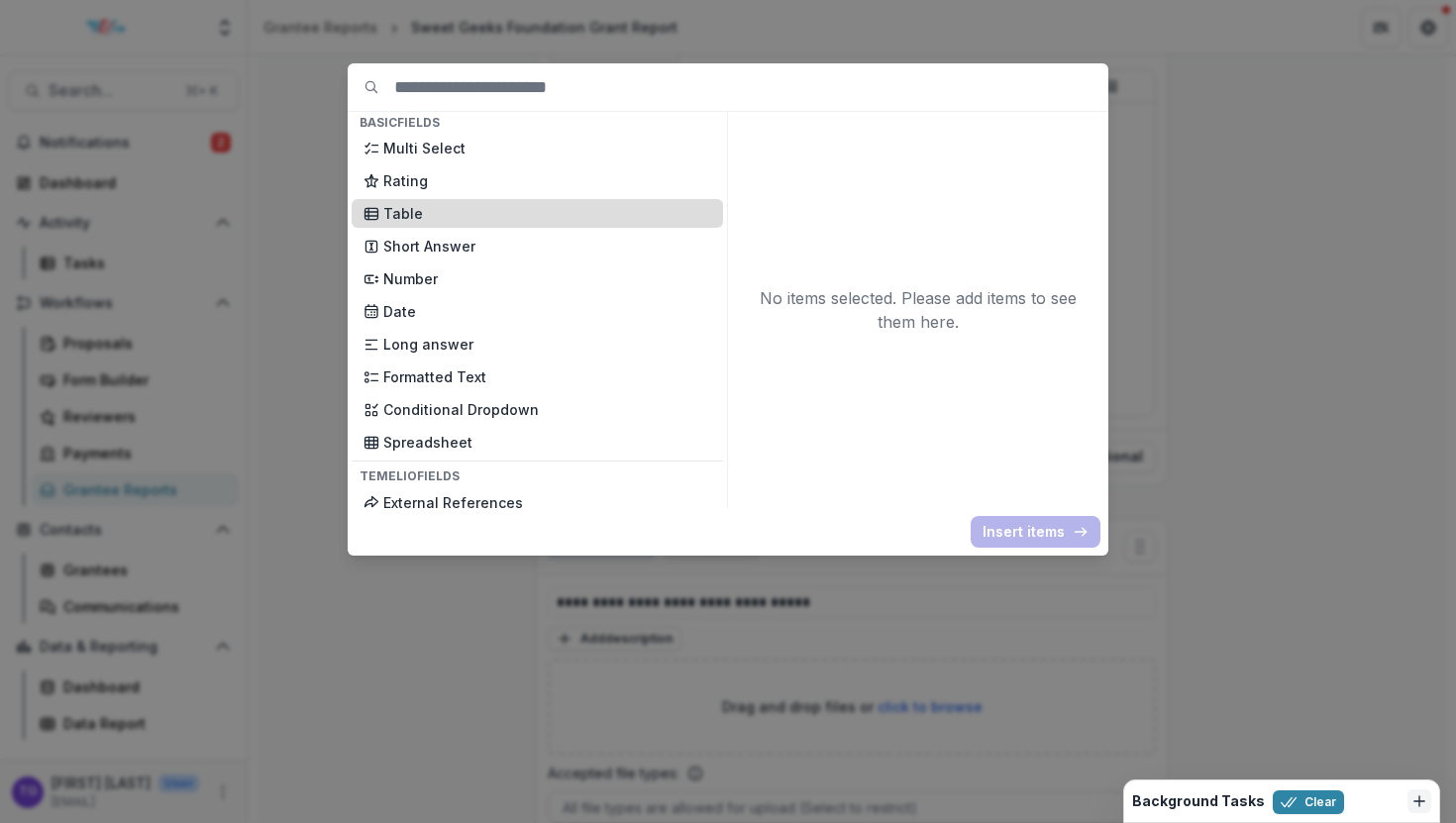 scroll, scrollTop: 301, scrollLeft: 0, axis: vertical 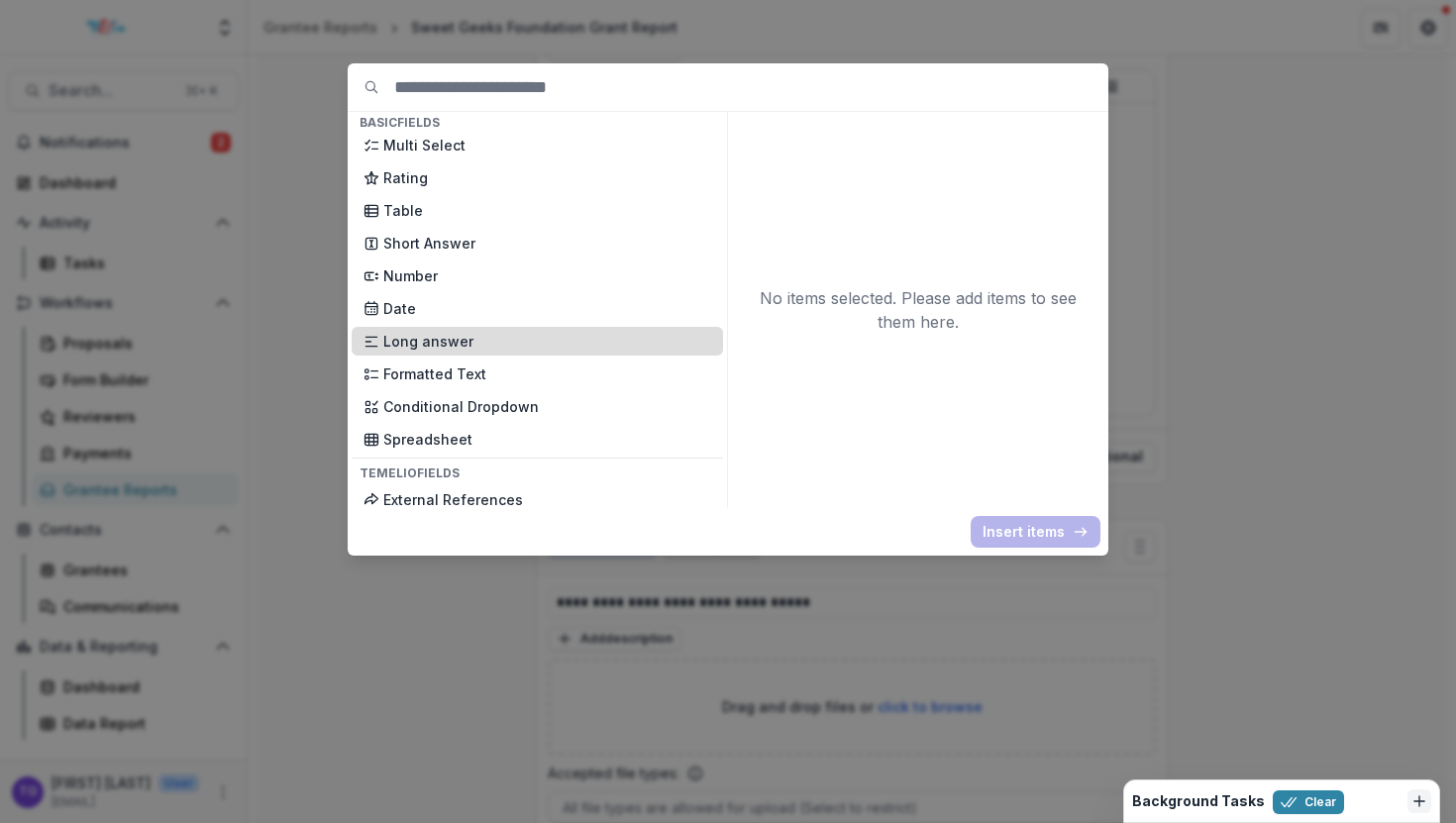 click on "Long answer" at bounding box center [547, 341] 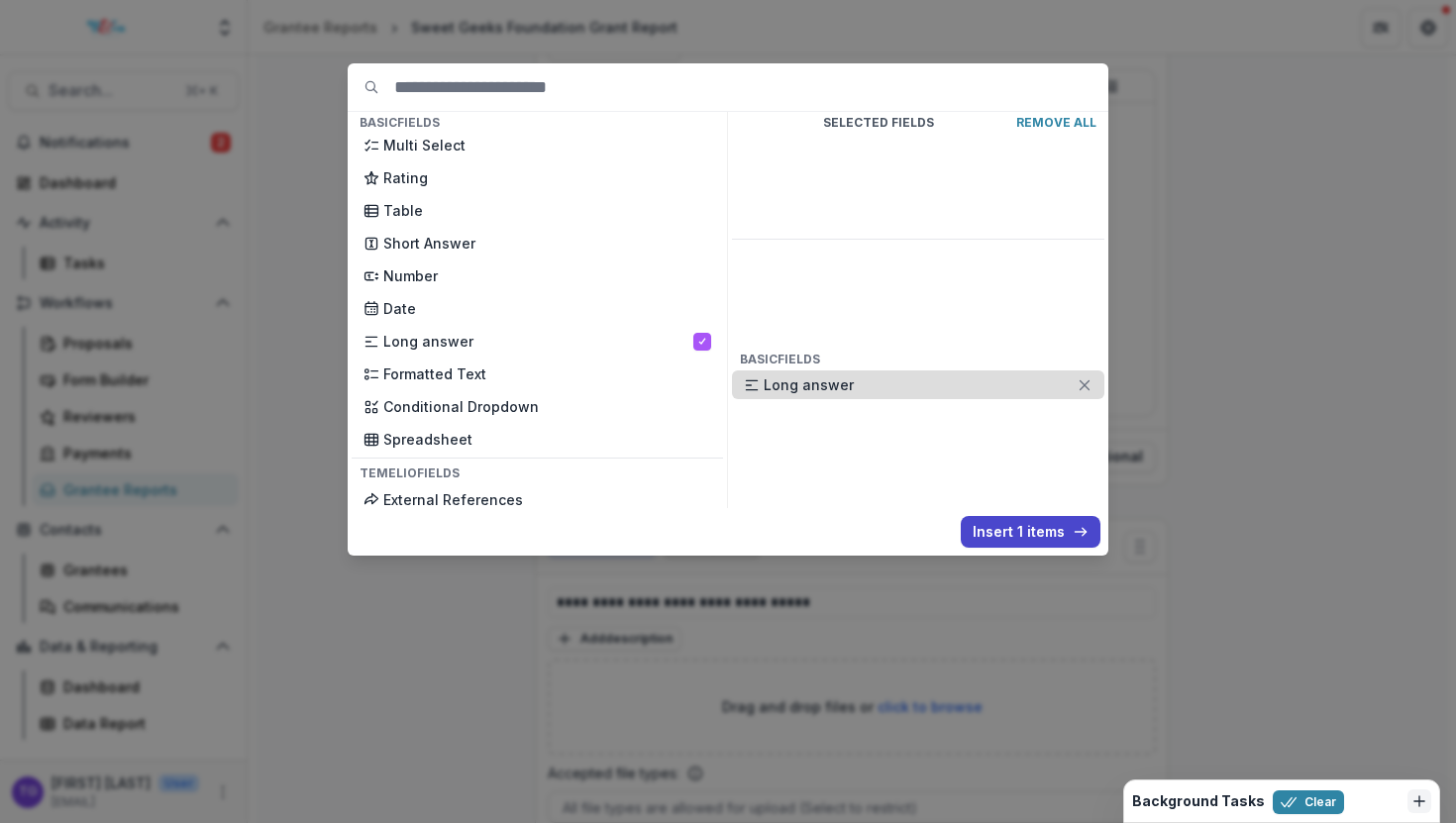 click on "Long answer" at bounding box center [920, 384] 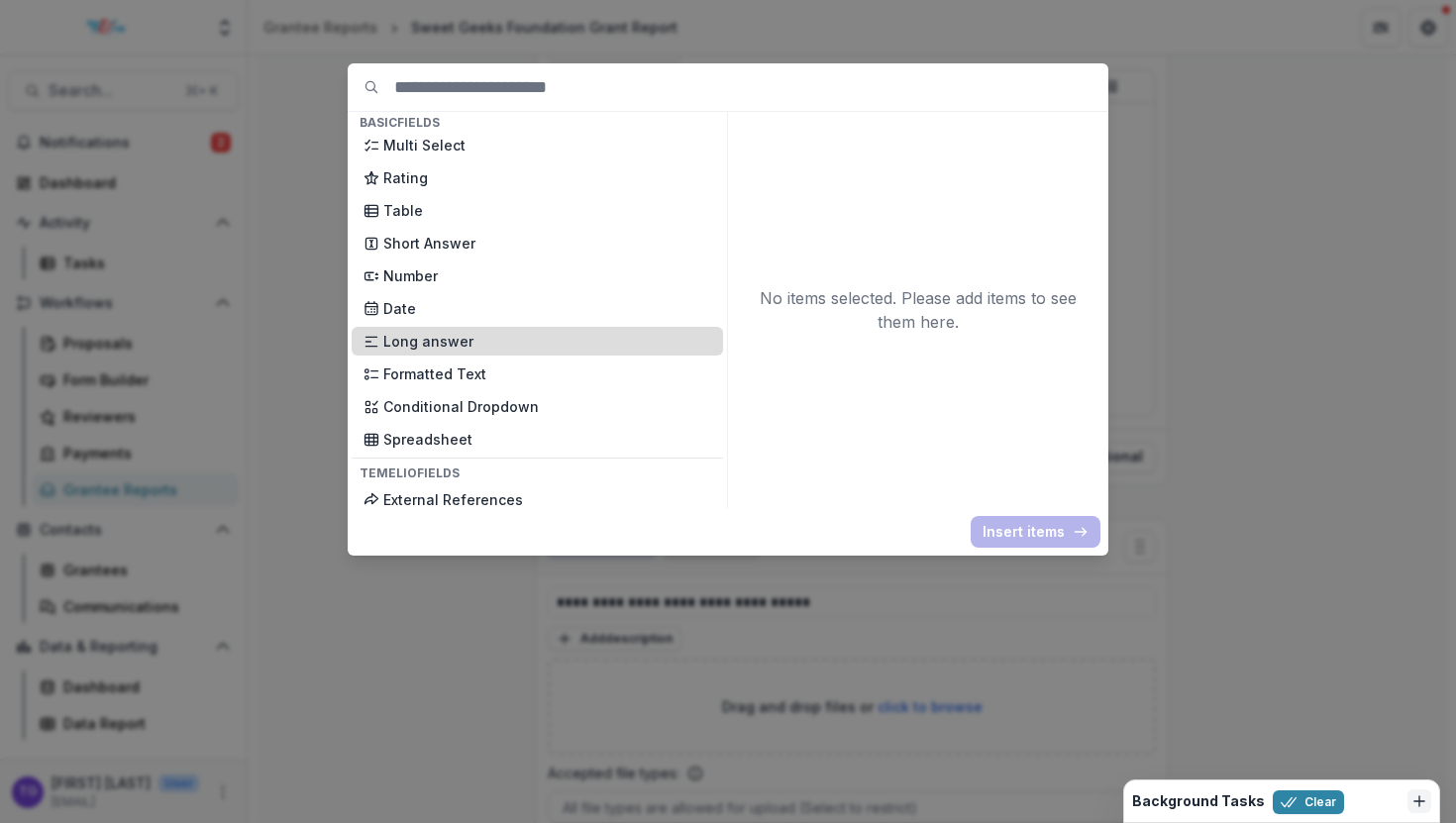click on "Long answer" at bounding box center [547, 341] 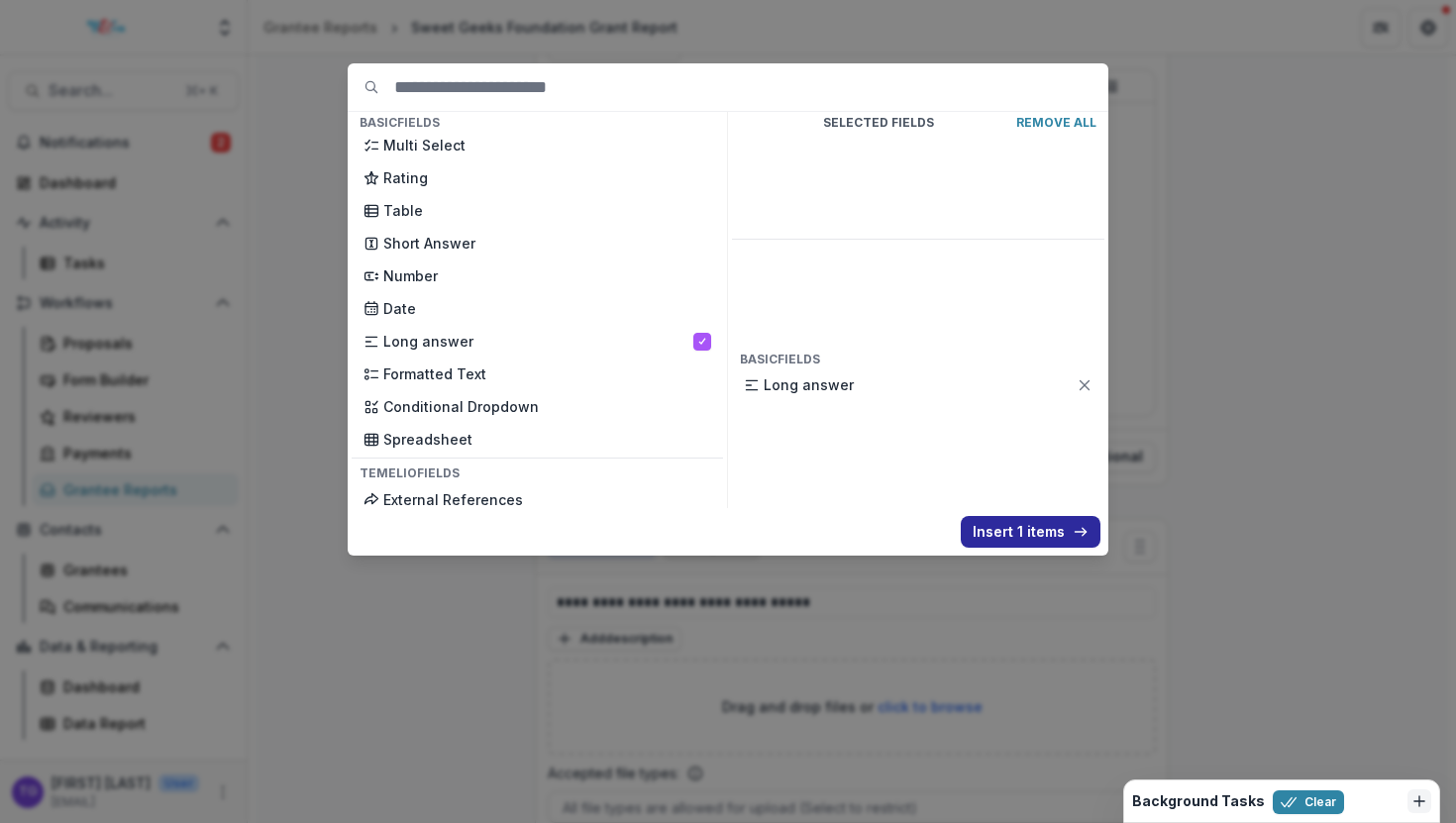click on "Insert 1 items" at bounding box center [1030, 532] 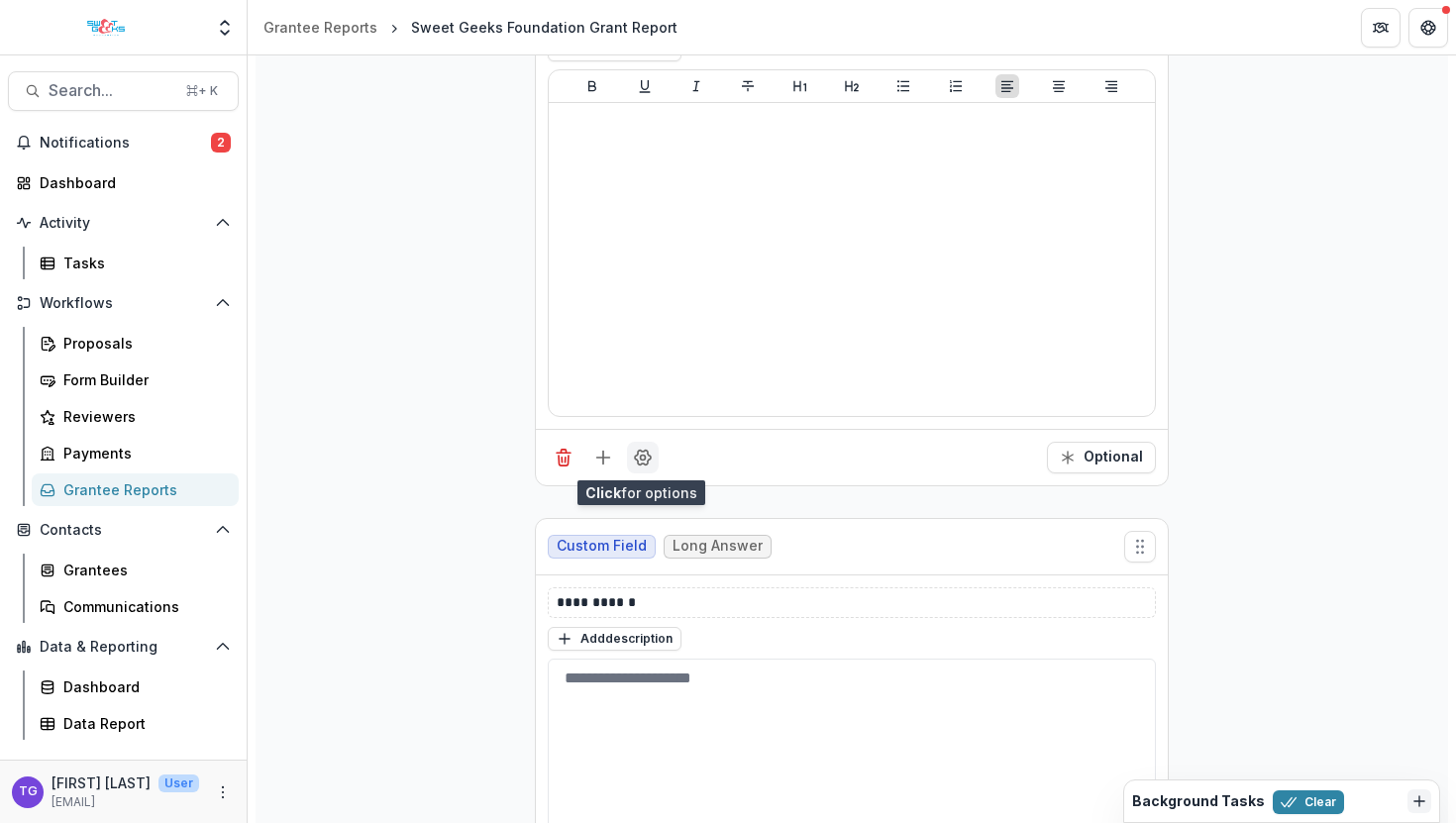 click 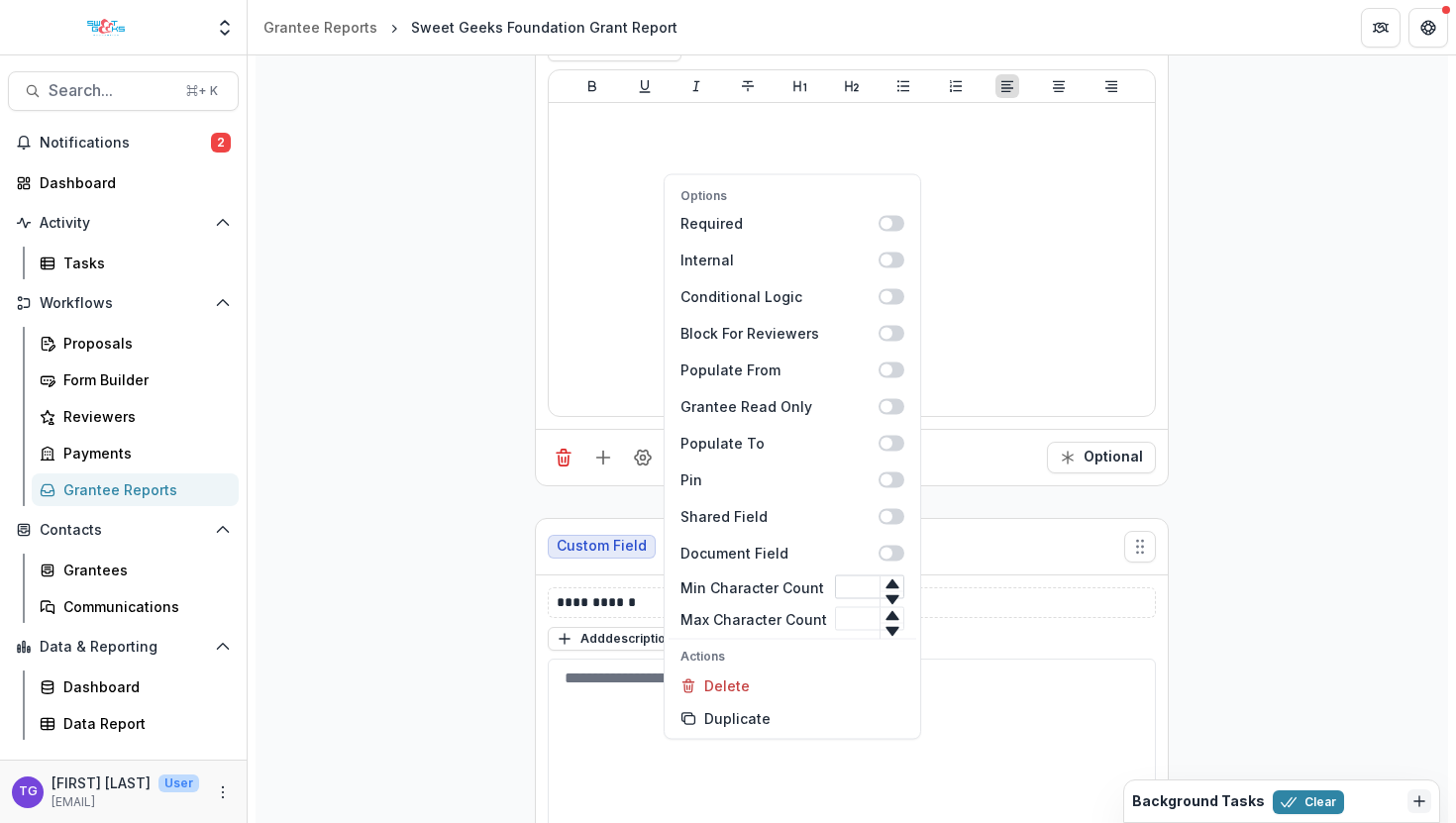 click on "Min Character Count" at bounding box center (870, 587) 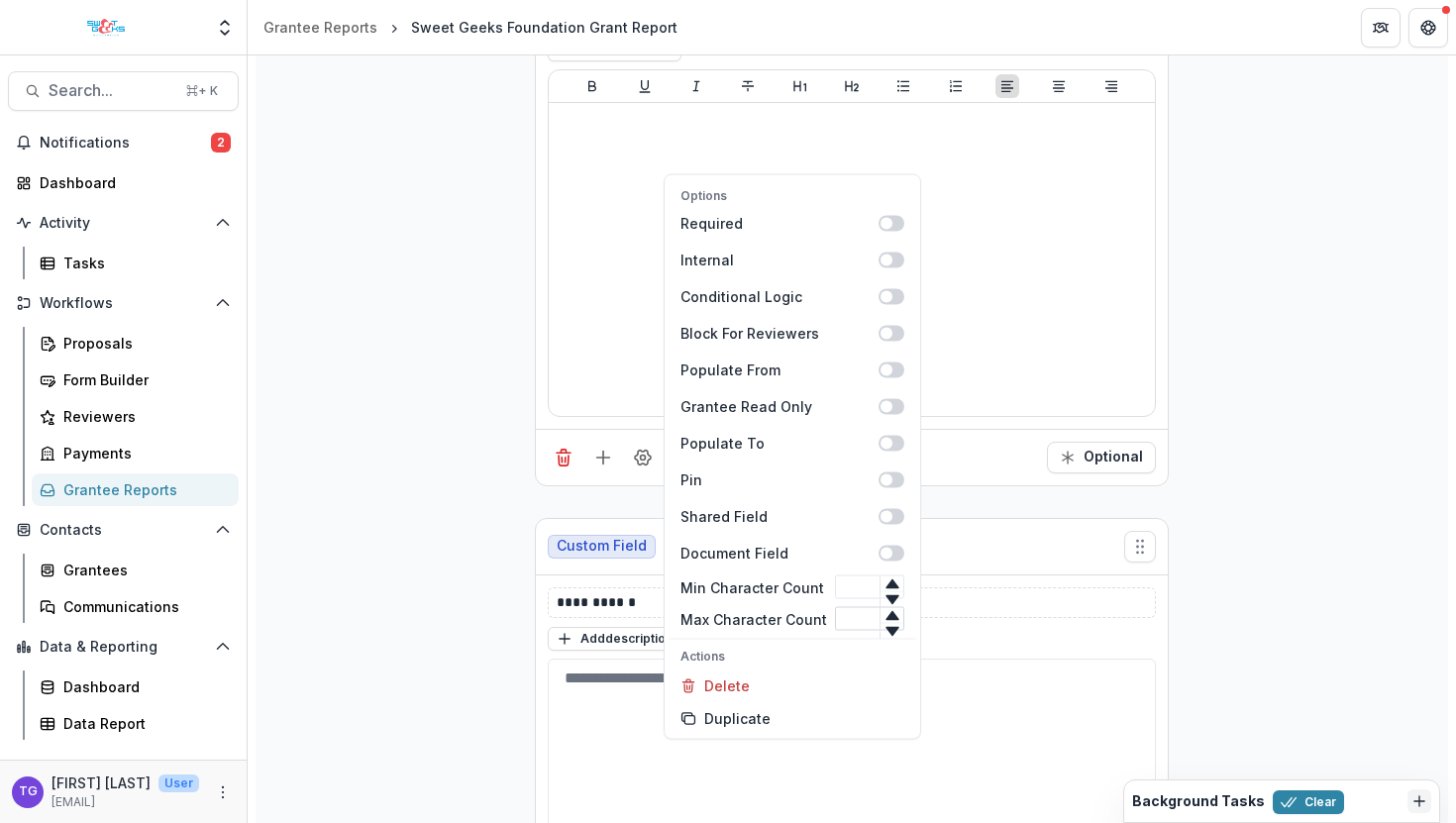 click on "Max Character Count" at bounding box center (870, 619) 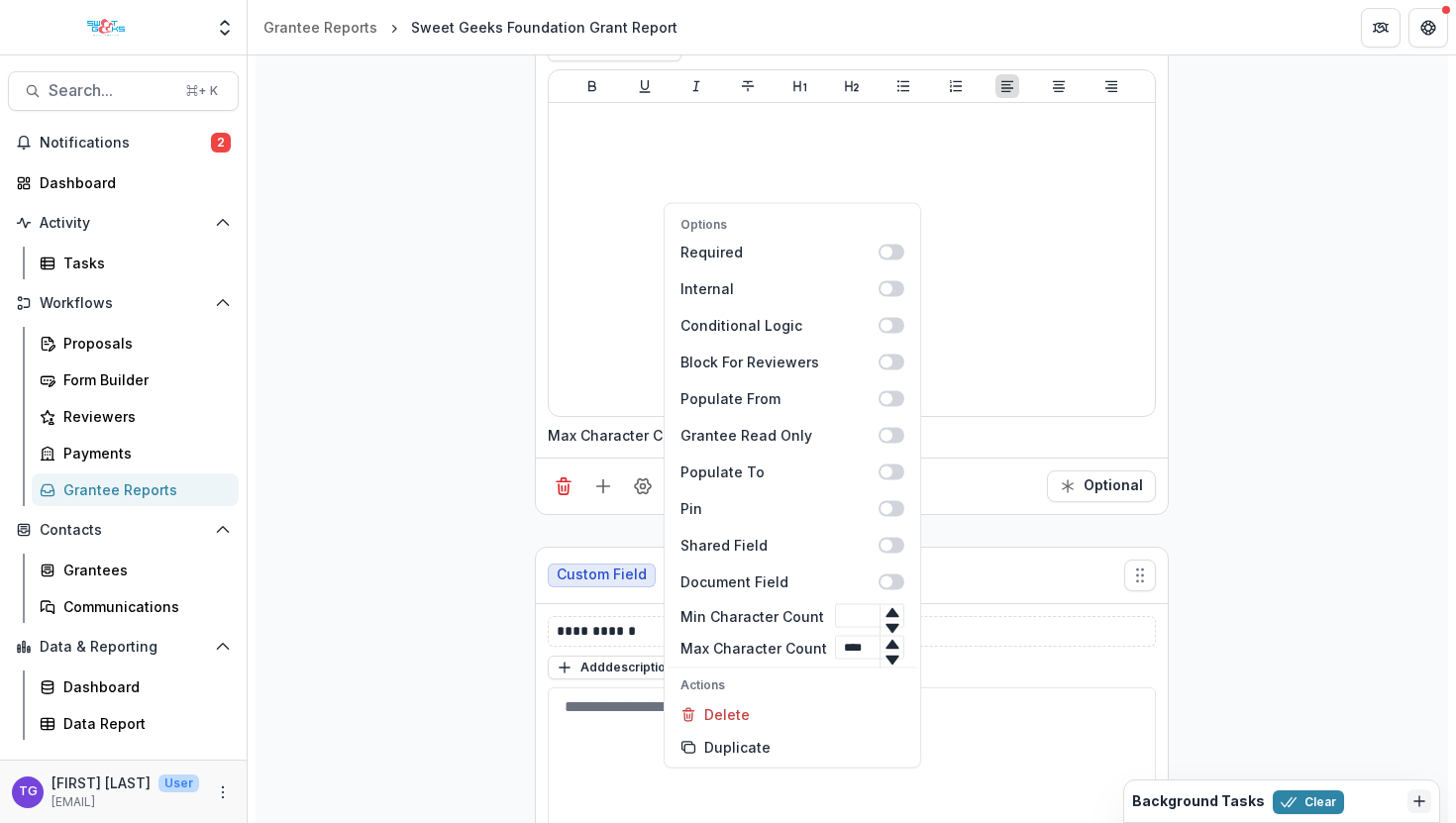 type on "****" 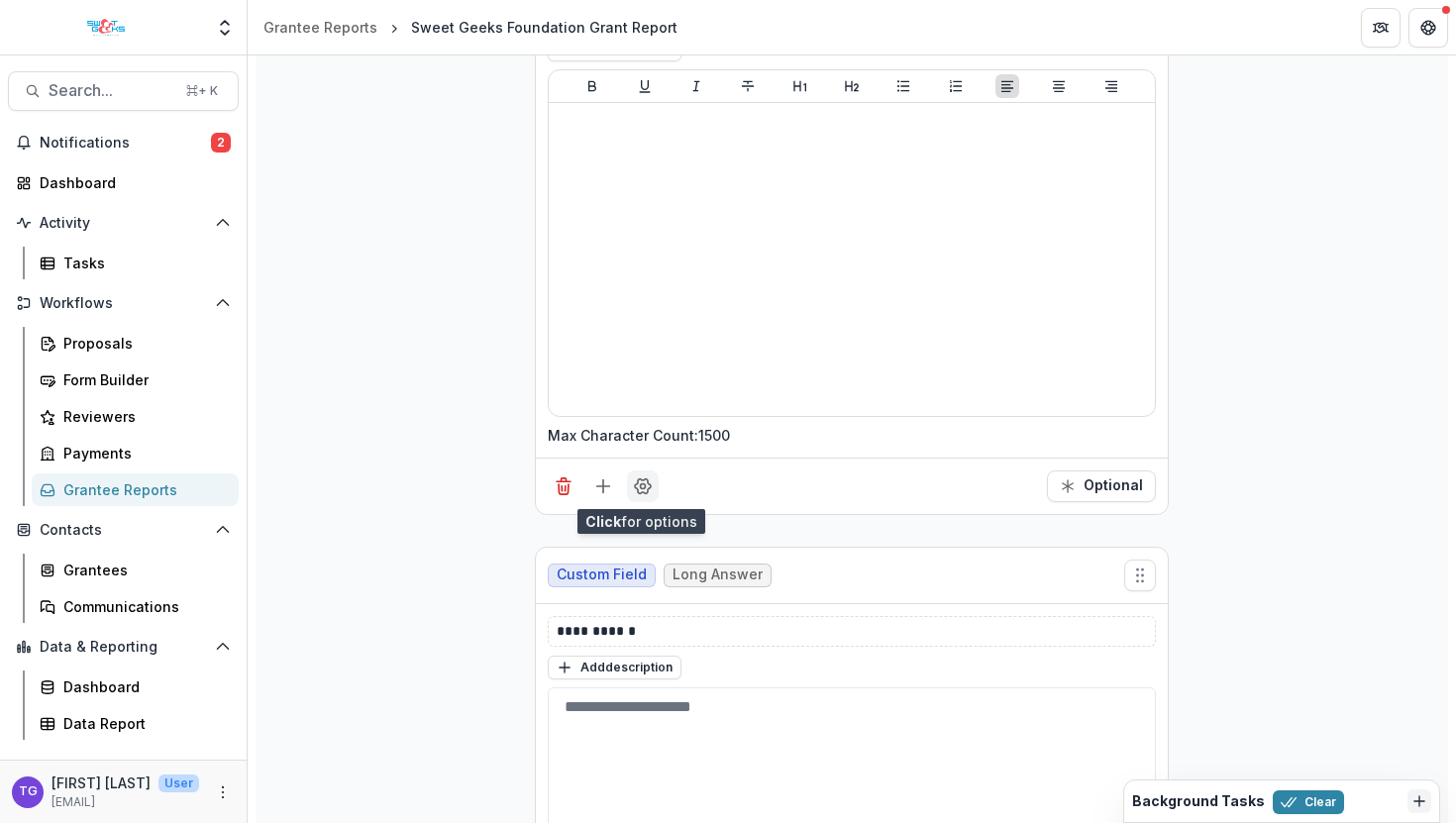 click 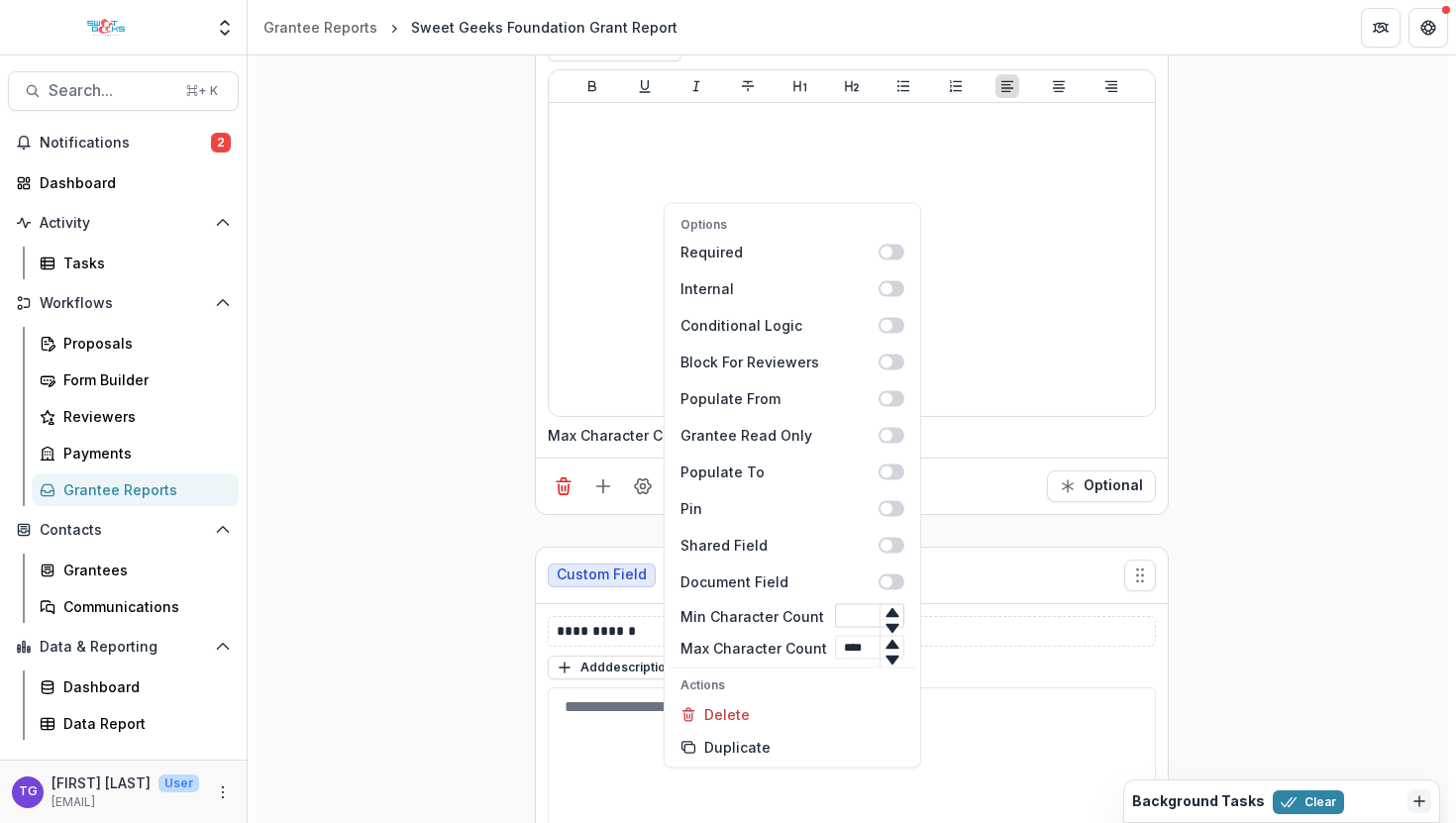 click on "Min Character Count" at bounding box center [870, 616] 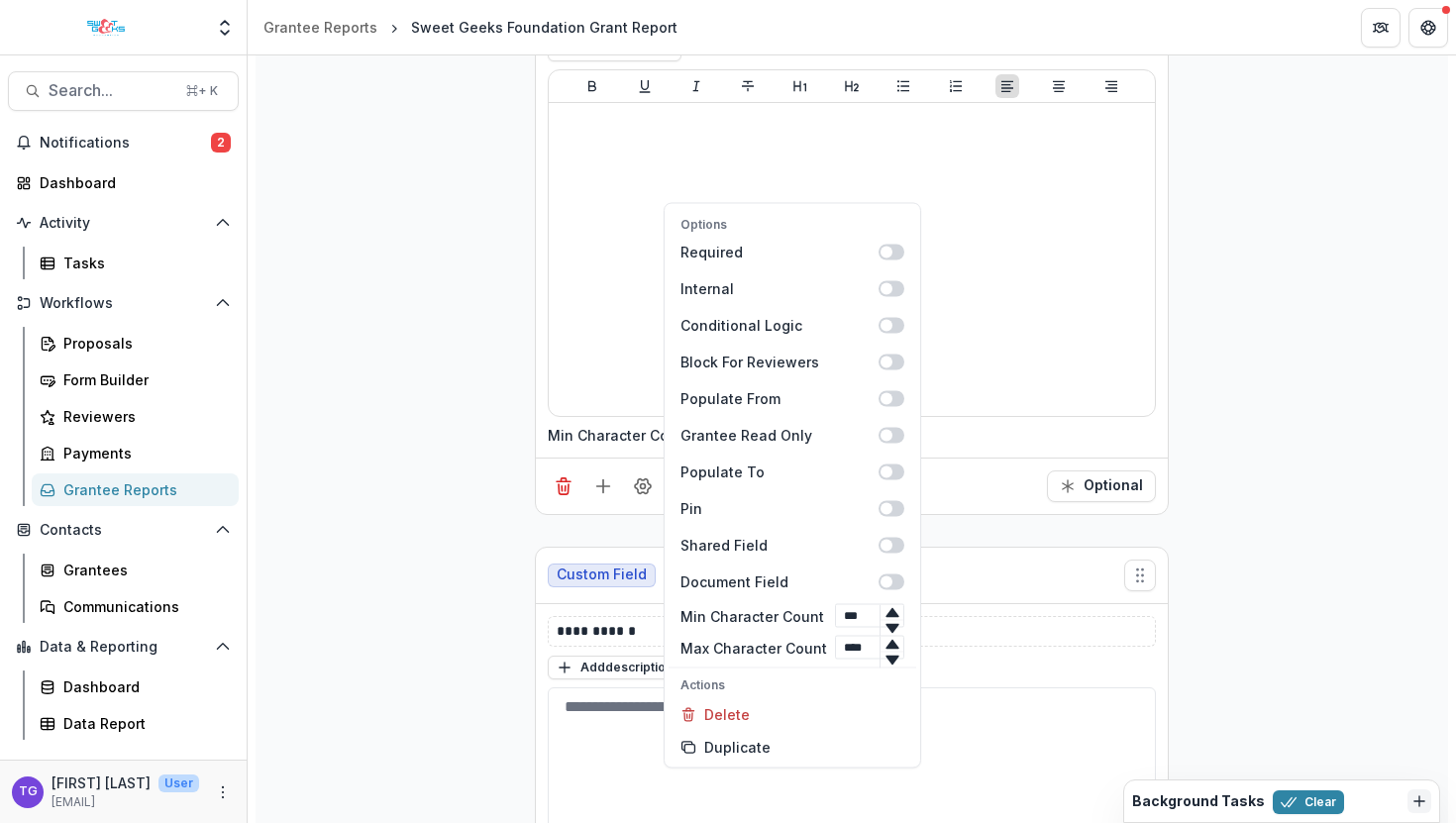 type on "***" 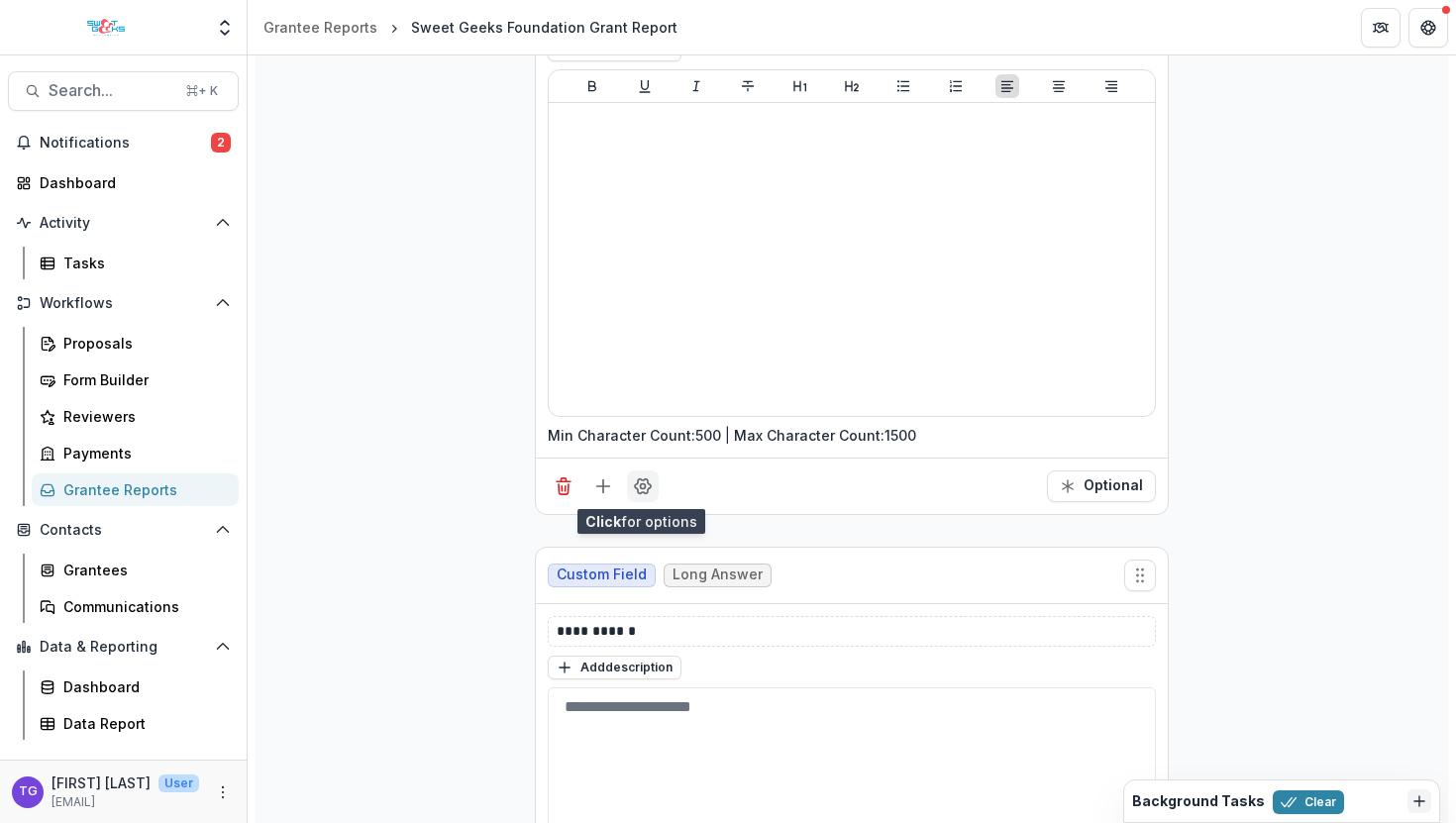 click 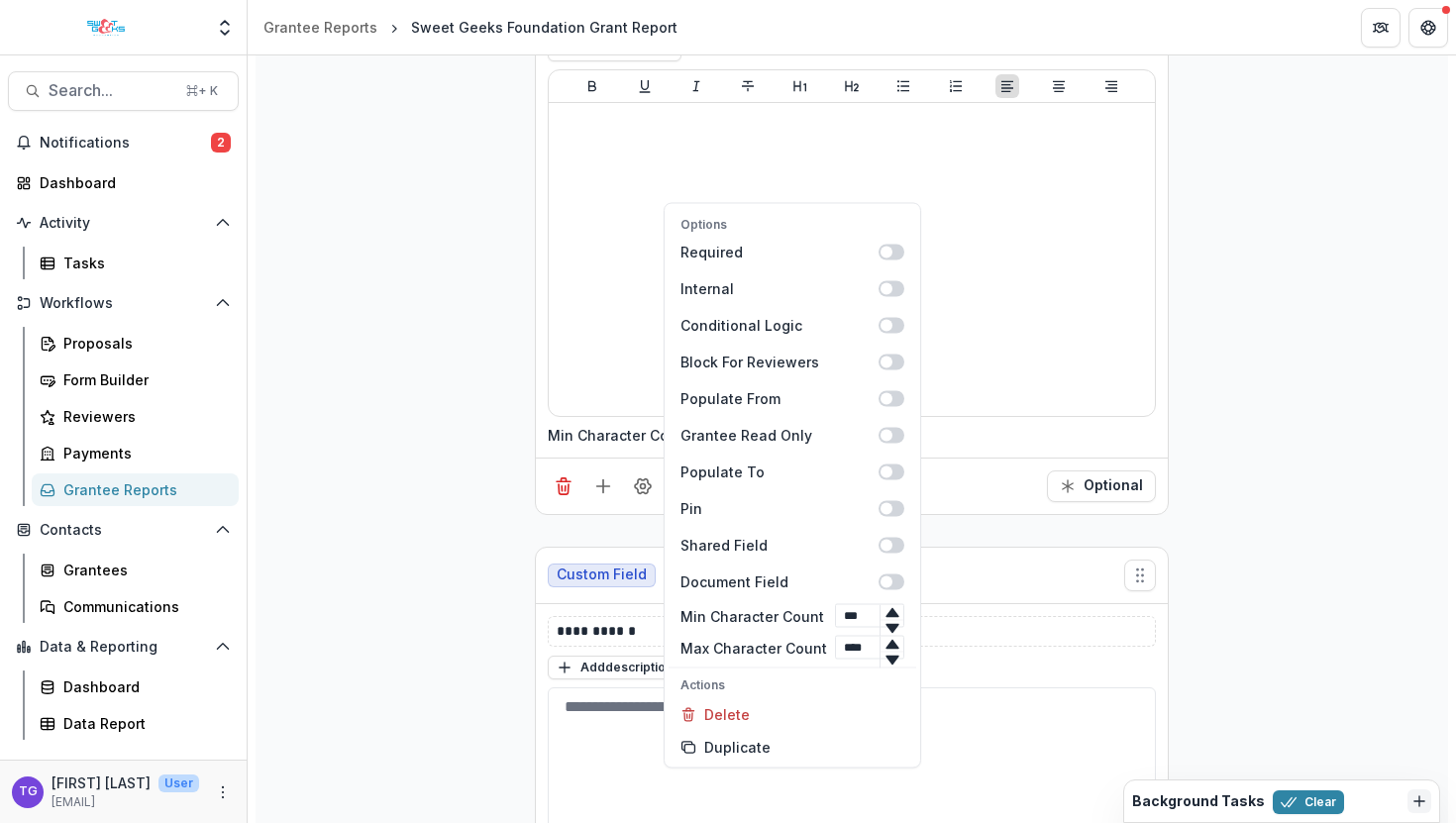 click 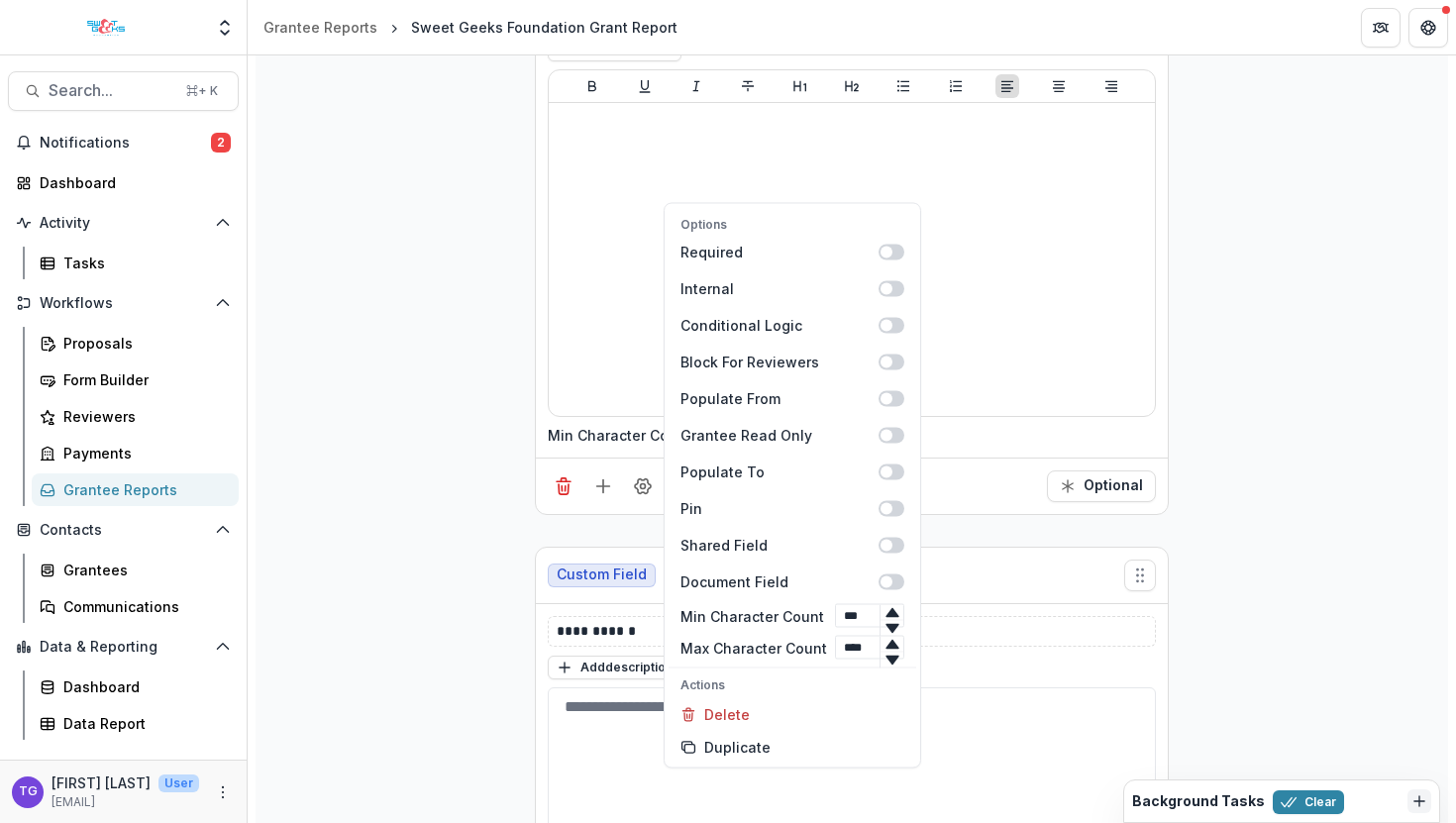 click 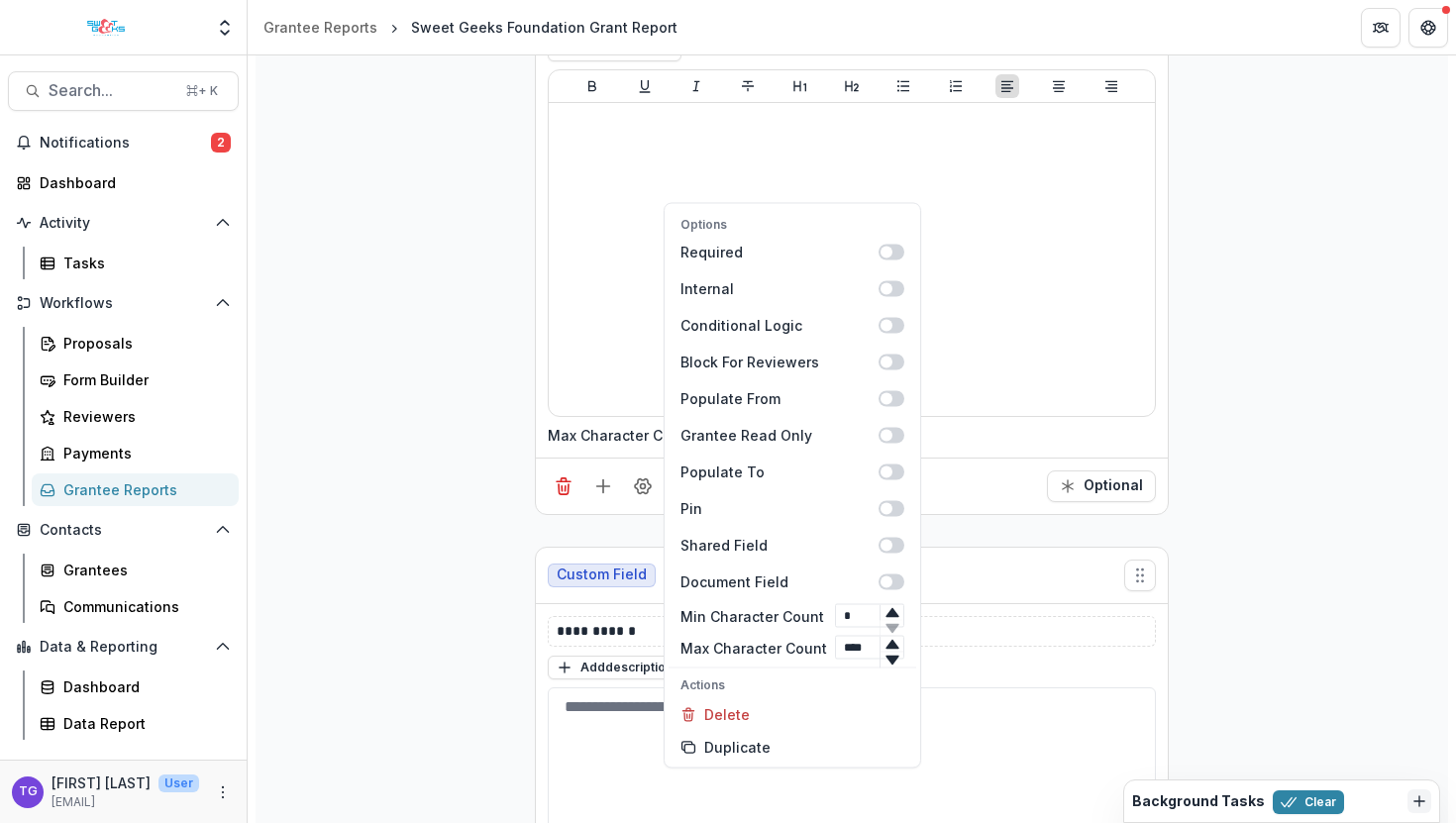type on "*" 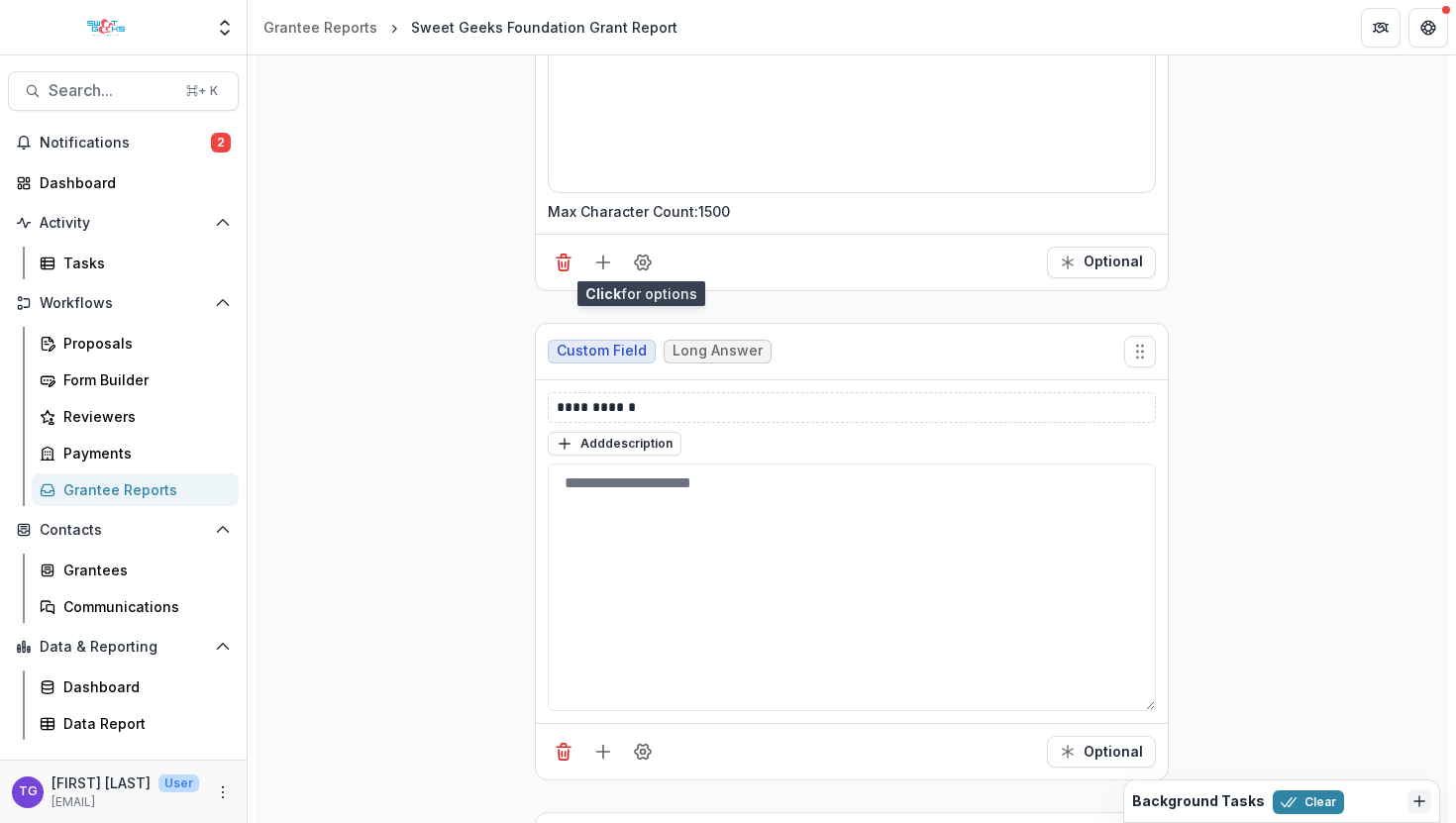 scroll, scrollTop: 1139, scrollLeft: 0, axis: vertical 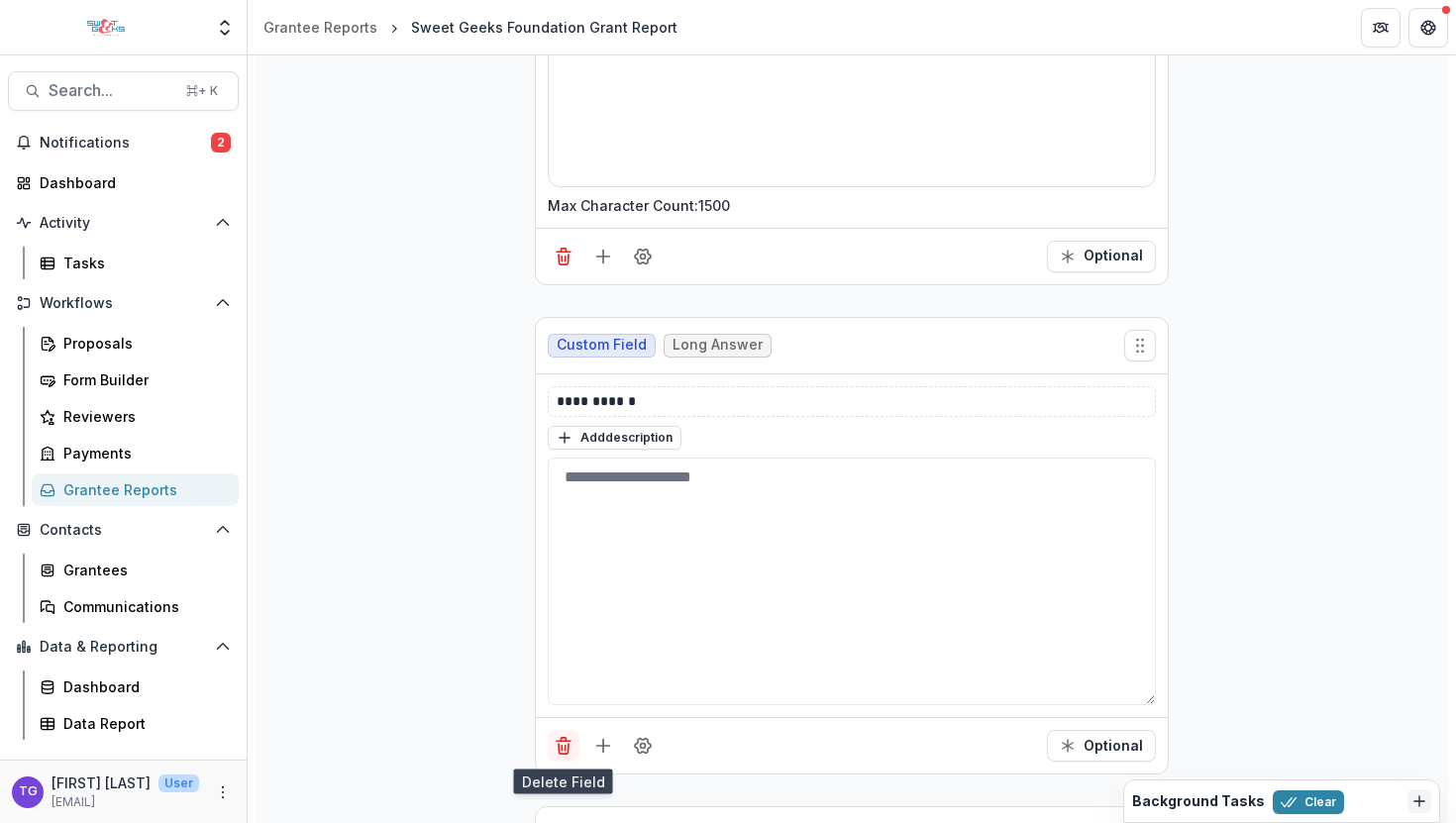 click 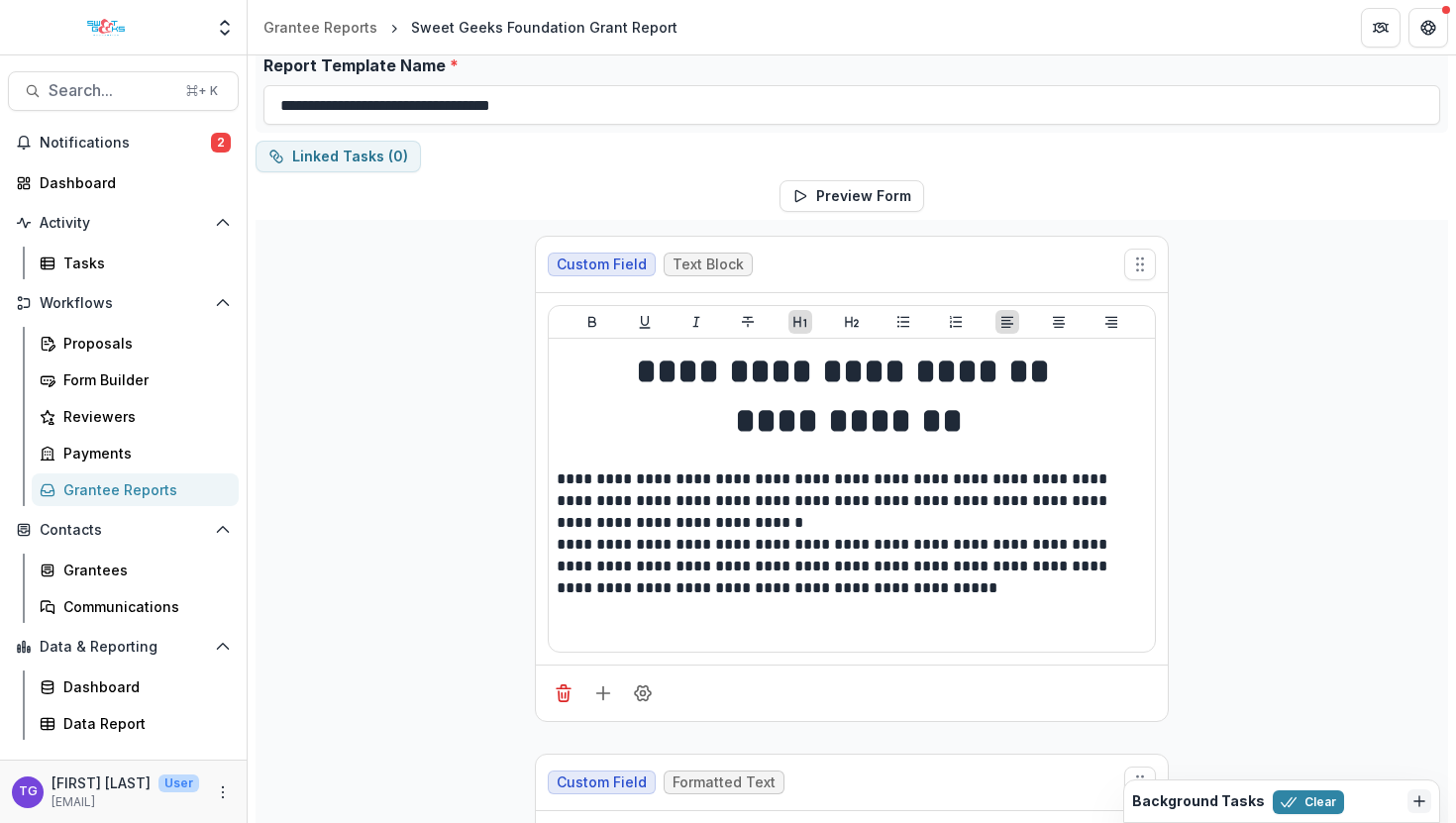 scroll, scrollTop: 90, scrollLeft: 0, axis: vertical 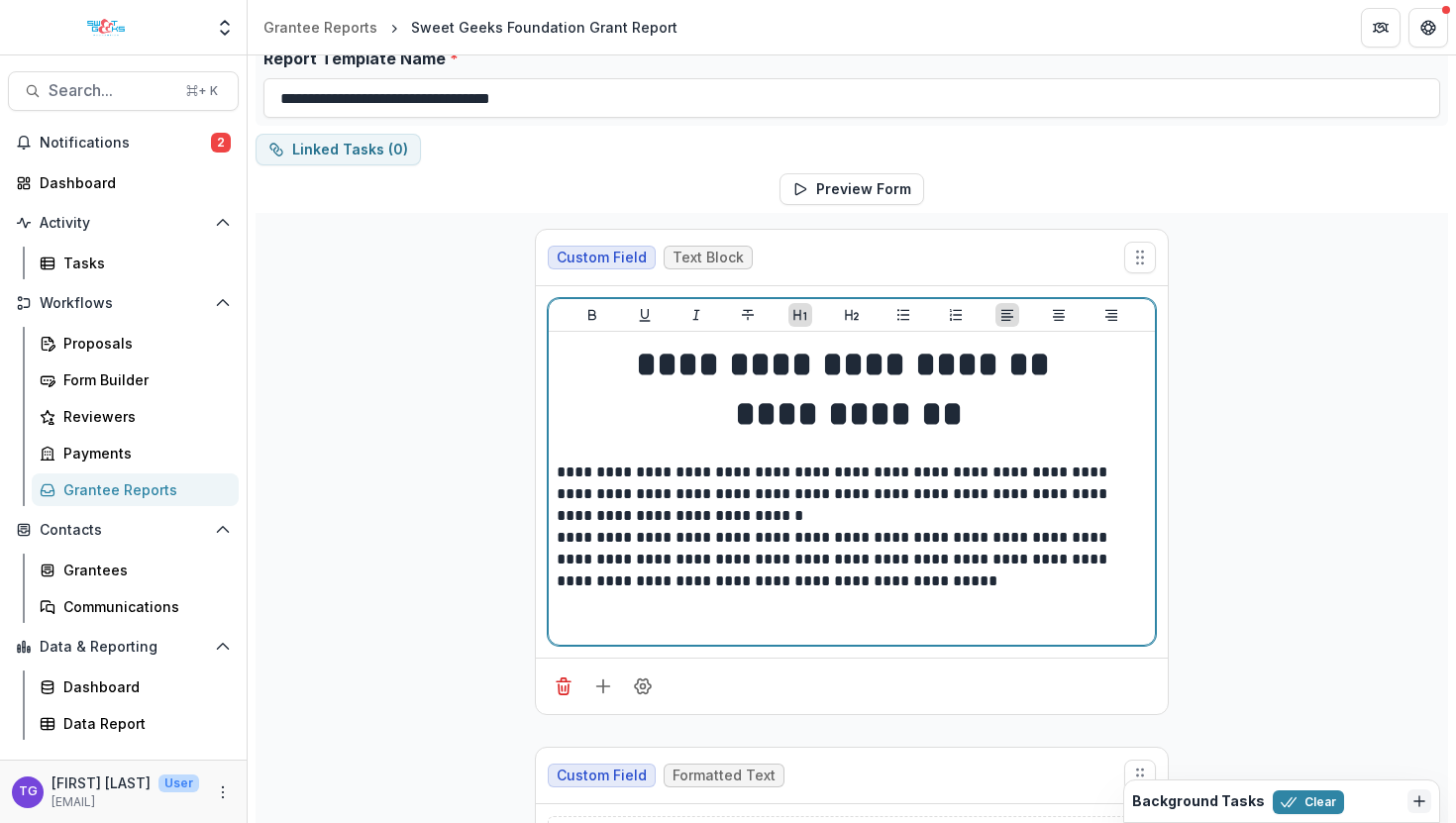 click on "**********" at bounding box center (852, 494) 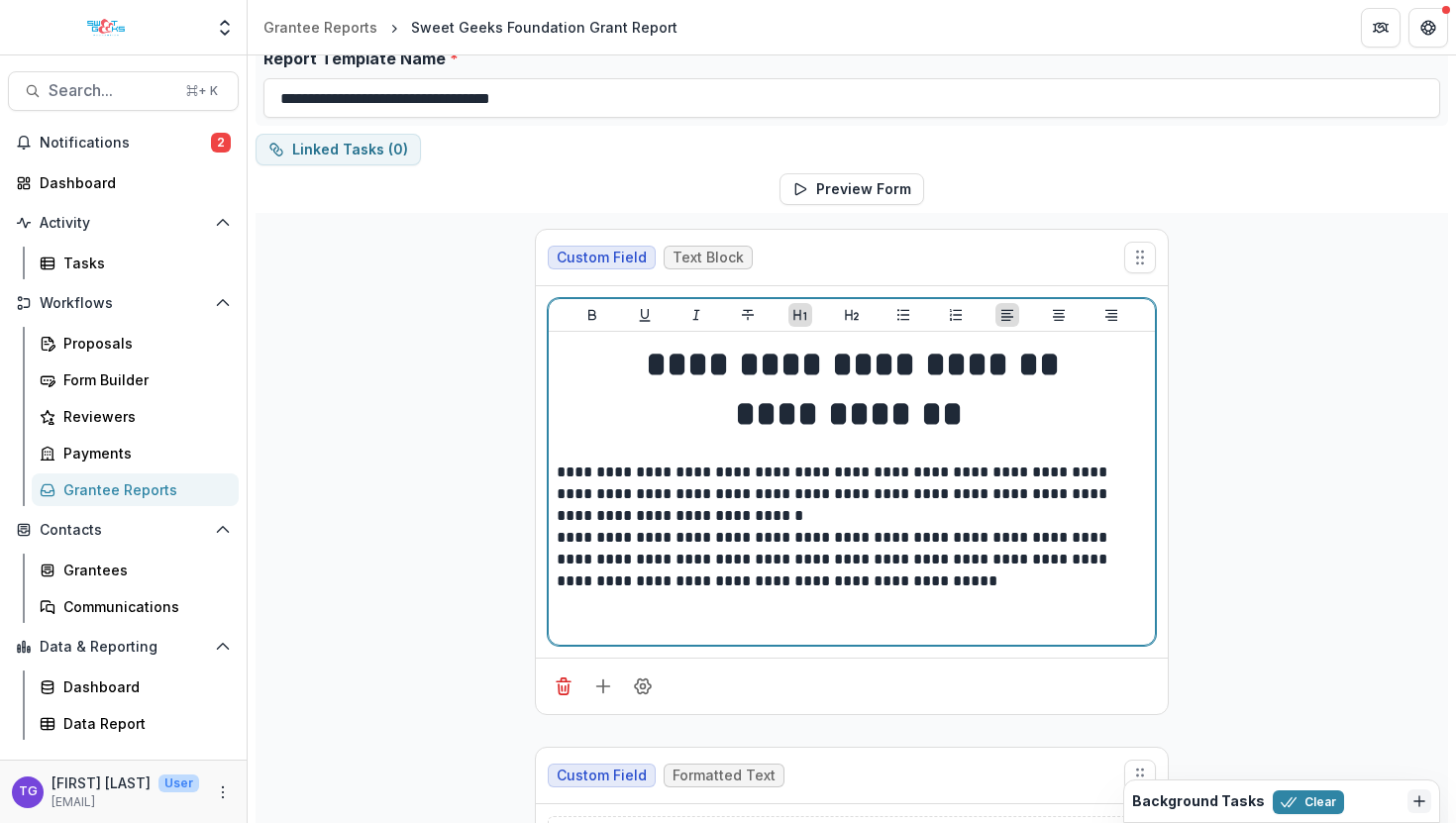 click on "**********" at bounding box center (852, 494) 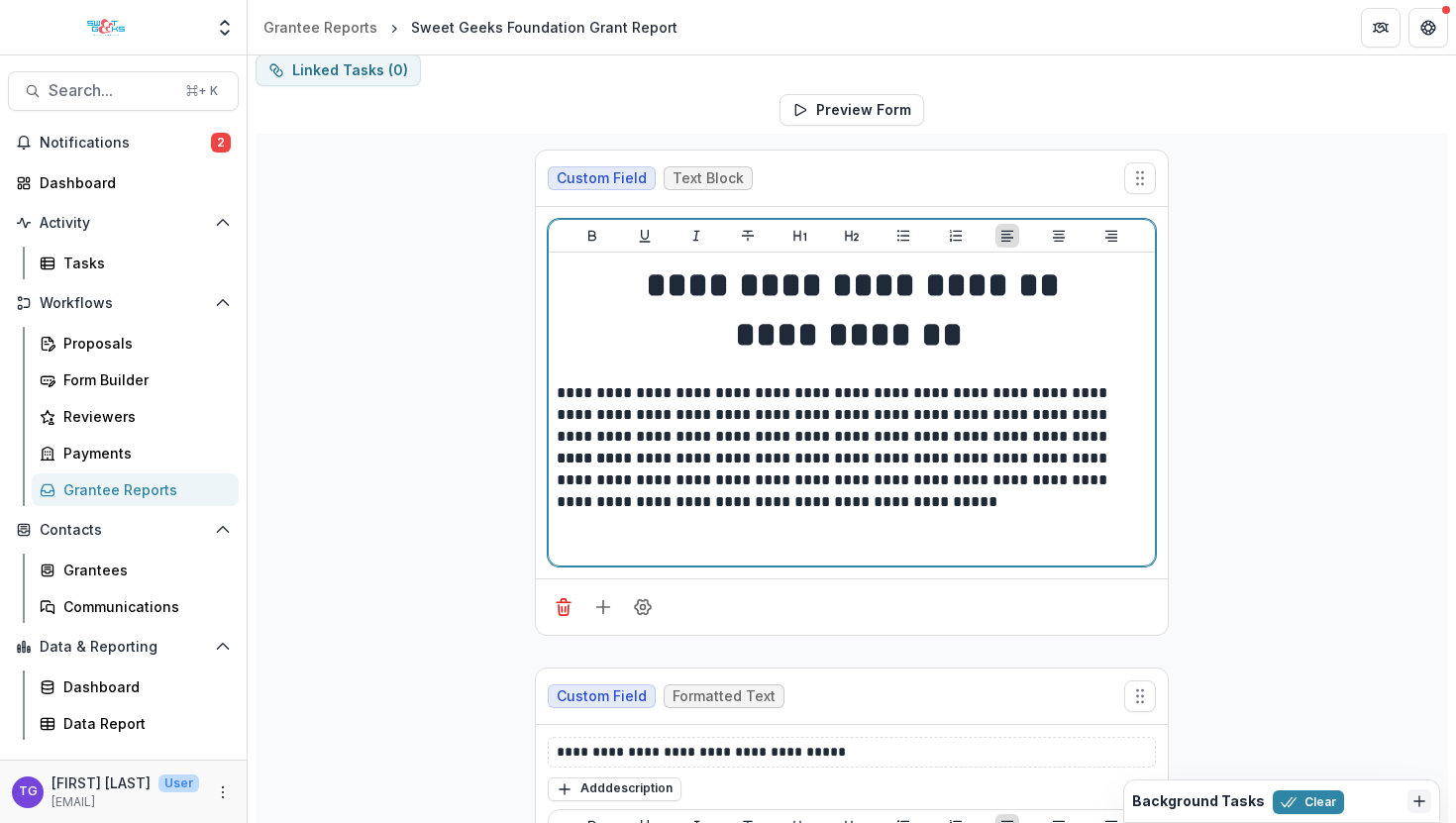 scroll, scrollTop: 177, scrollLeft: 0, axis: vertical 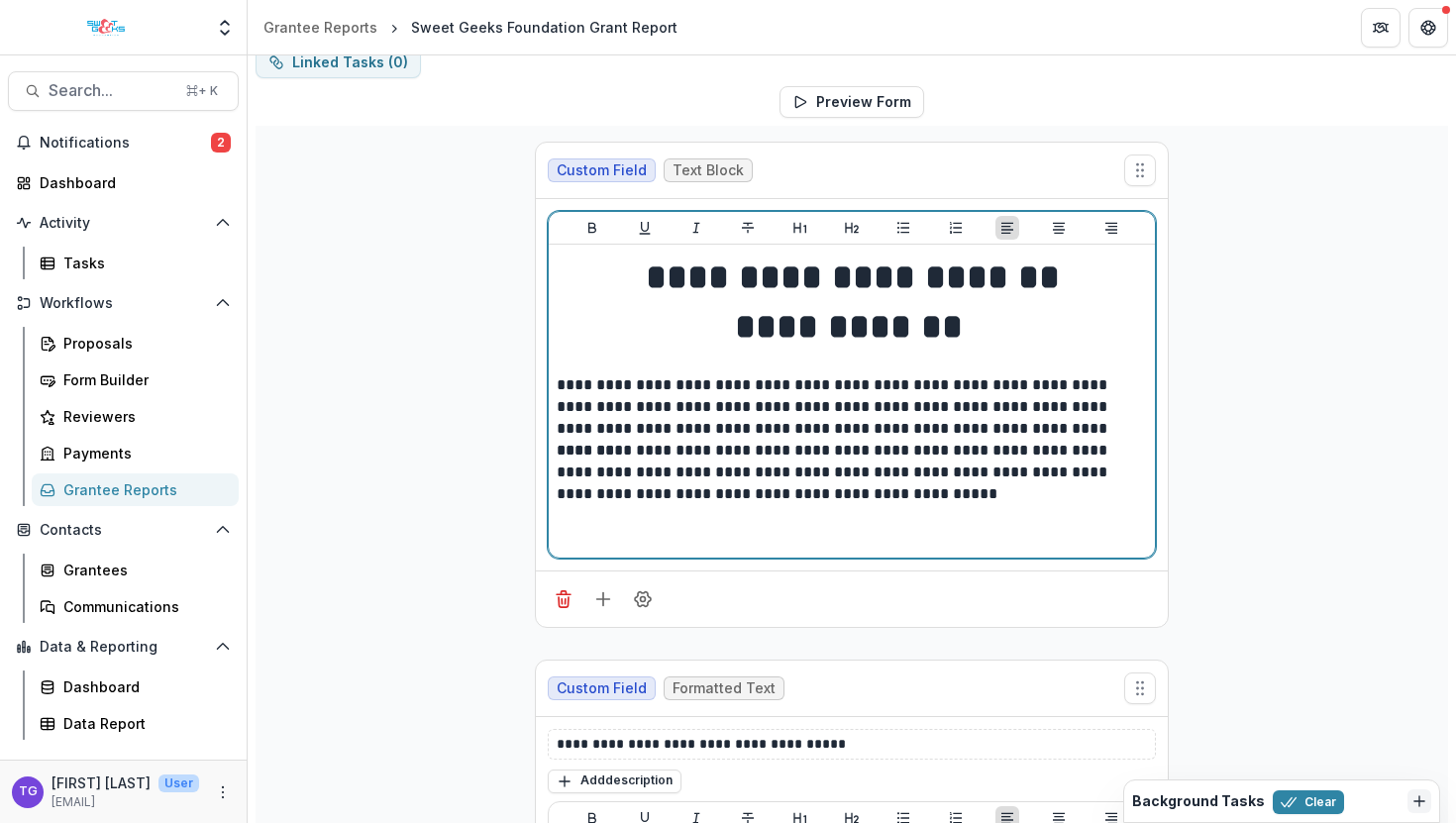 click on "**********" at bounding box center (852, 407) 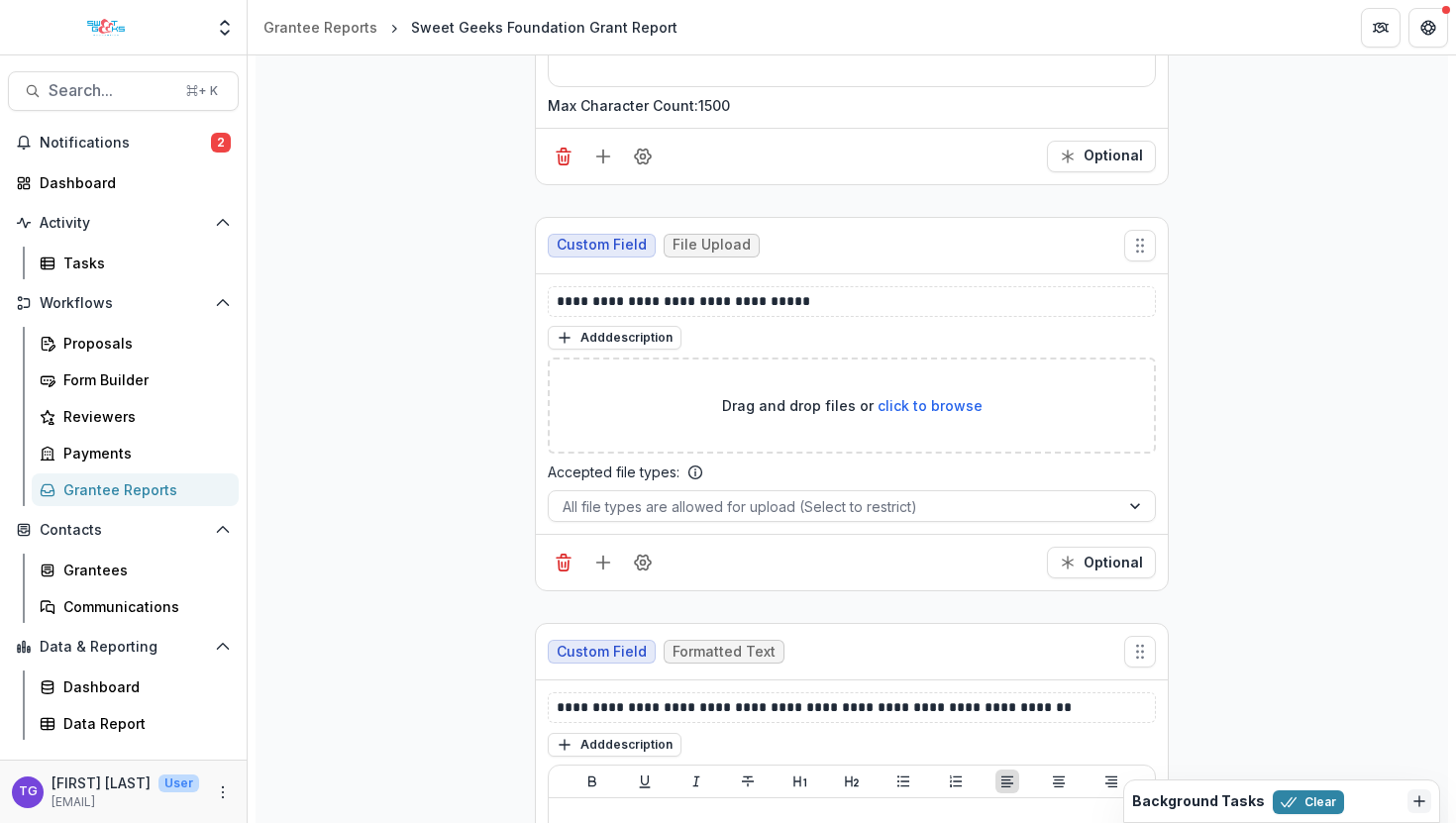 scroll, scrollTop: 0, scrollLeft: 0, axis: both 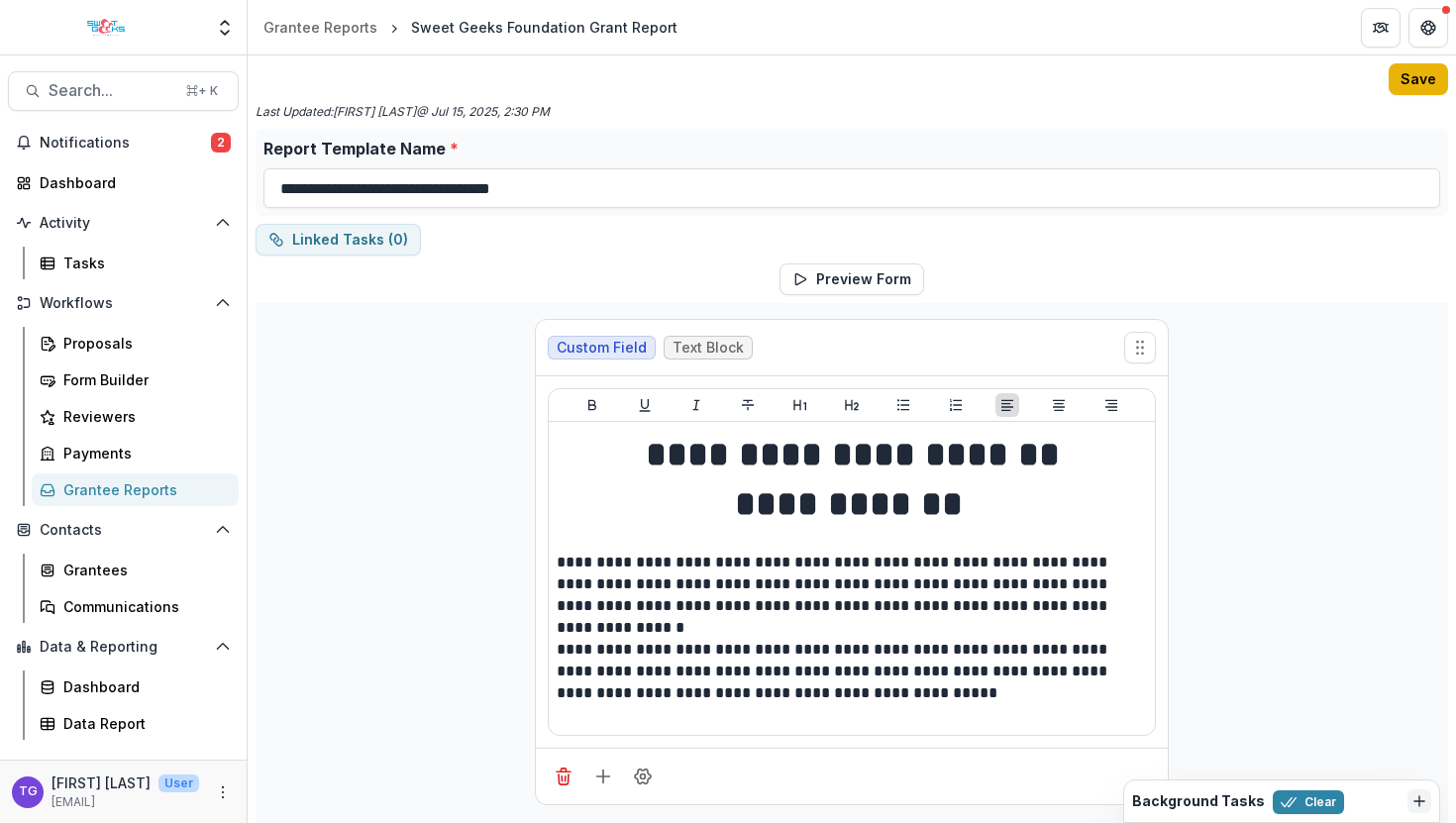 click on "Save" at bounding box center [1418, 79] 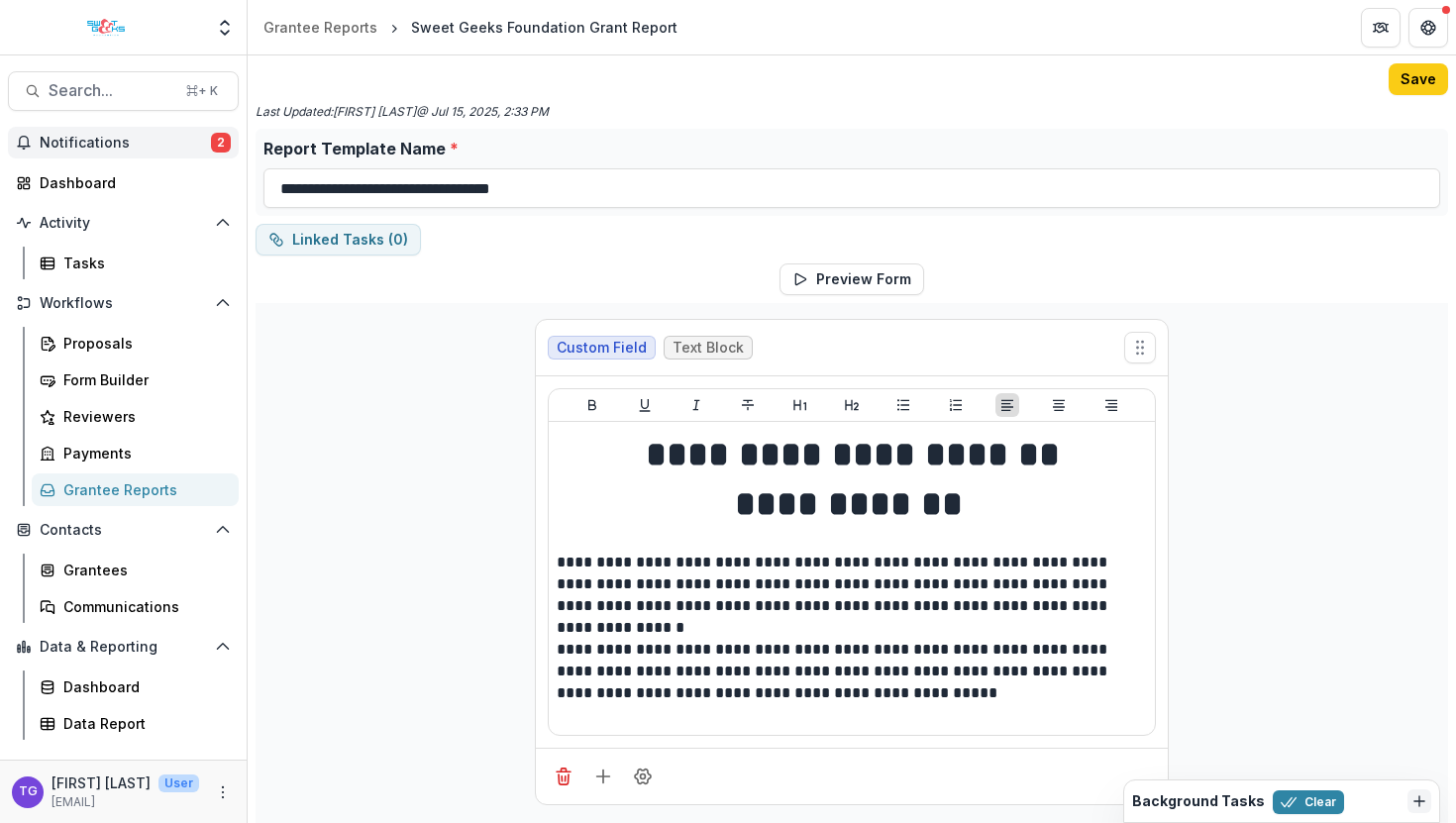 click on "Notifications" at bounding box center [125, 143] 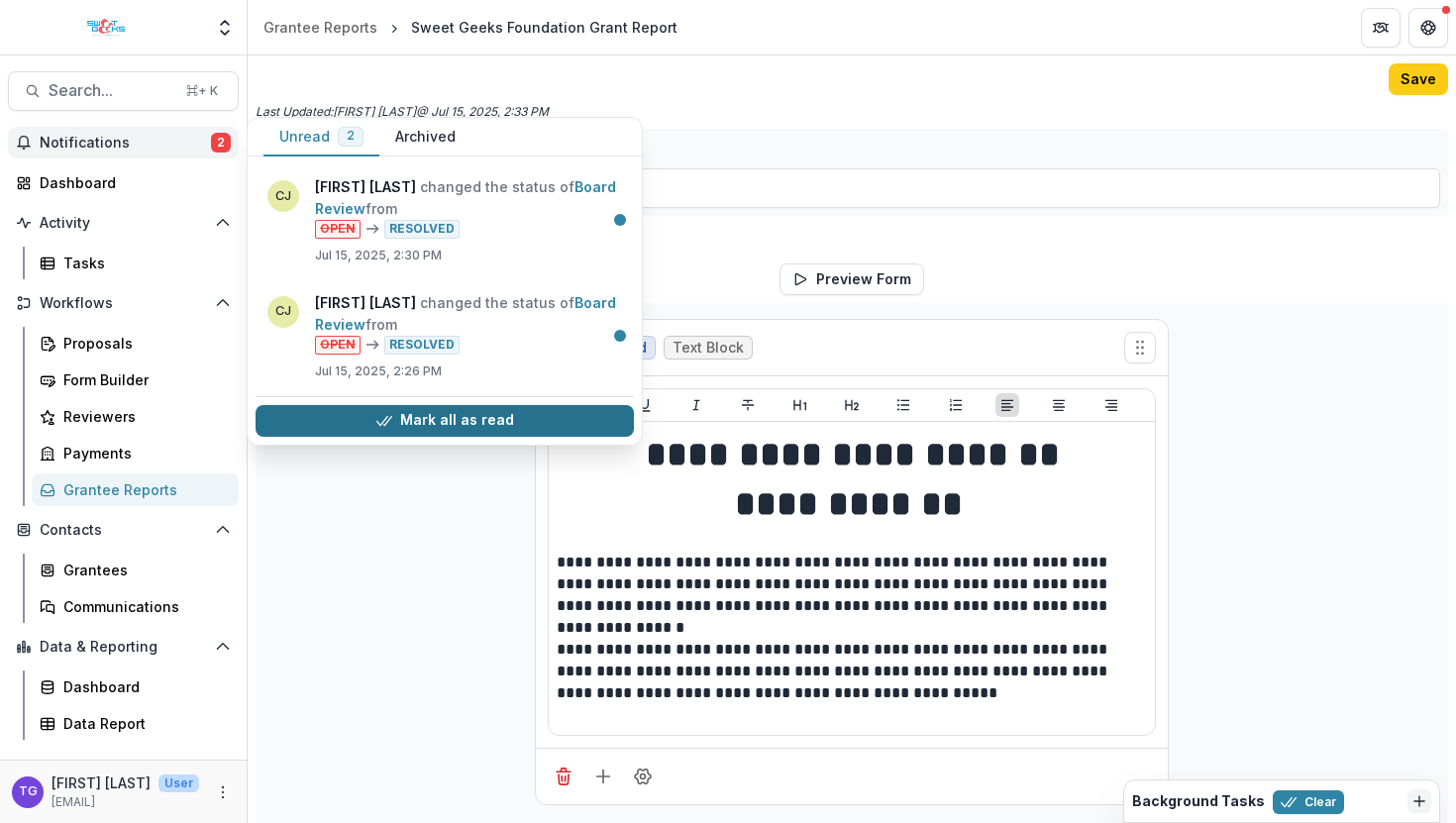 click on "Mark all as read" at bounding box center (445, 421) 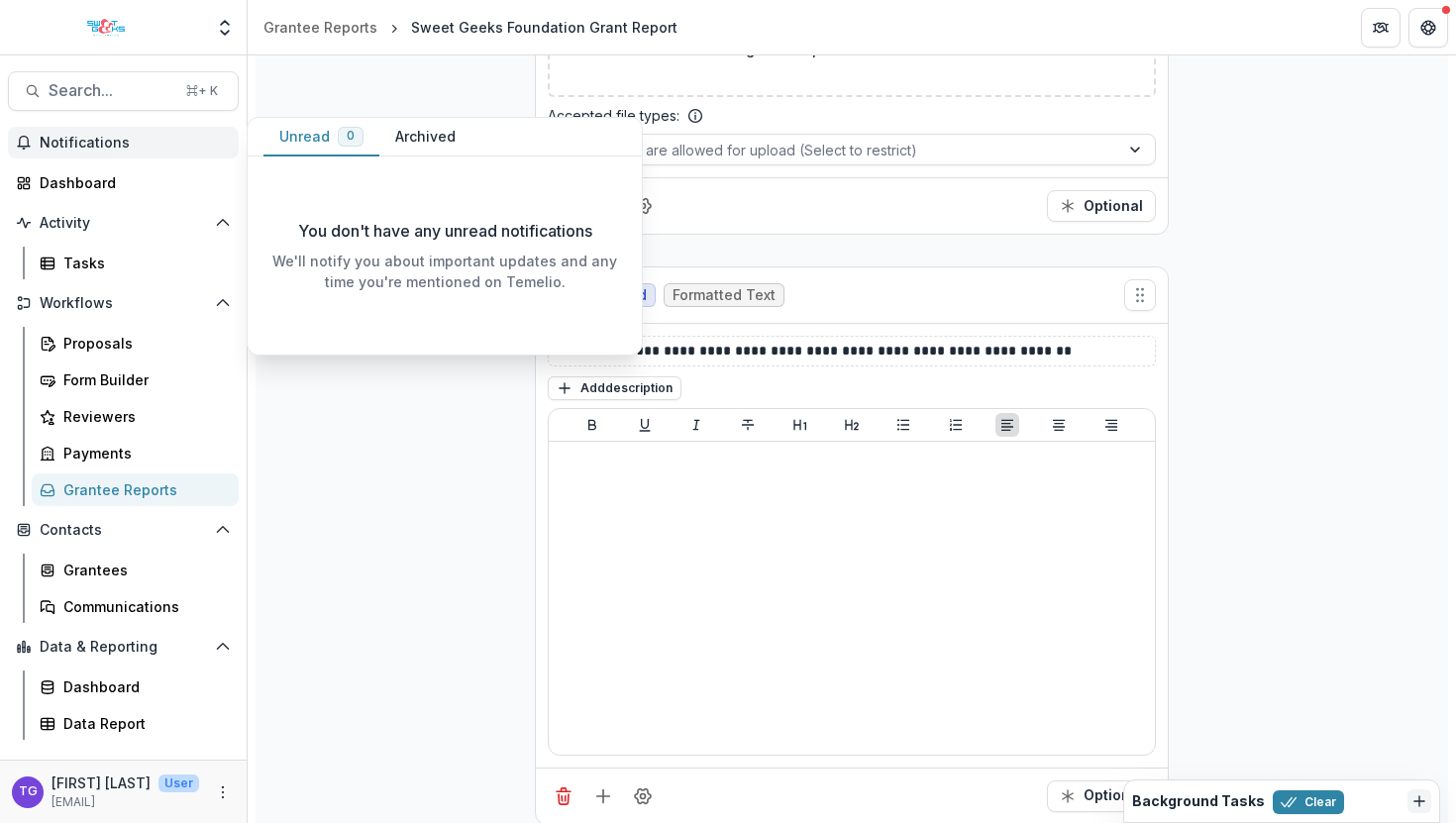 scroll, scrollTop: 1619, scrollLeft: 0, axis: vertical 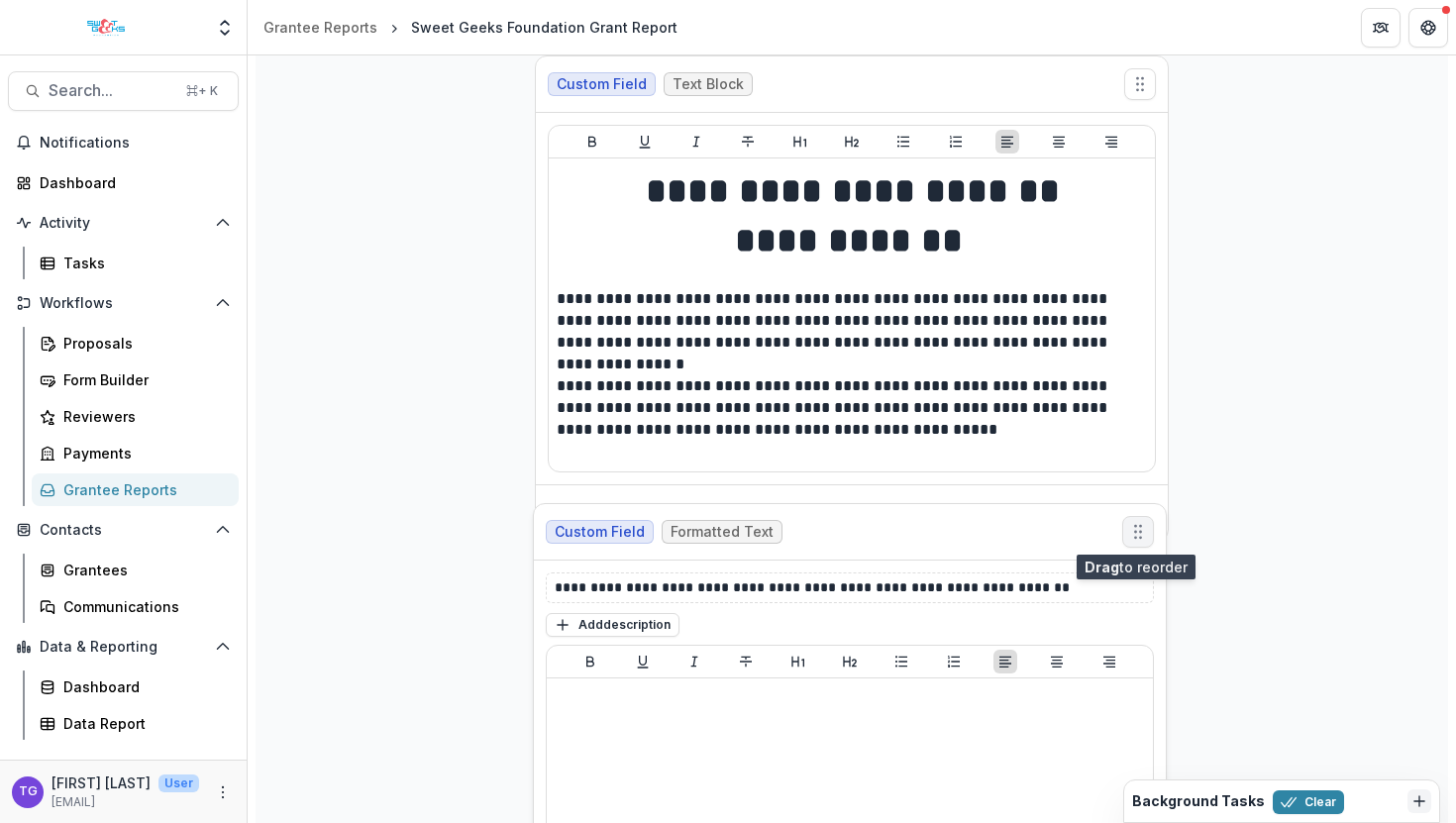 drag, startPoint x: 1137, startPoint y: 279, endPoint x: 1136, endPoint y: 540, distance: 261.0019 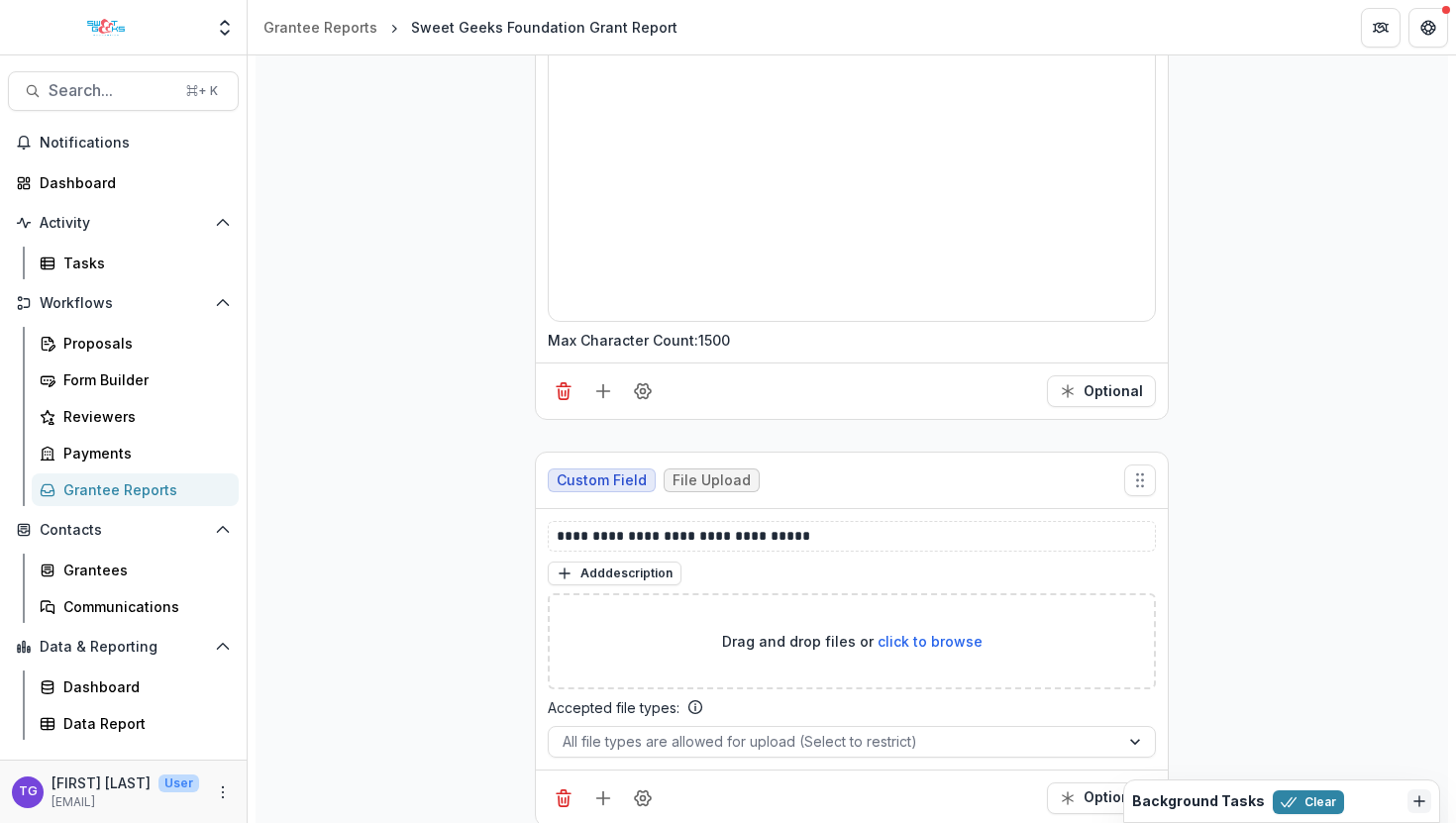 scroll, scrollTop: 1619, scrollLeft: 0, axis: vertical 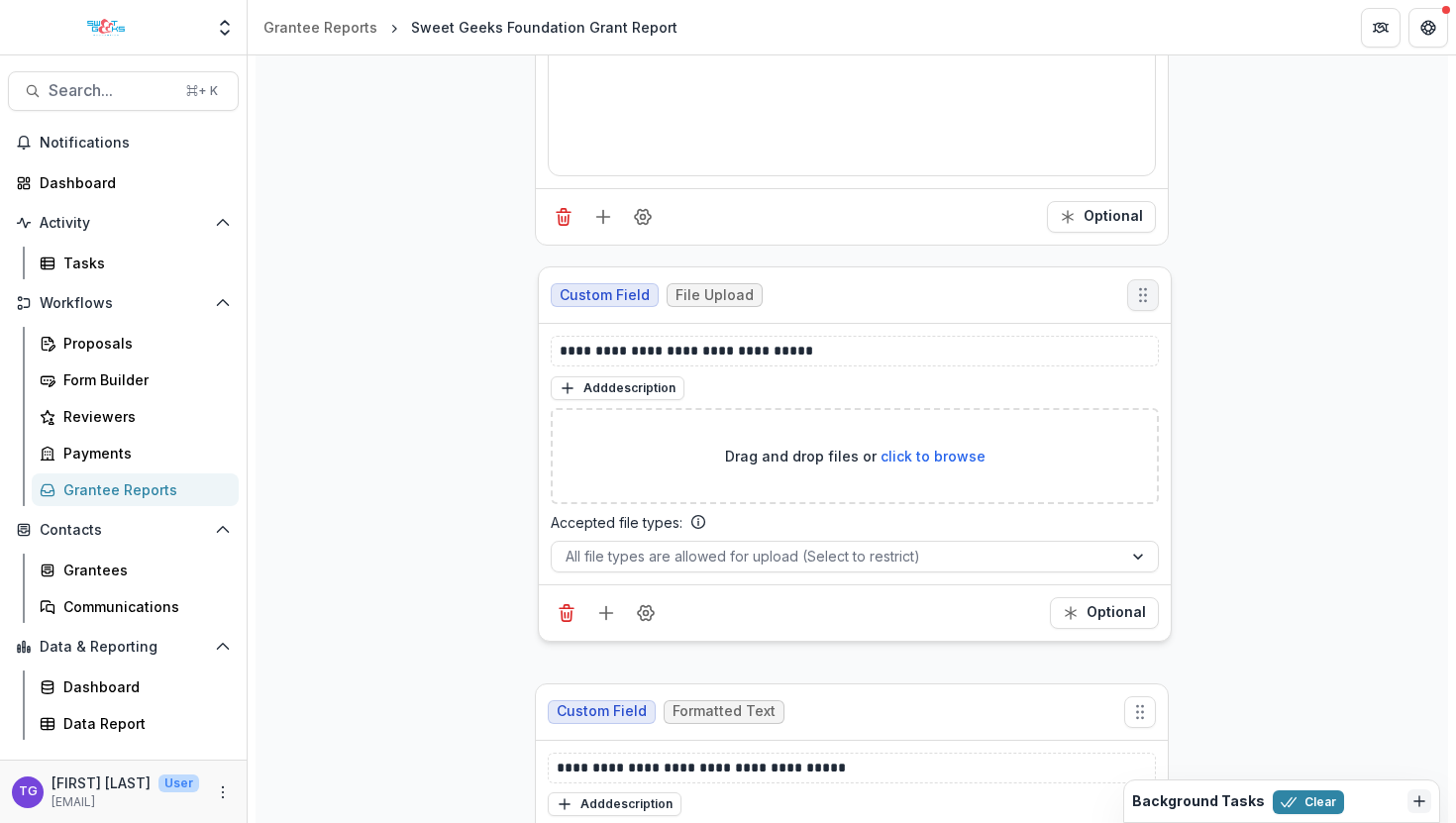 drag, startPoint x: 1134, startPoint y: 459, endPoint x: 1138, endPoint y: 311, distance: 148.05404 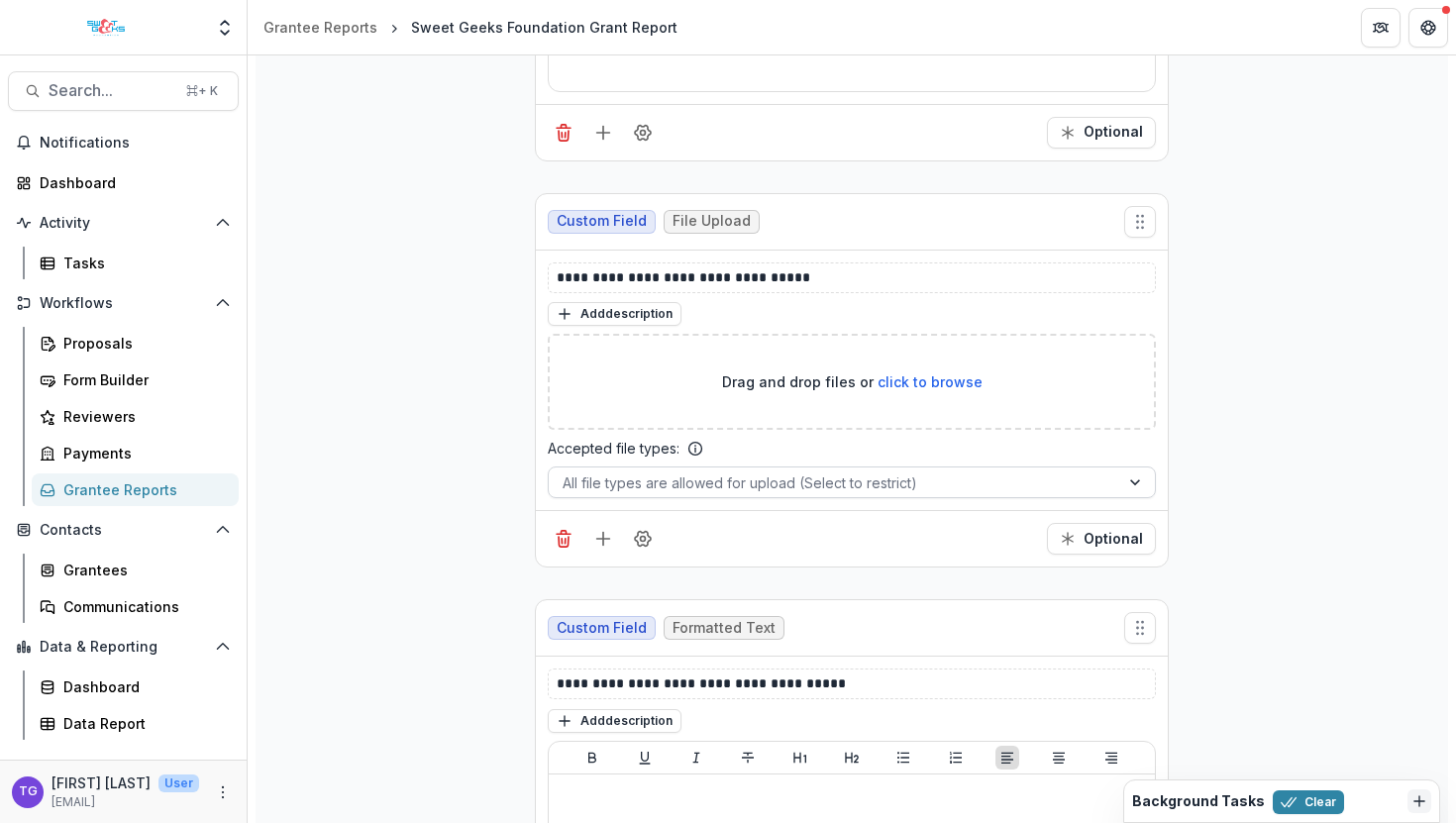 scroll, scrollTop: 1258, scrollLeft: 0, axis: vertical 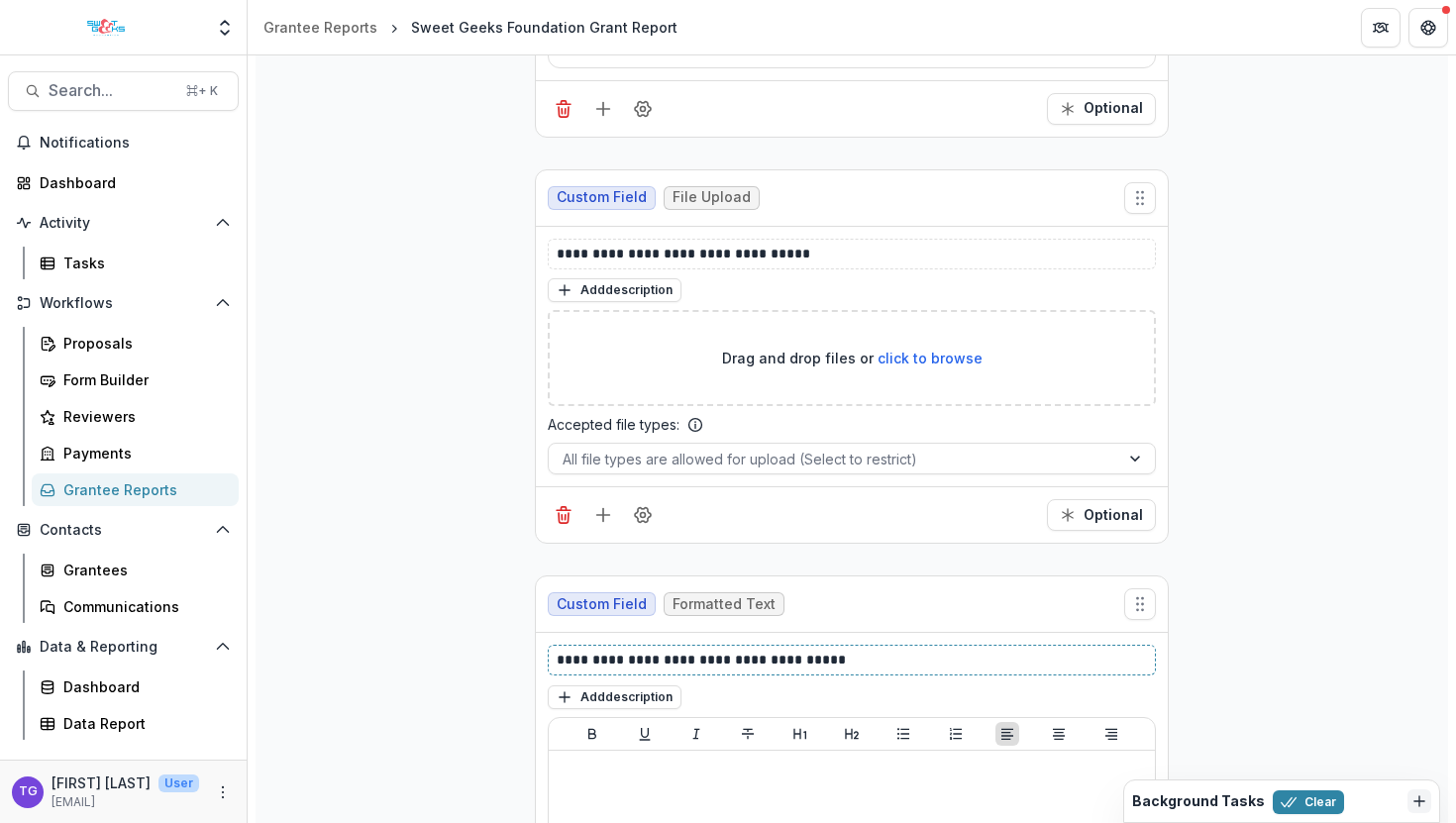 click on "**********" at bounding box center [852, 660] 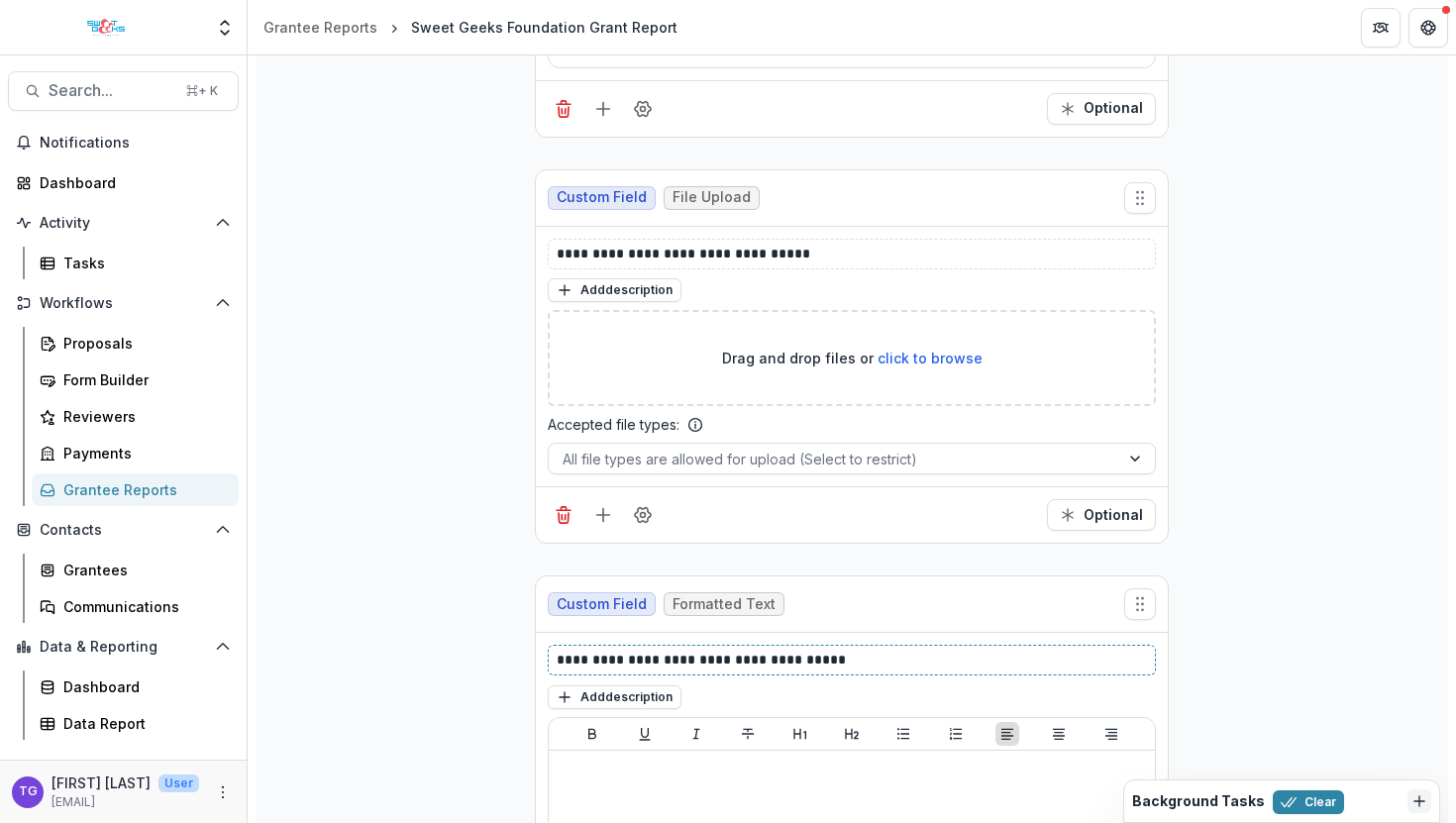 type 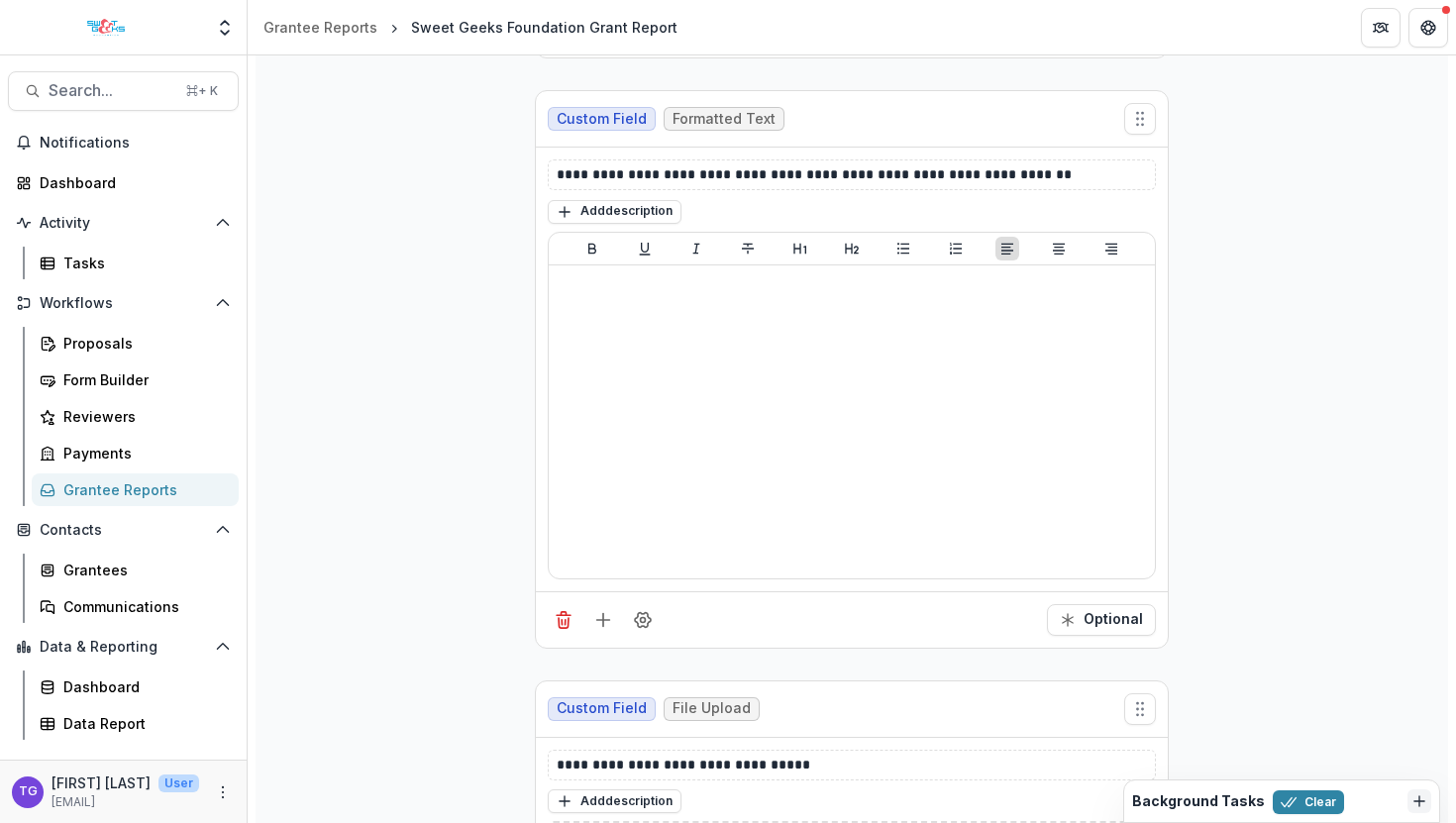 scroll, scrollTop: 735, scrollLeft: 0, axis: vertical 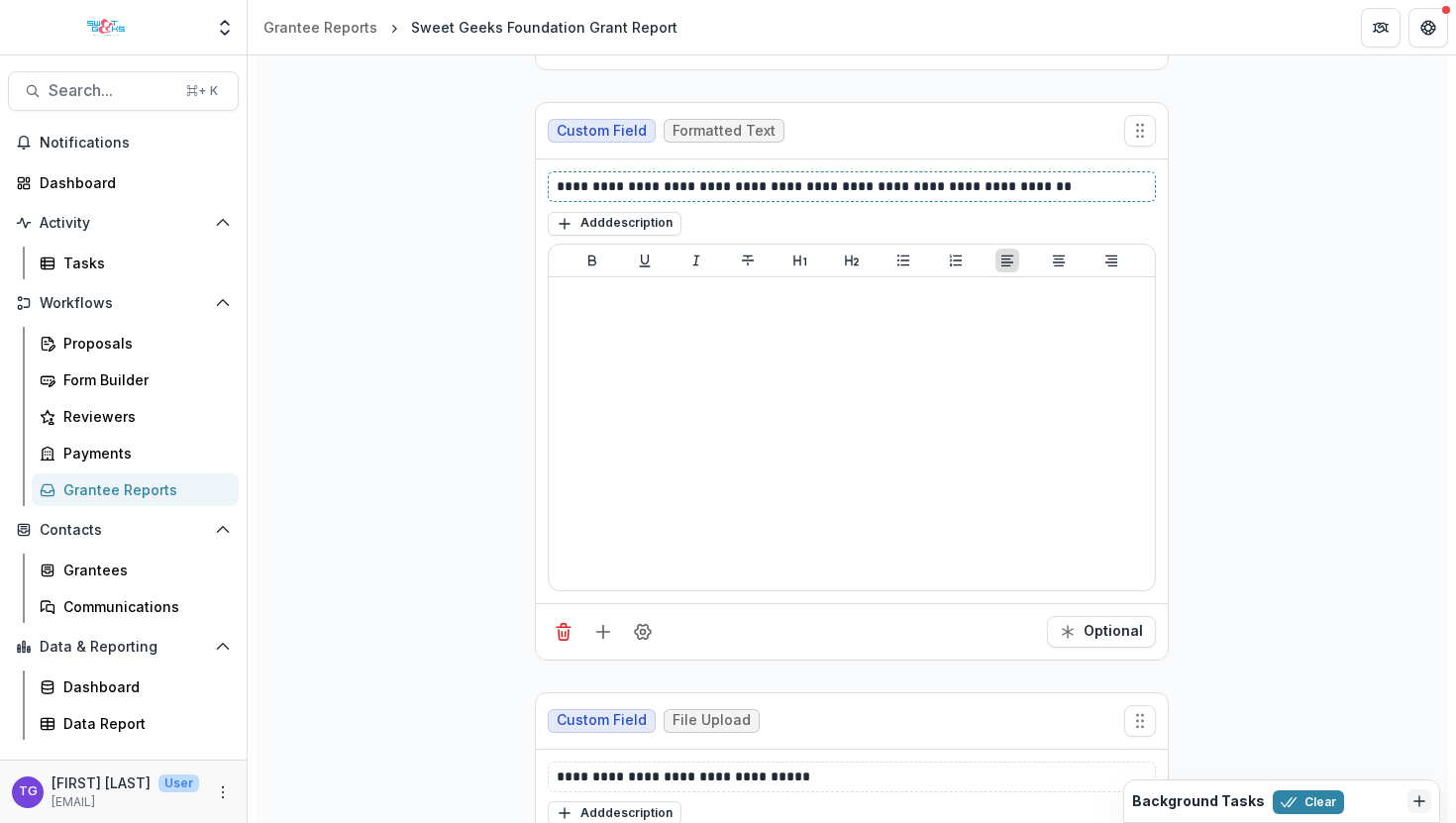 click on "**********" at bounding box center (852, 186) 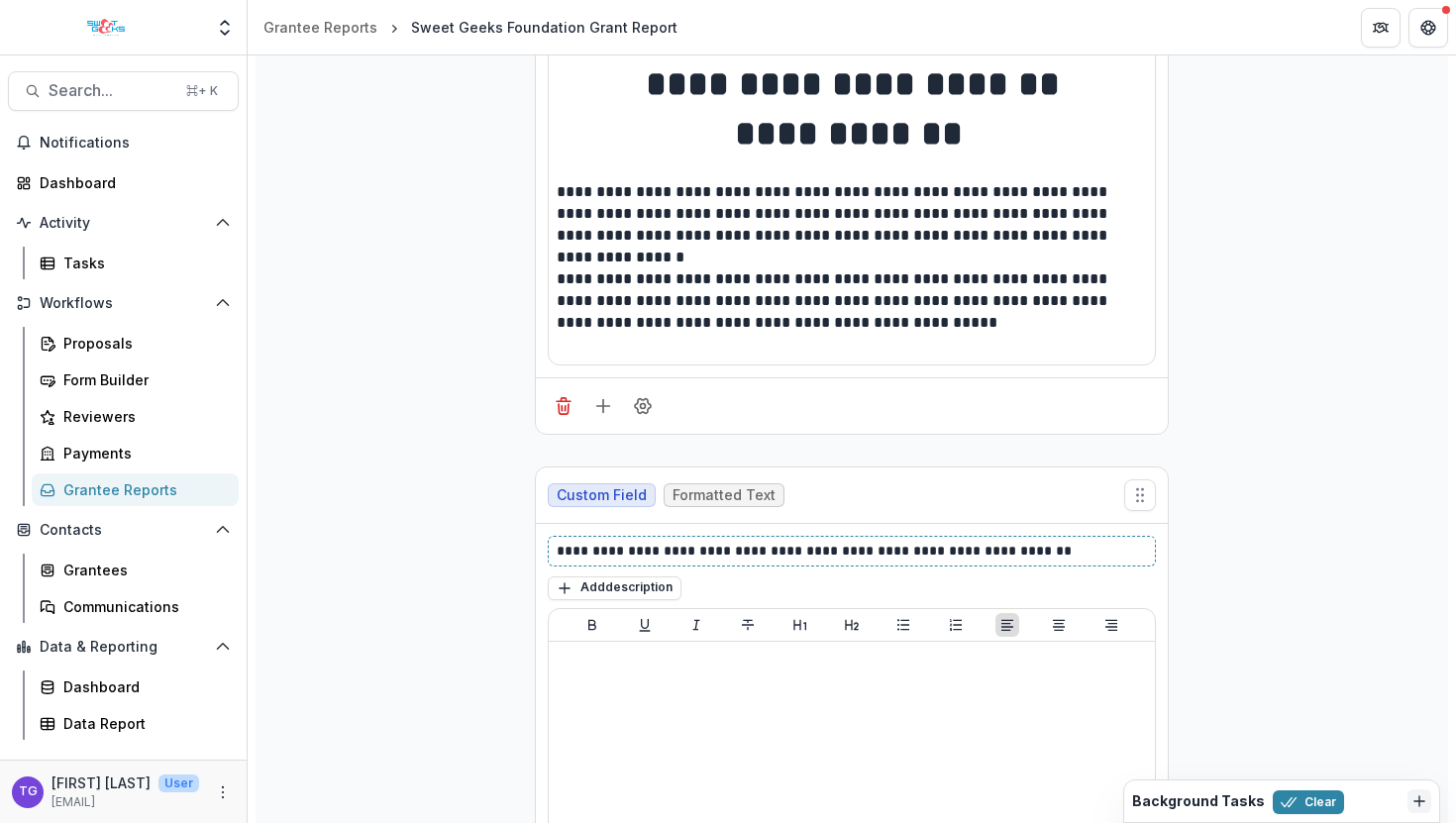 scroll, scrollTop: 0, scrollLeft: 0, axis: both 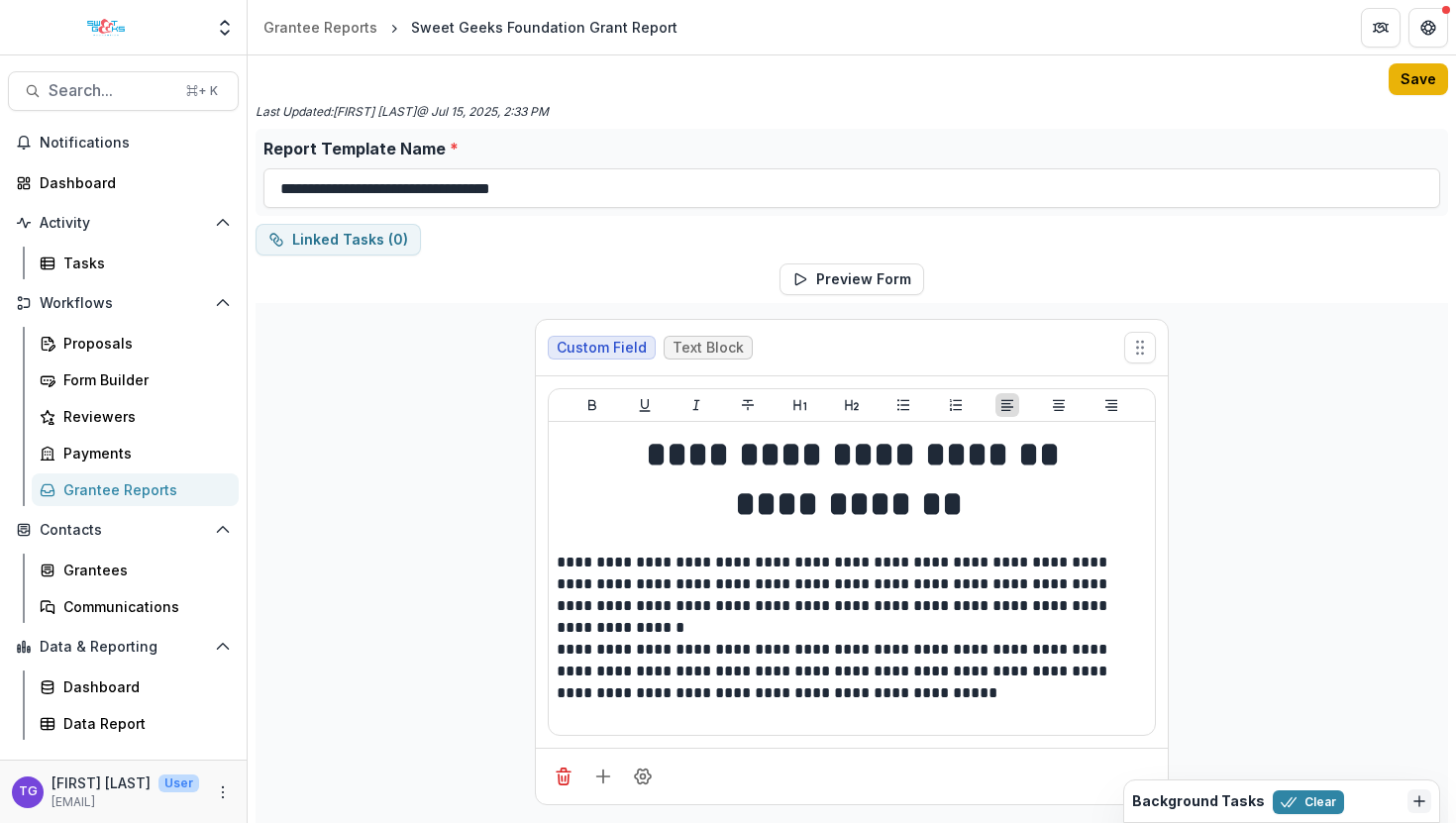 click on "Save" at bounding box center (1418, 79) 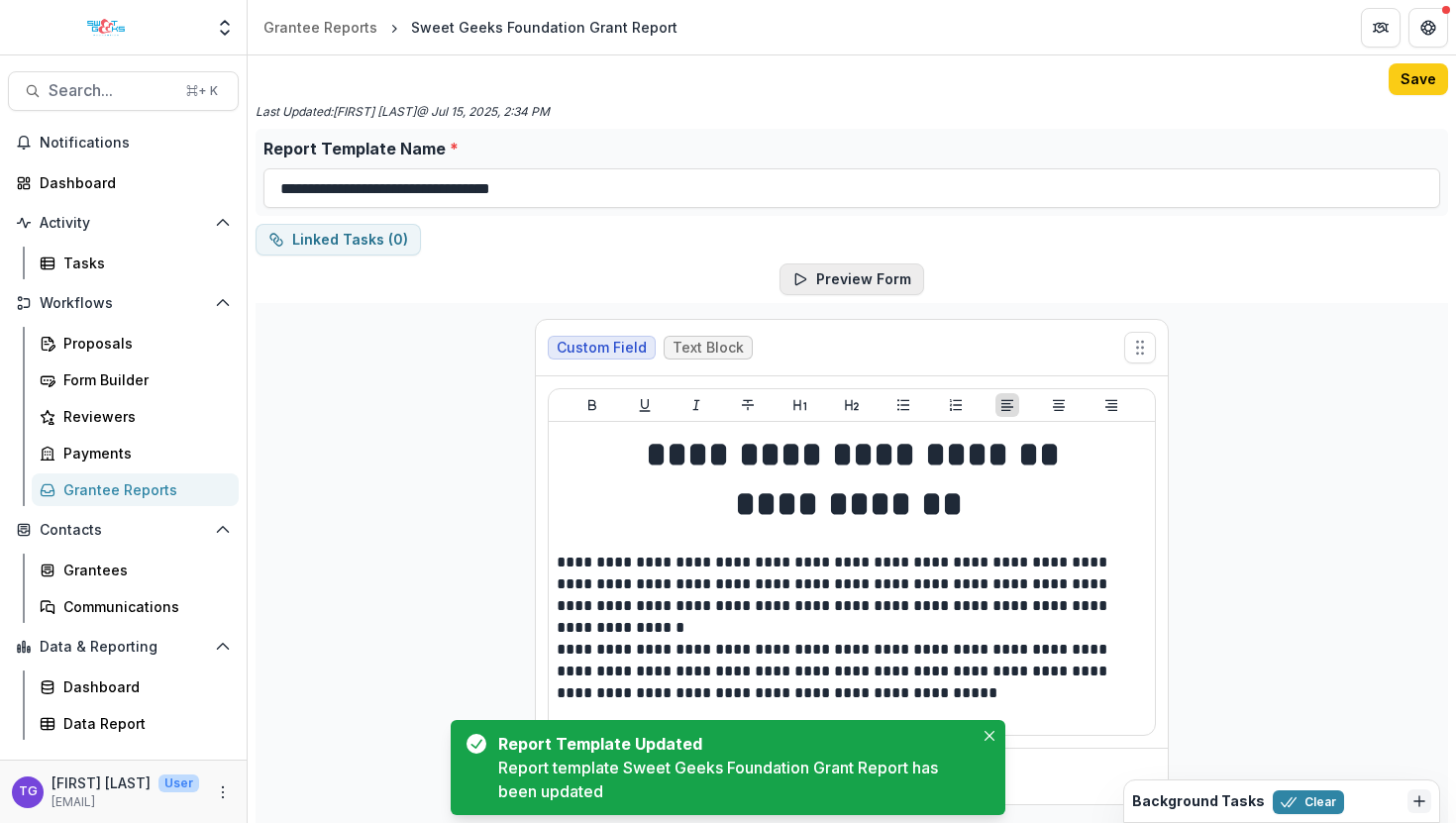 click on "Preview Form" at bounding box center (852, 279) 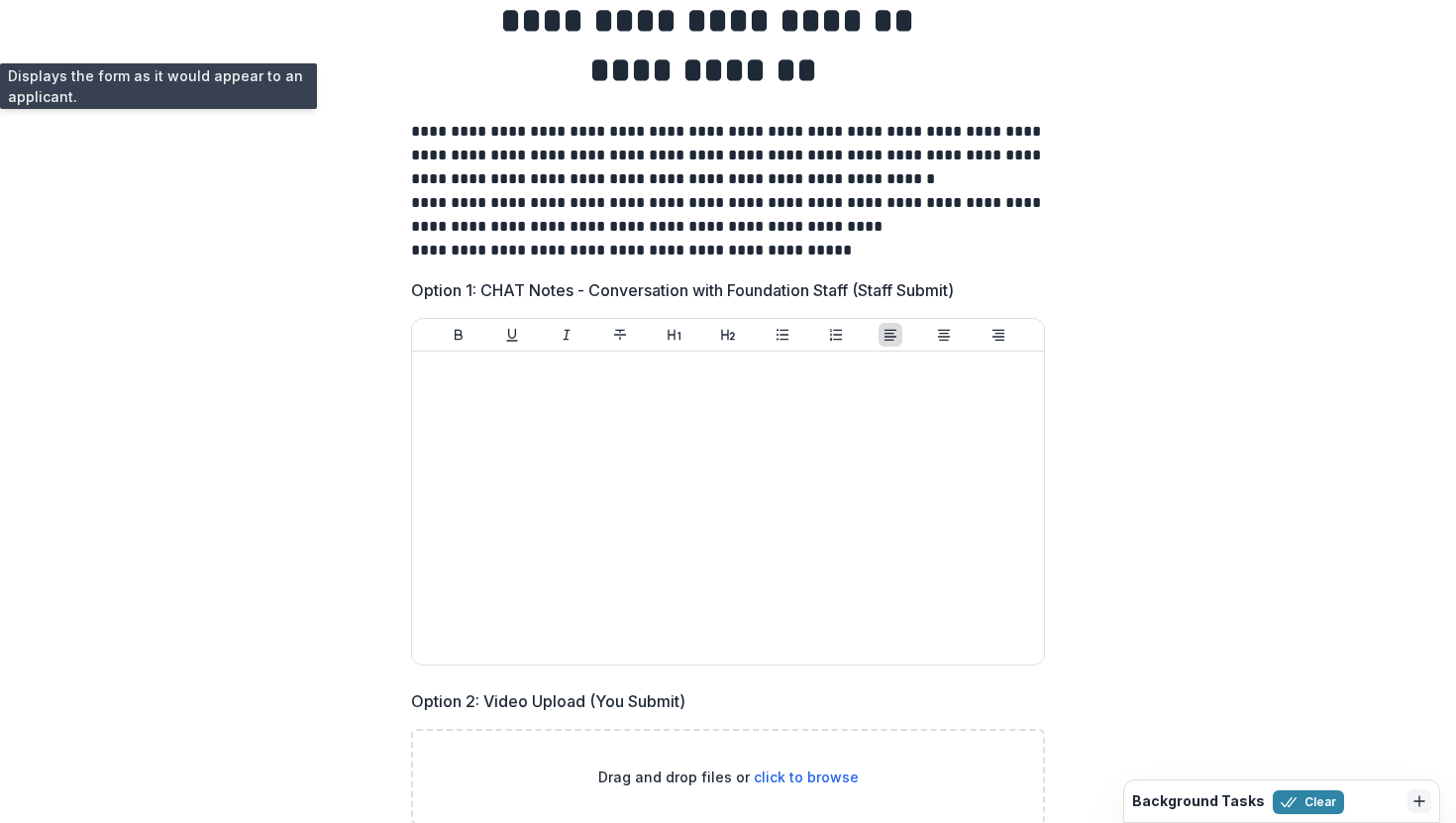 scroll, scrollTop: 0, scrollLeft: 0, axis: both 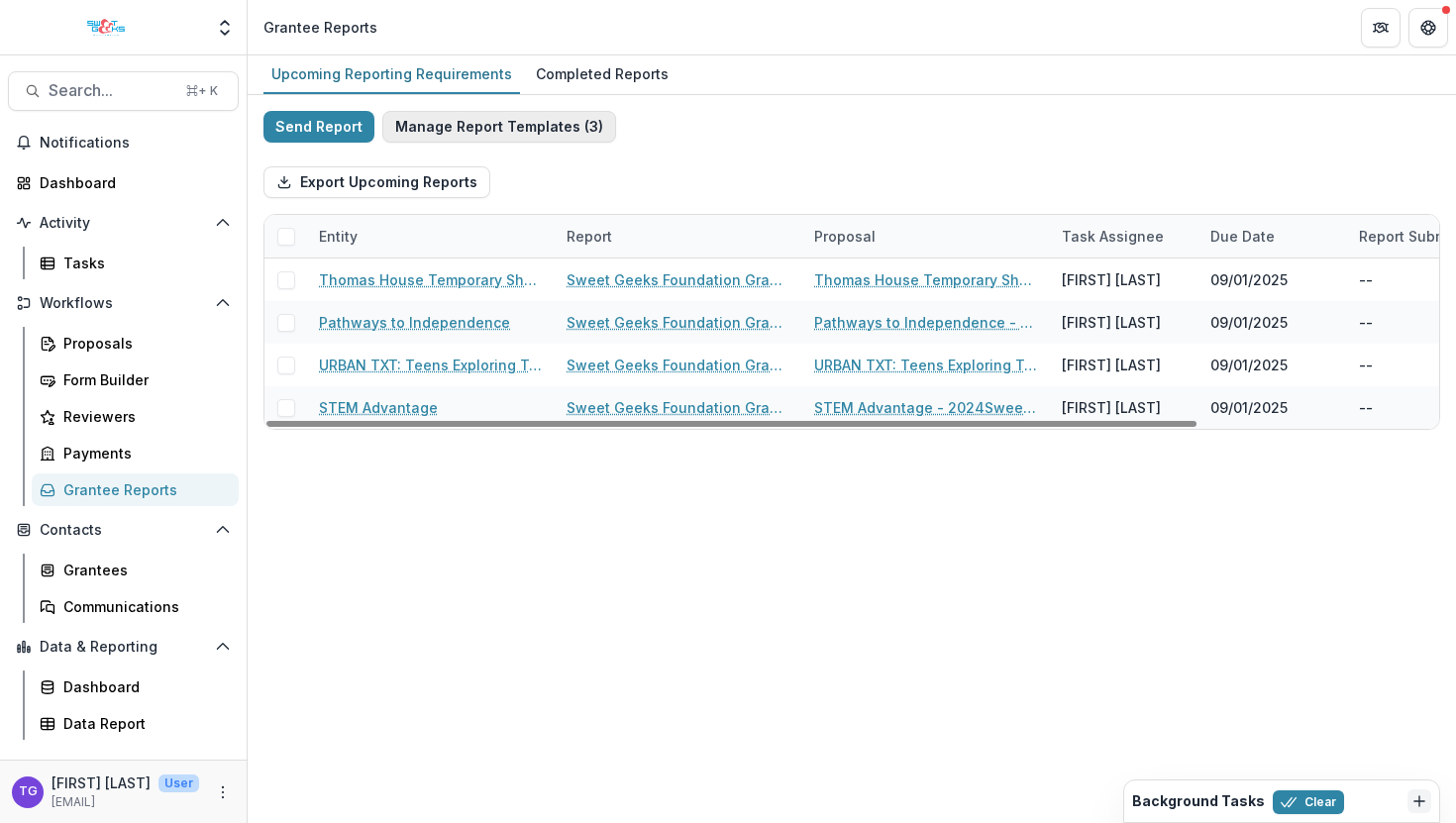 click on "Manage Report Templates ( 3 )" at bounding box center (499, 127) 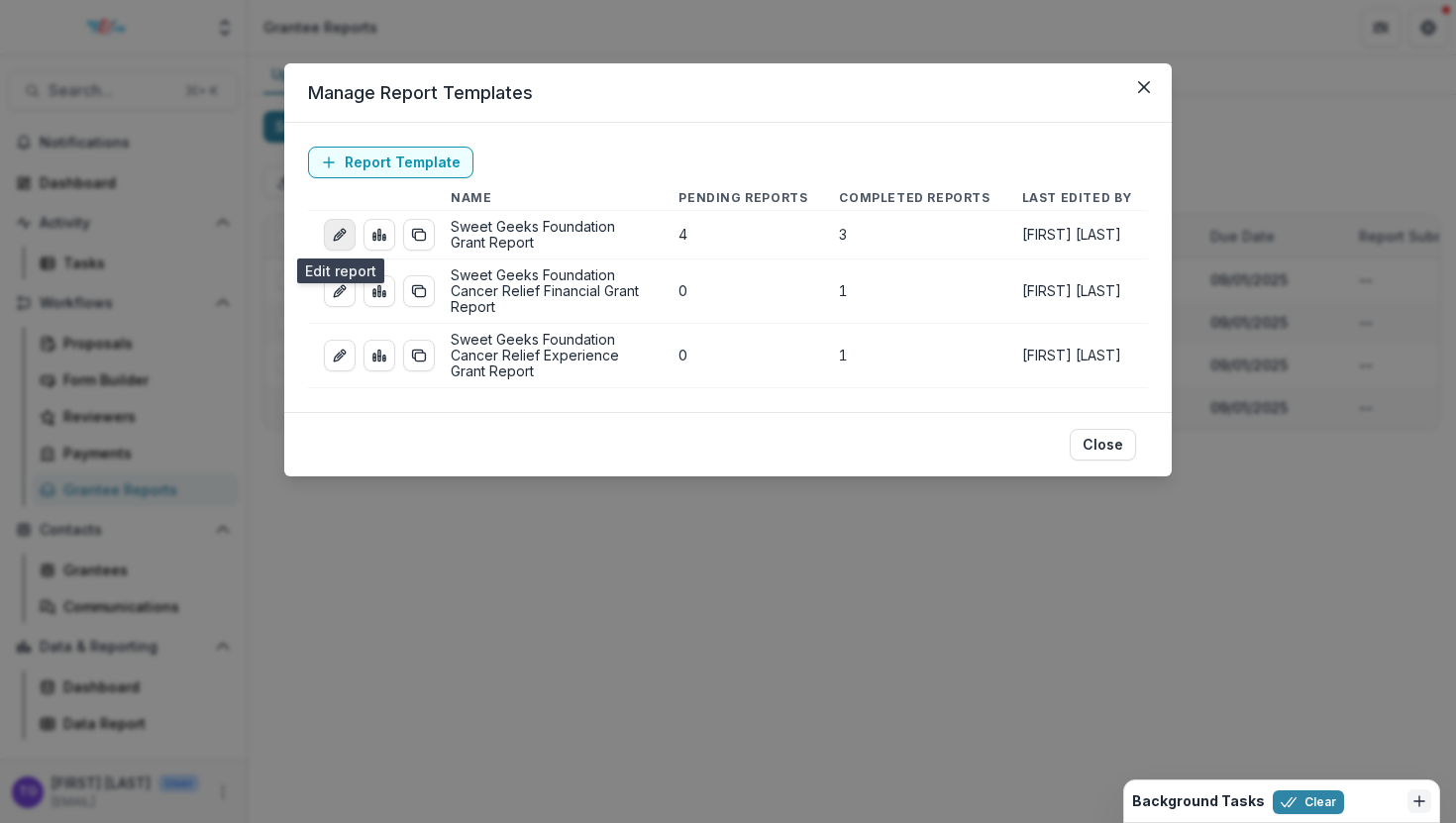 click 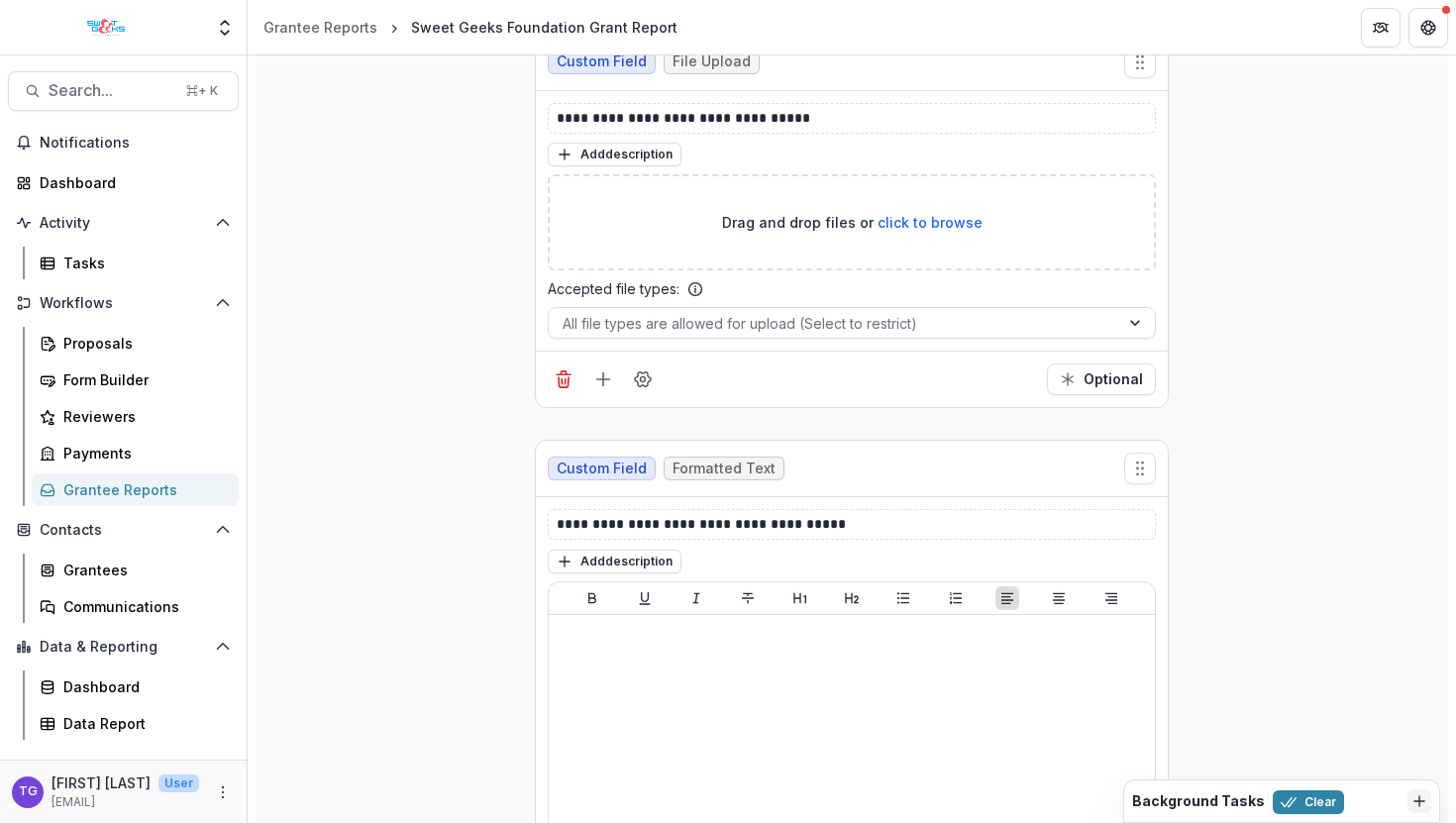 scroll, scrollTop: 1619, scrollLeft: 0, axis: vertical 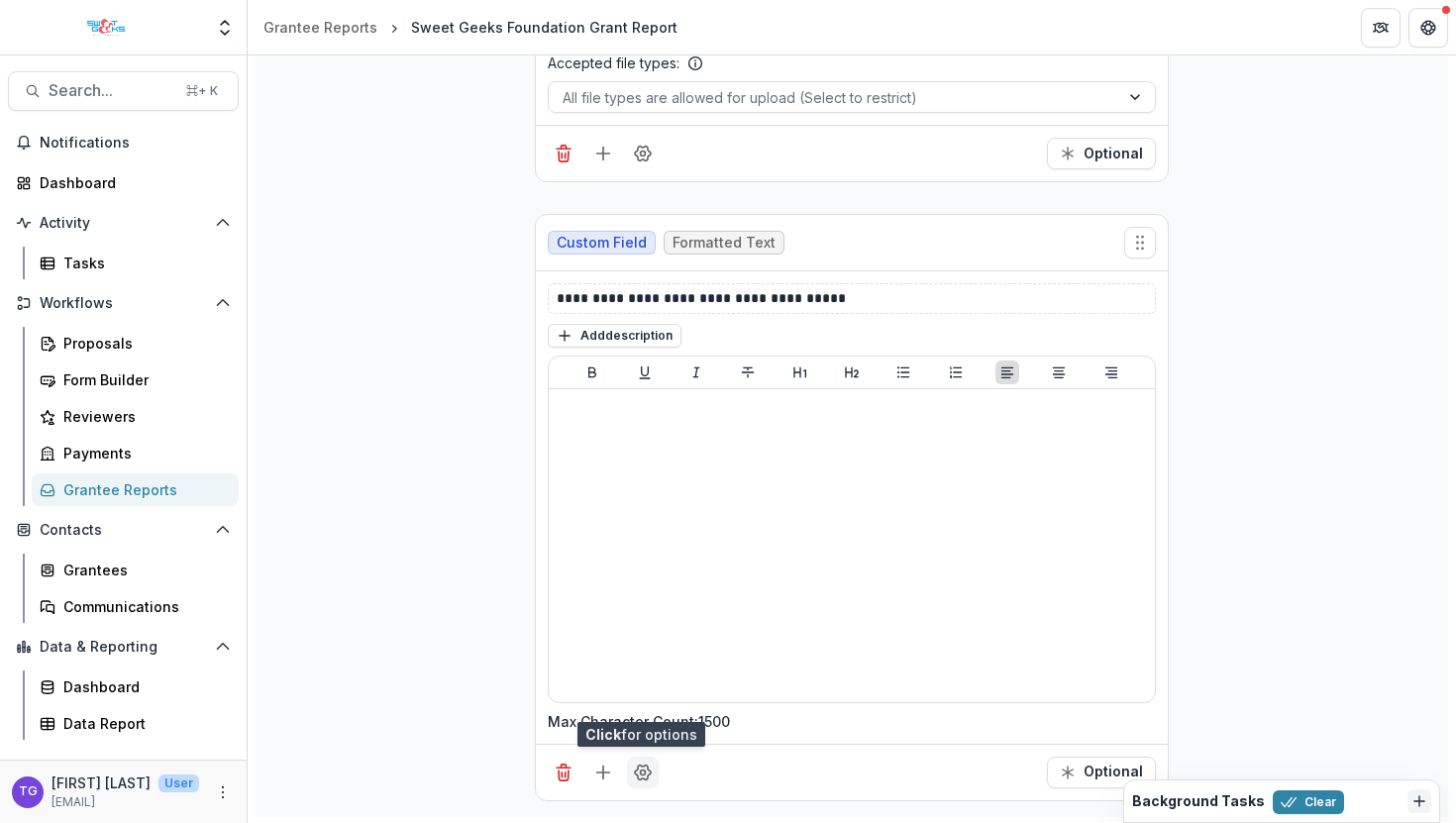 click 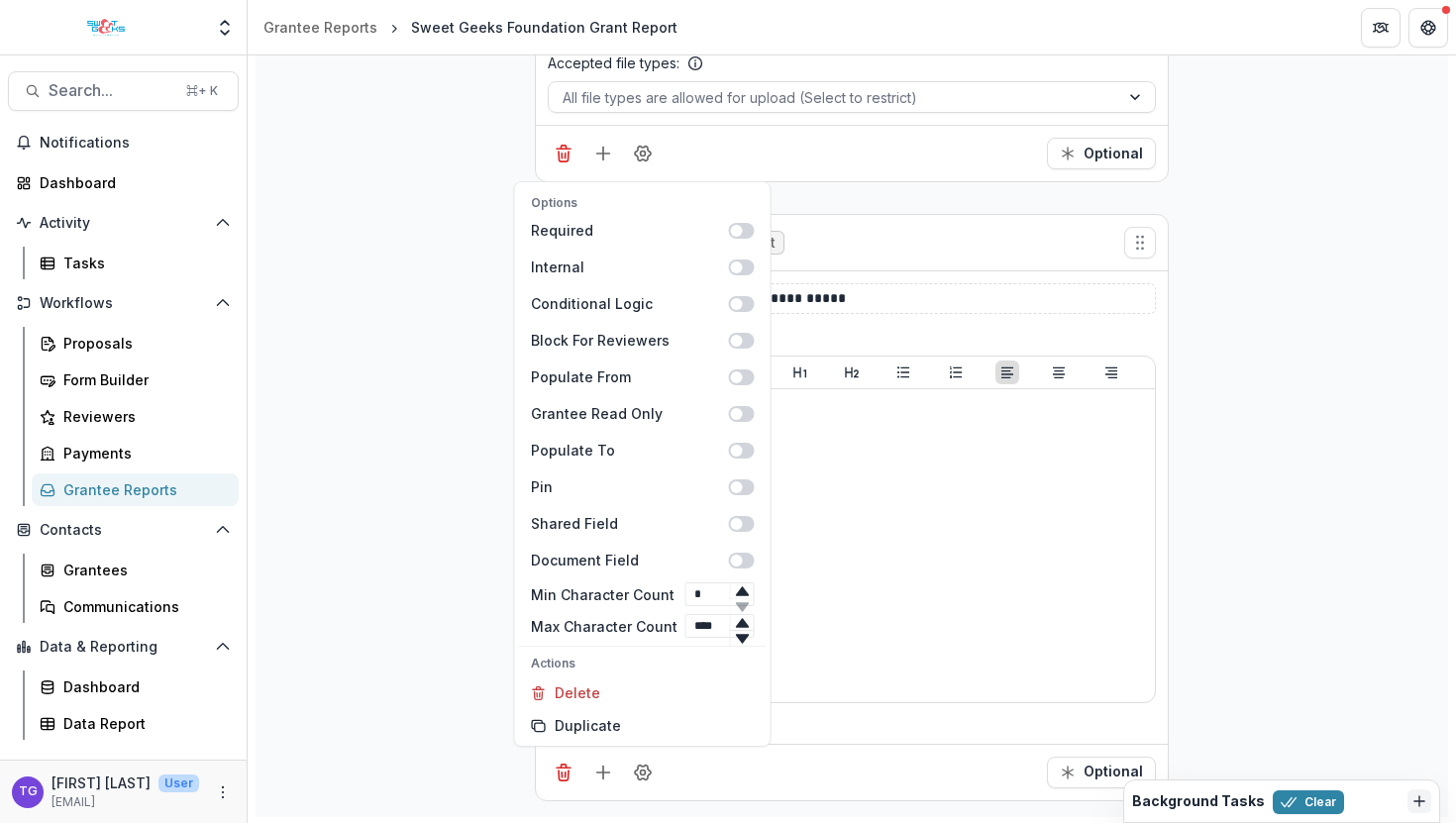 click 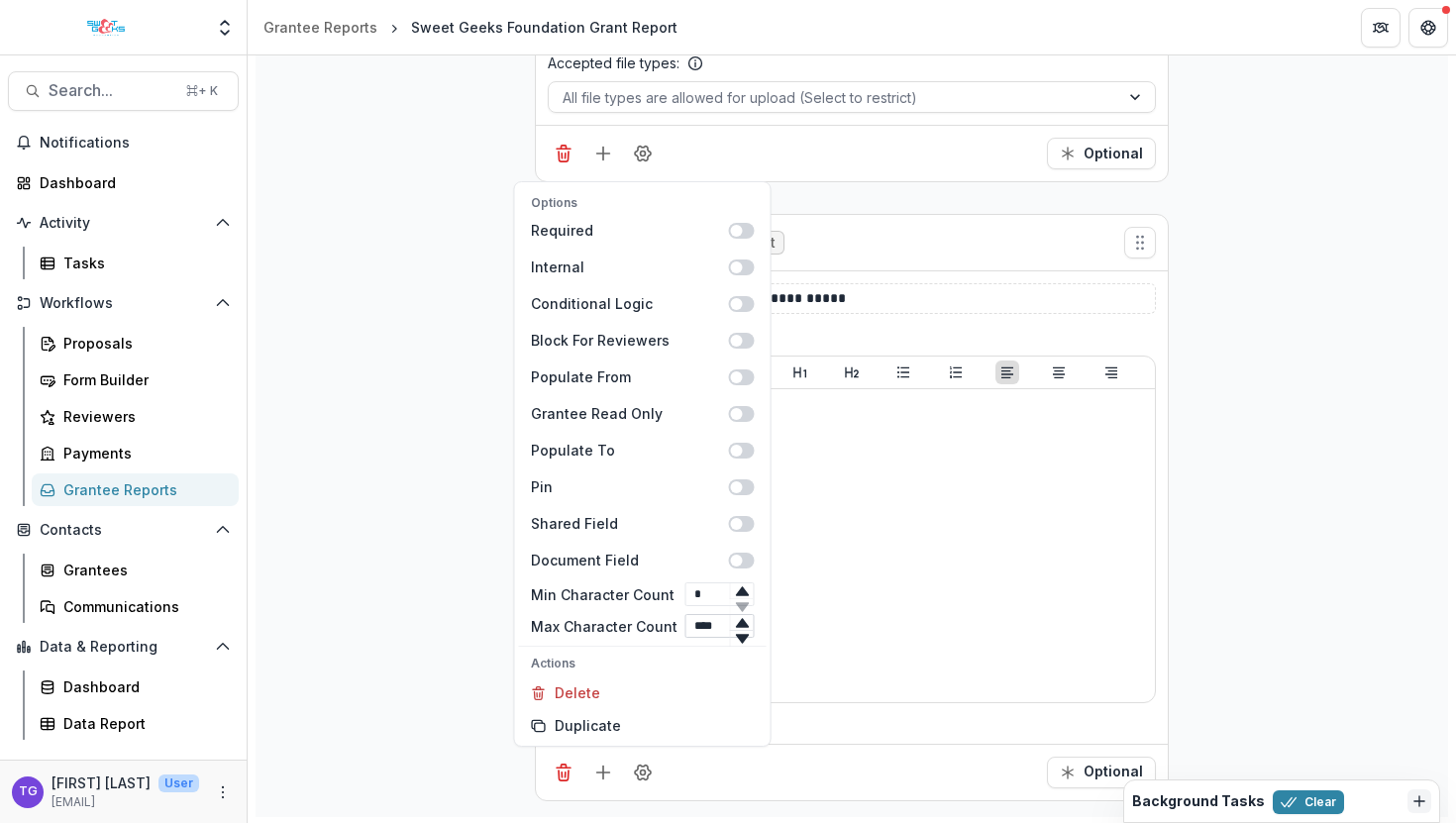 click on "****" at bounding box center (720, 626) 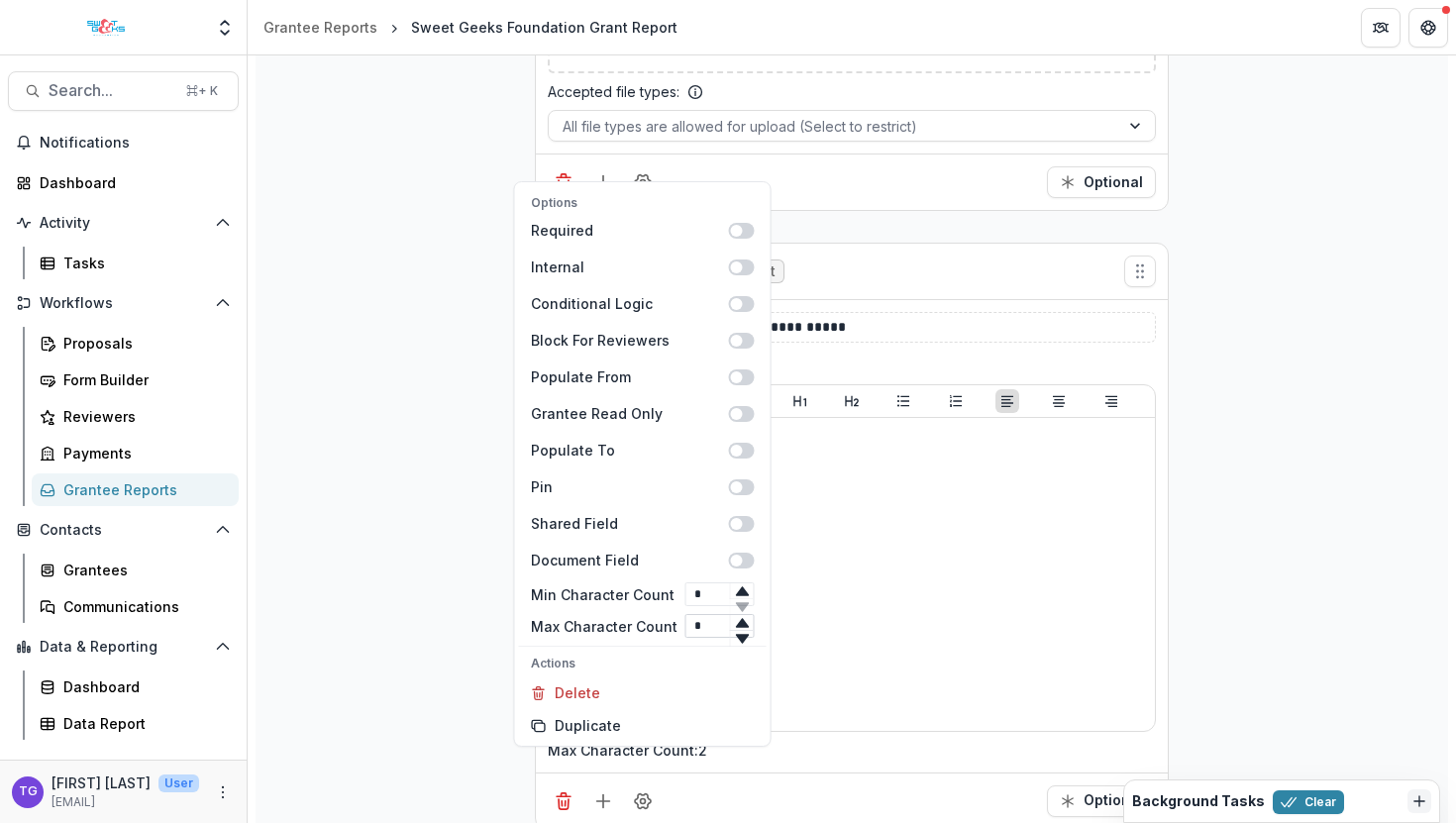 scroll, scrollTop: 1619, scrollLeft: 0, axis: vertical 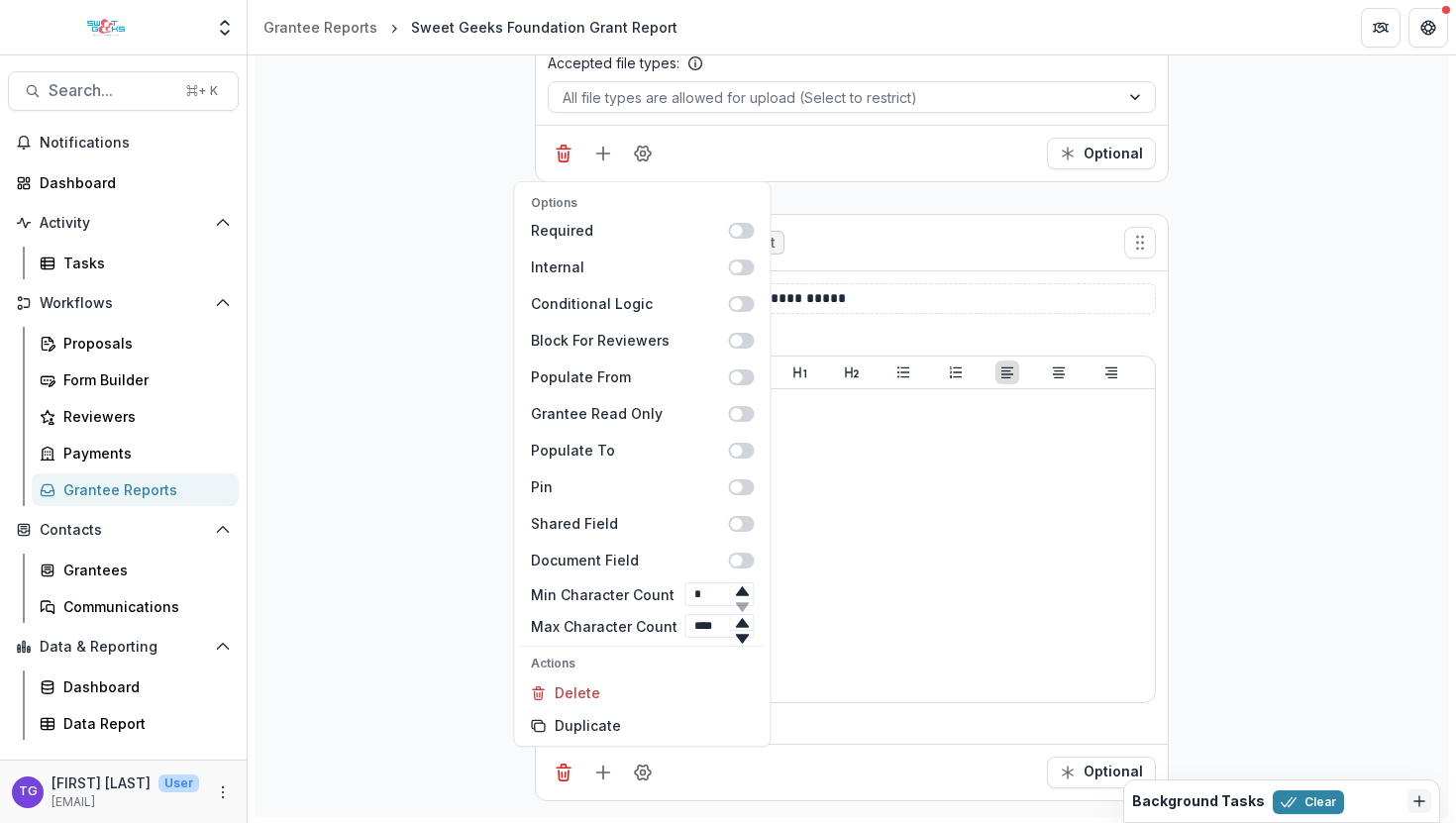 type on "****" 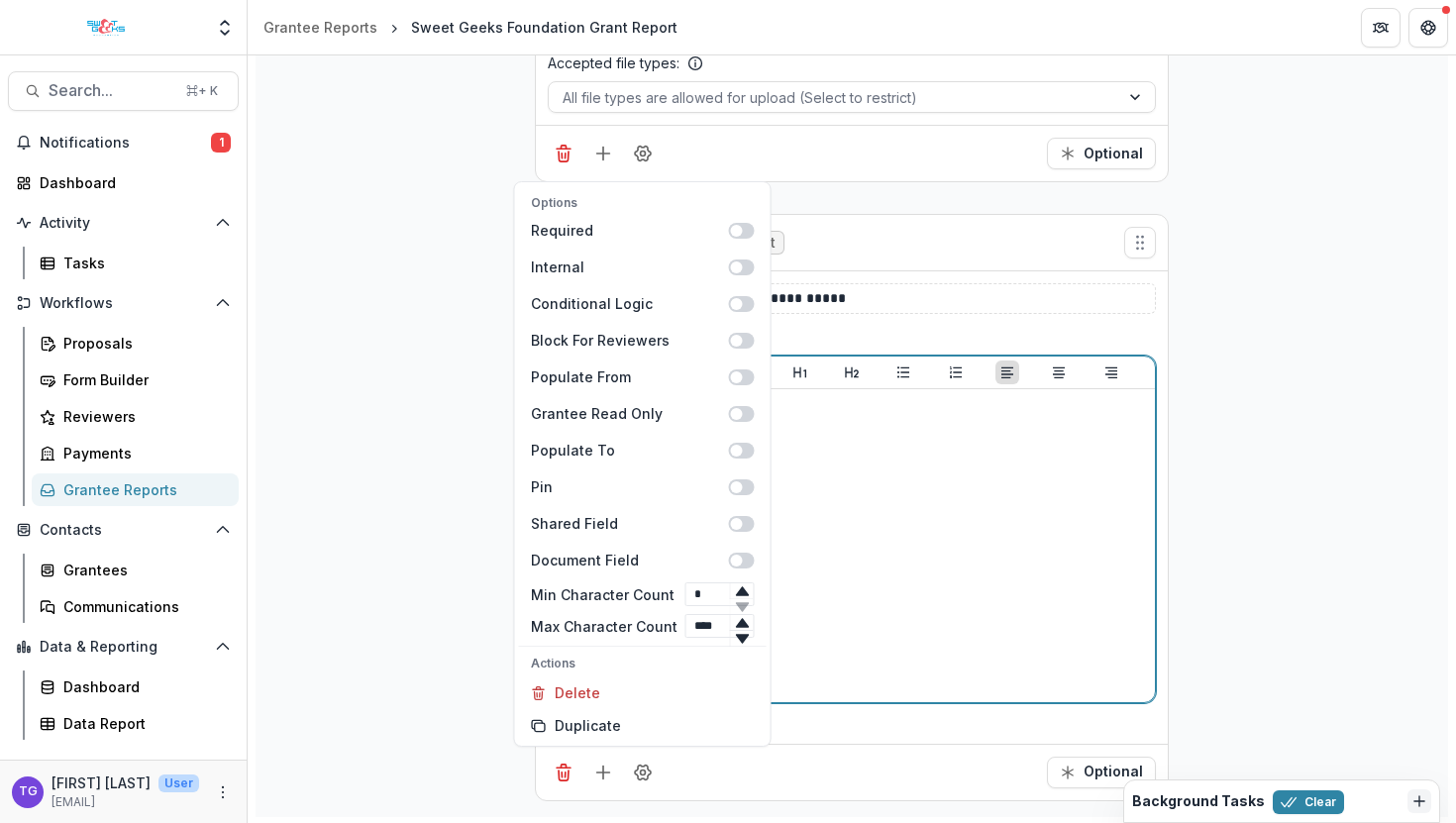 click at bounding box center [852, 546] 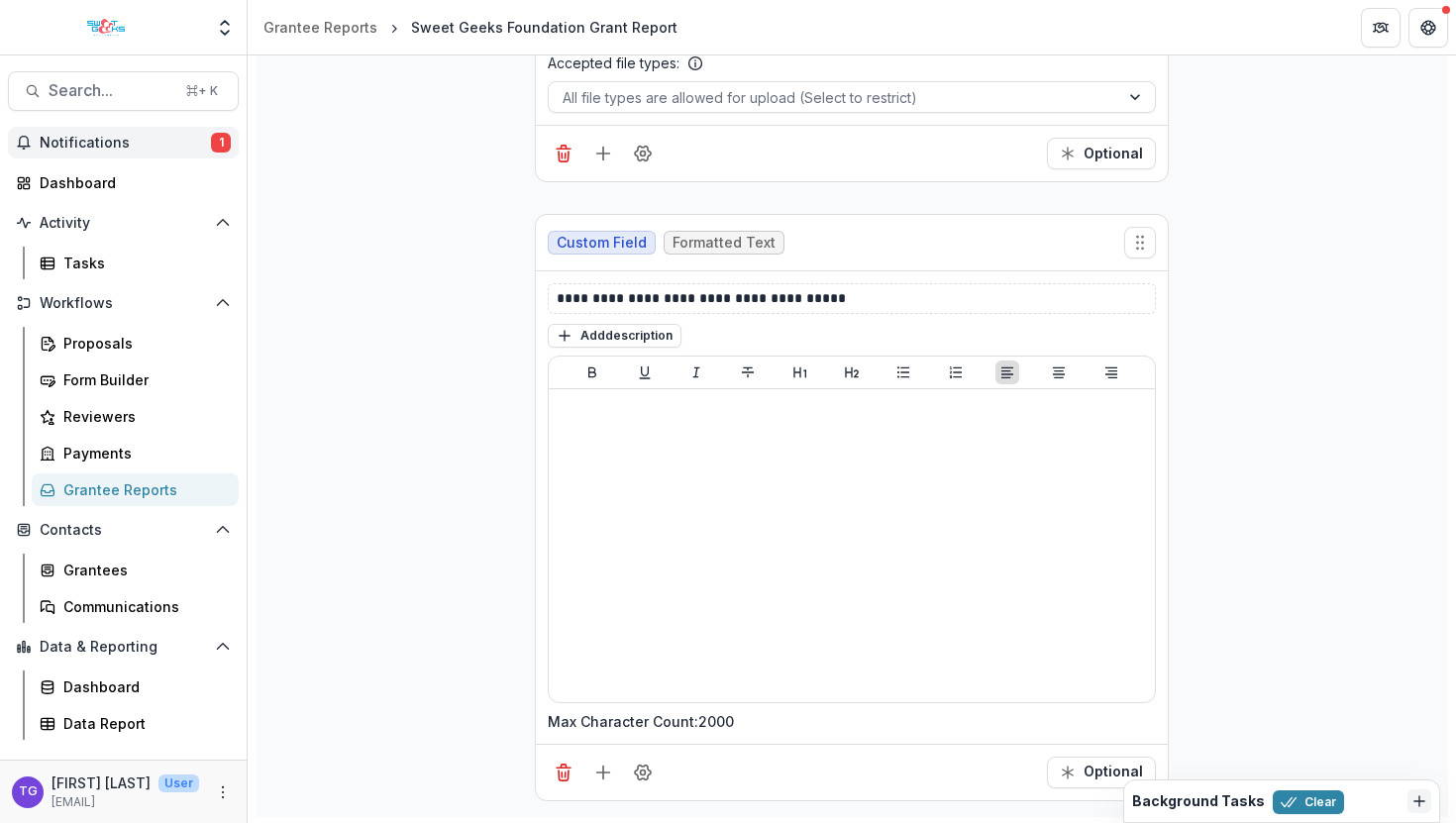 click on "Notifications" at bounding box center (125, 143) 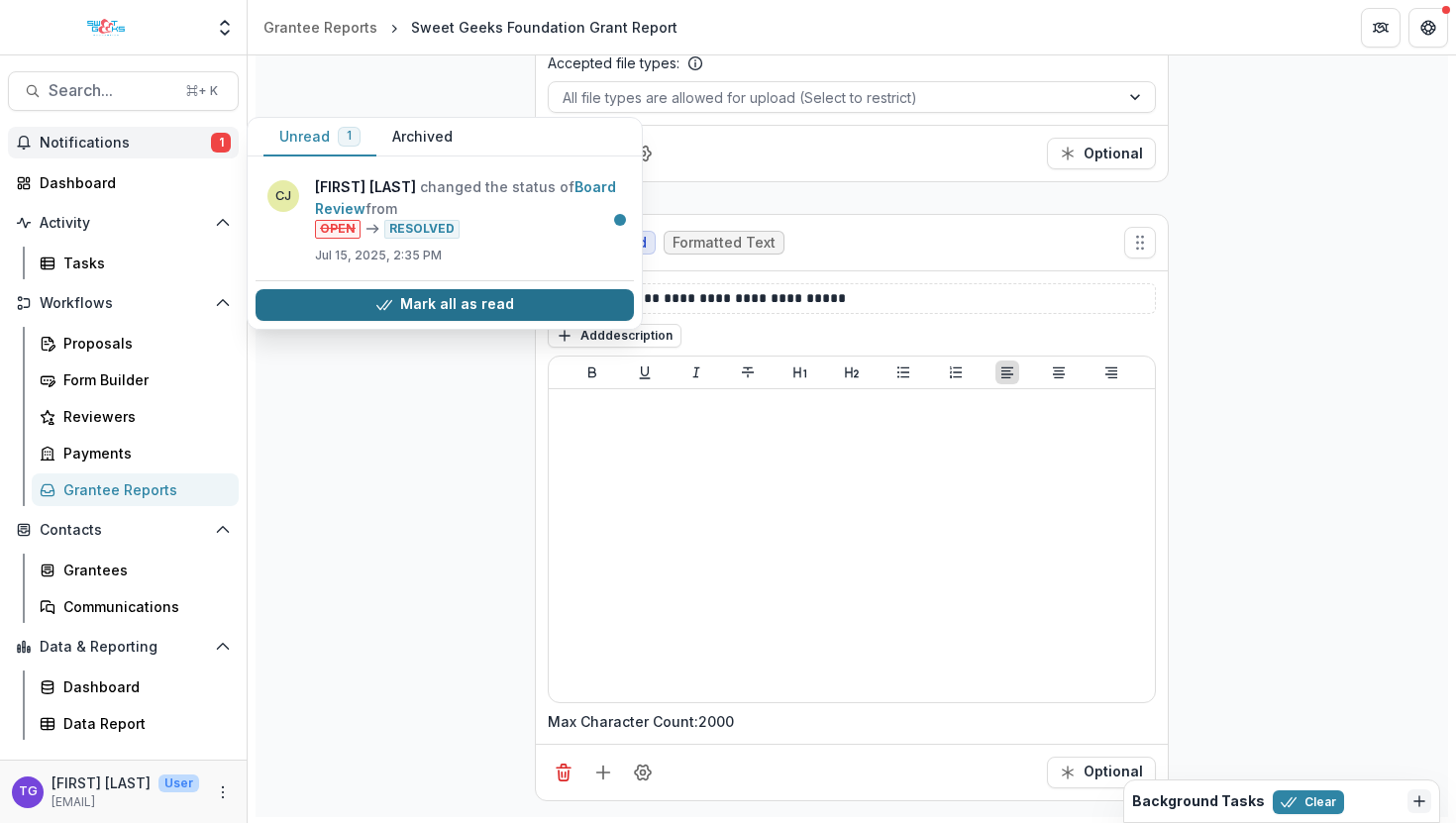click 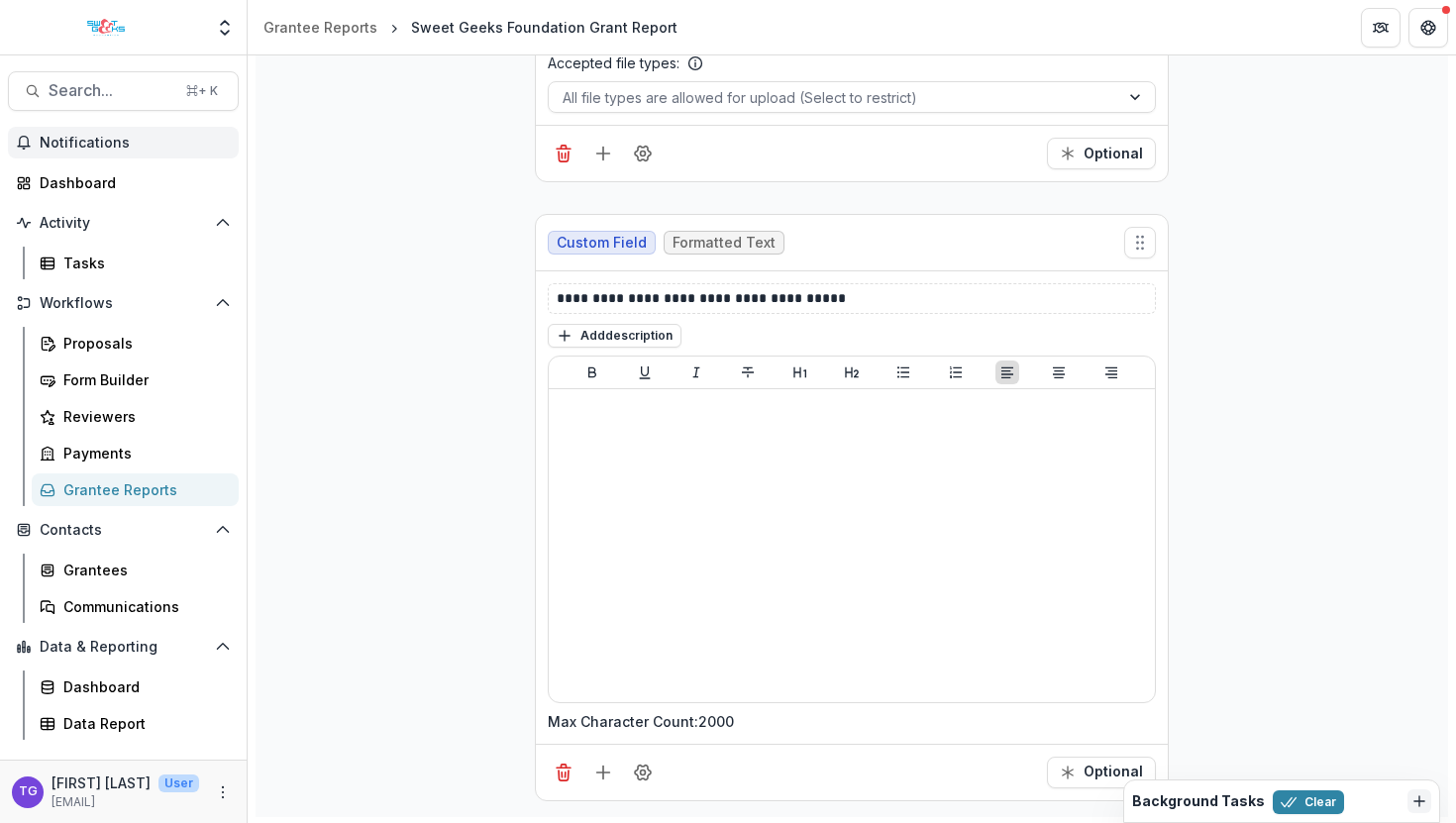 click on "**********" at bounding box center [852, -250] 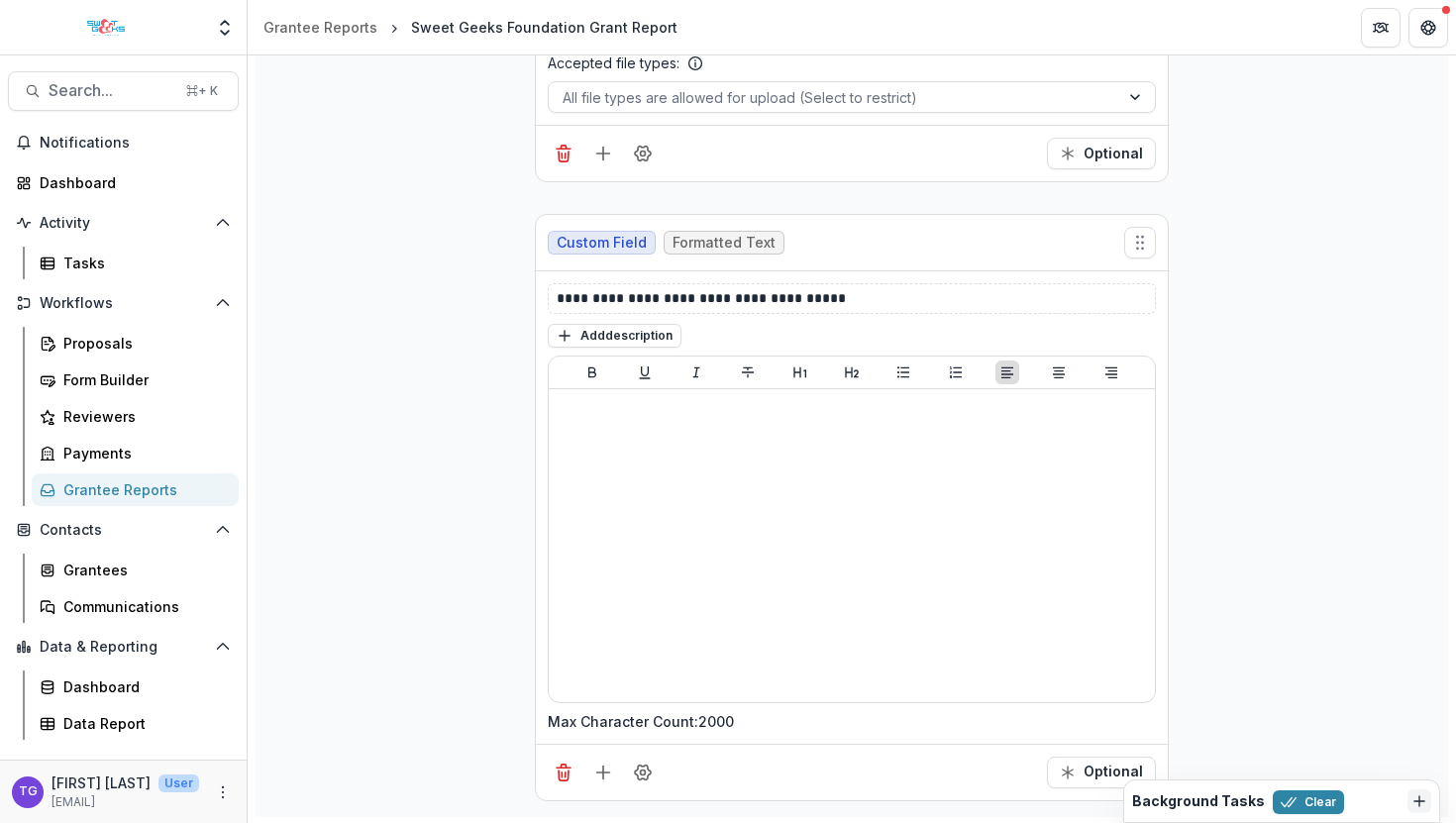 scroll, scrollTop: 0, scrollLeft: 0, axis: both 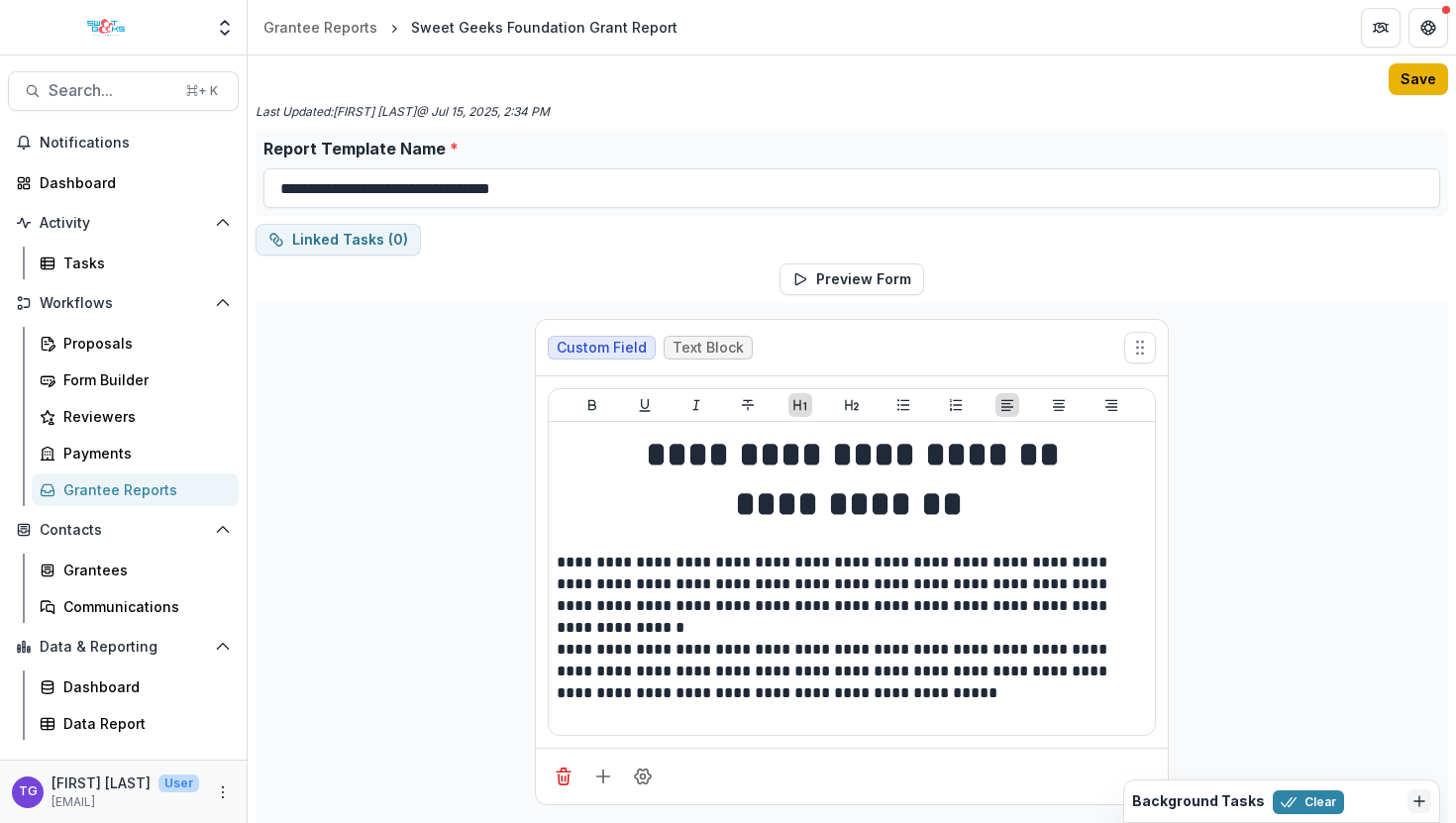 click on "Save" at bounding box center (1418, 79) 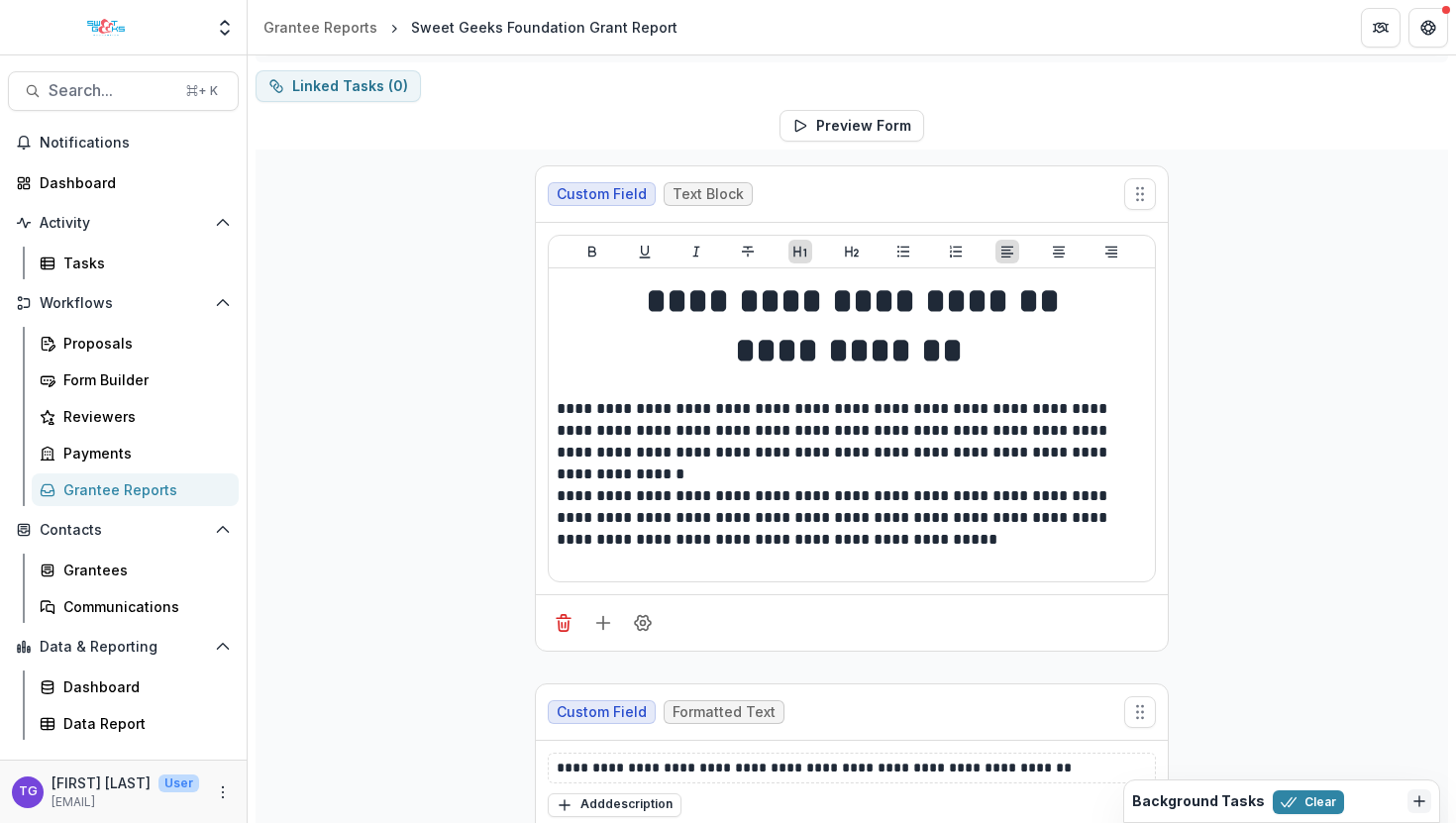 scroll, scrollTop: 0, scrollLeft: 0, axis: both 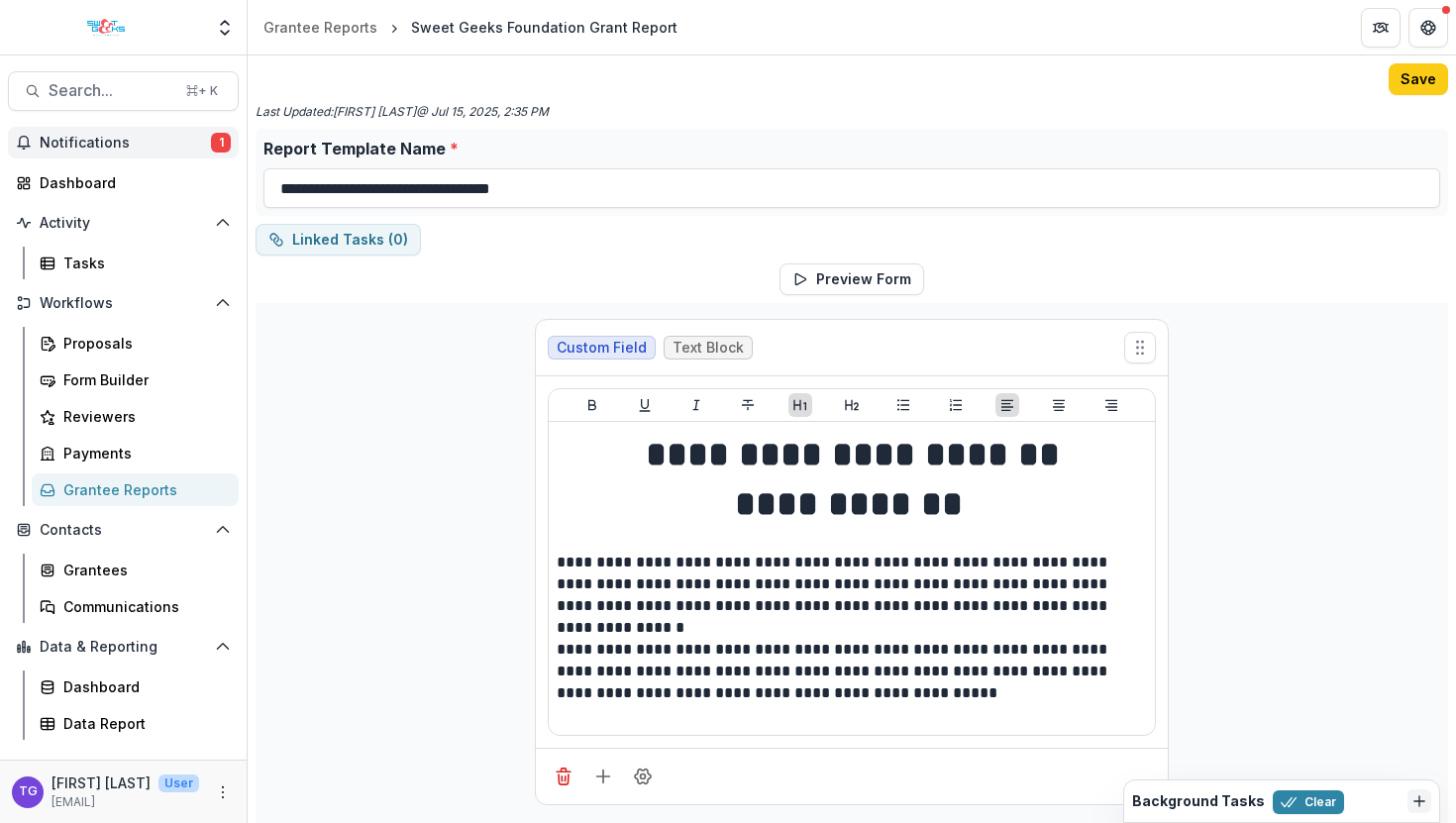 click on "Notifications" at bounding box center (125, 143) 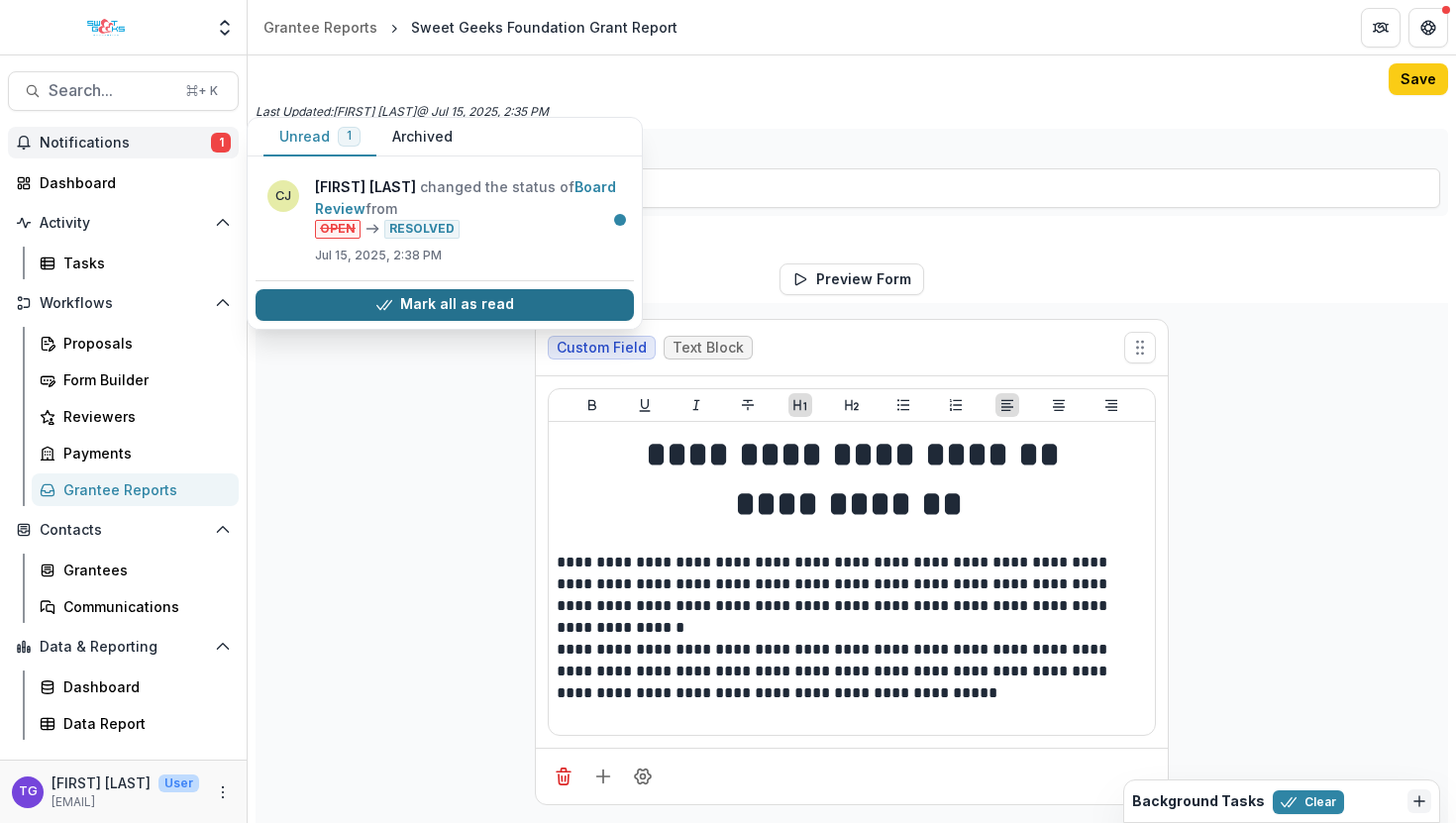 click on "Mark all as read" at bounding box center (445, 305) 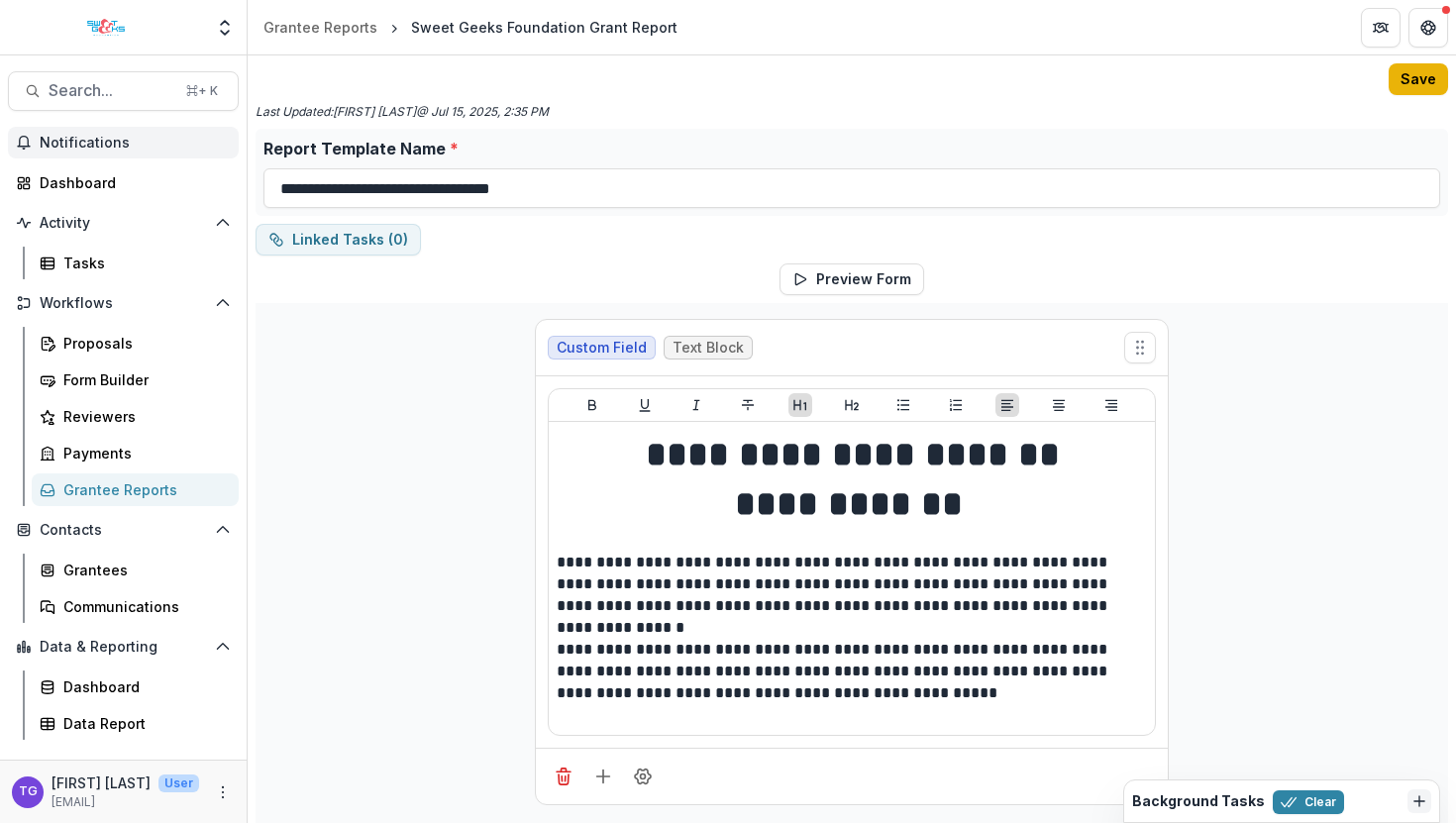 click on "Save" at bounding box center [1418, 79] 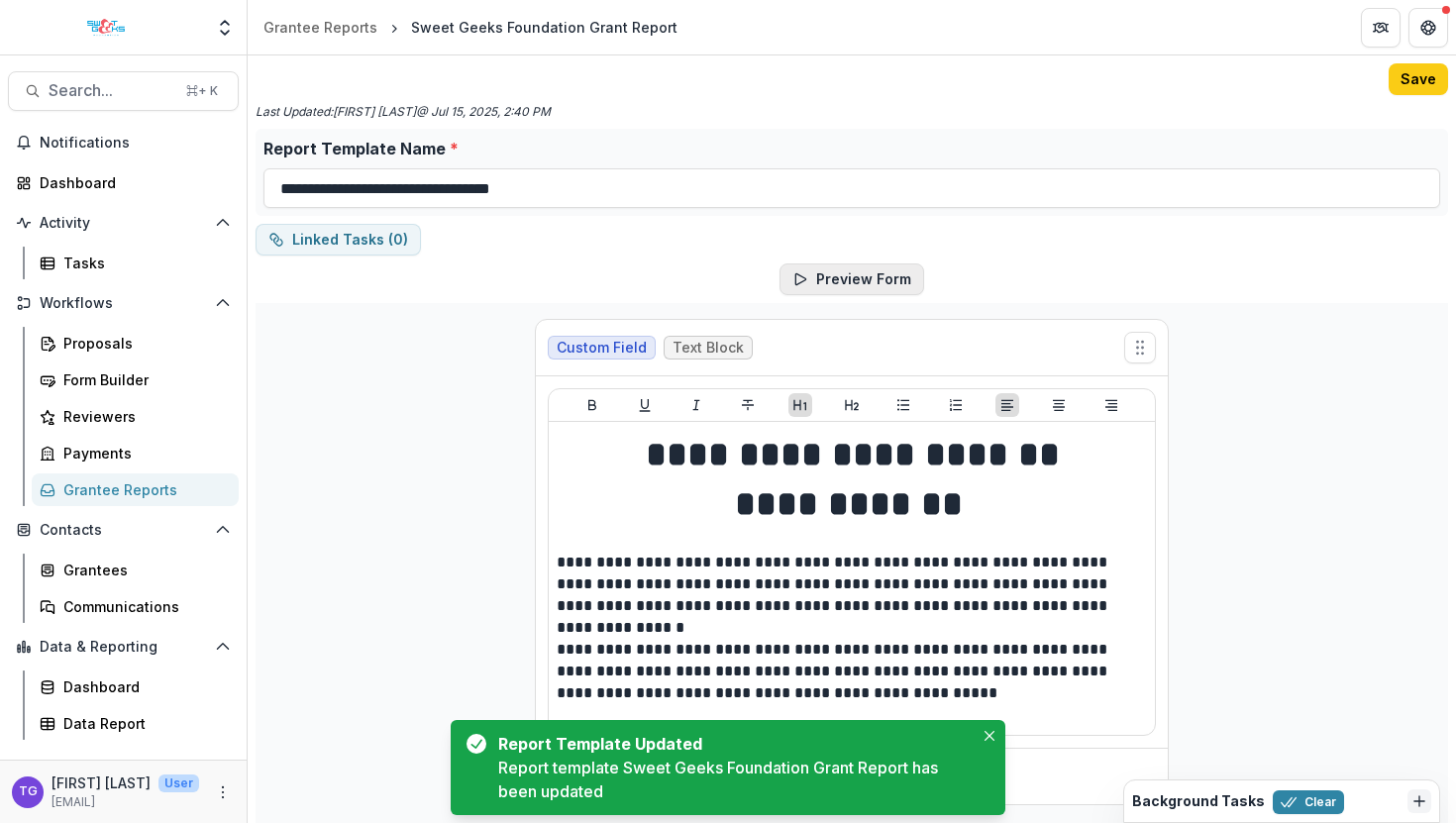 click on "Preview Form" at bounding box center [852, 279] 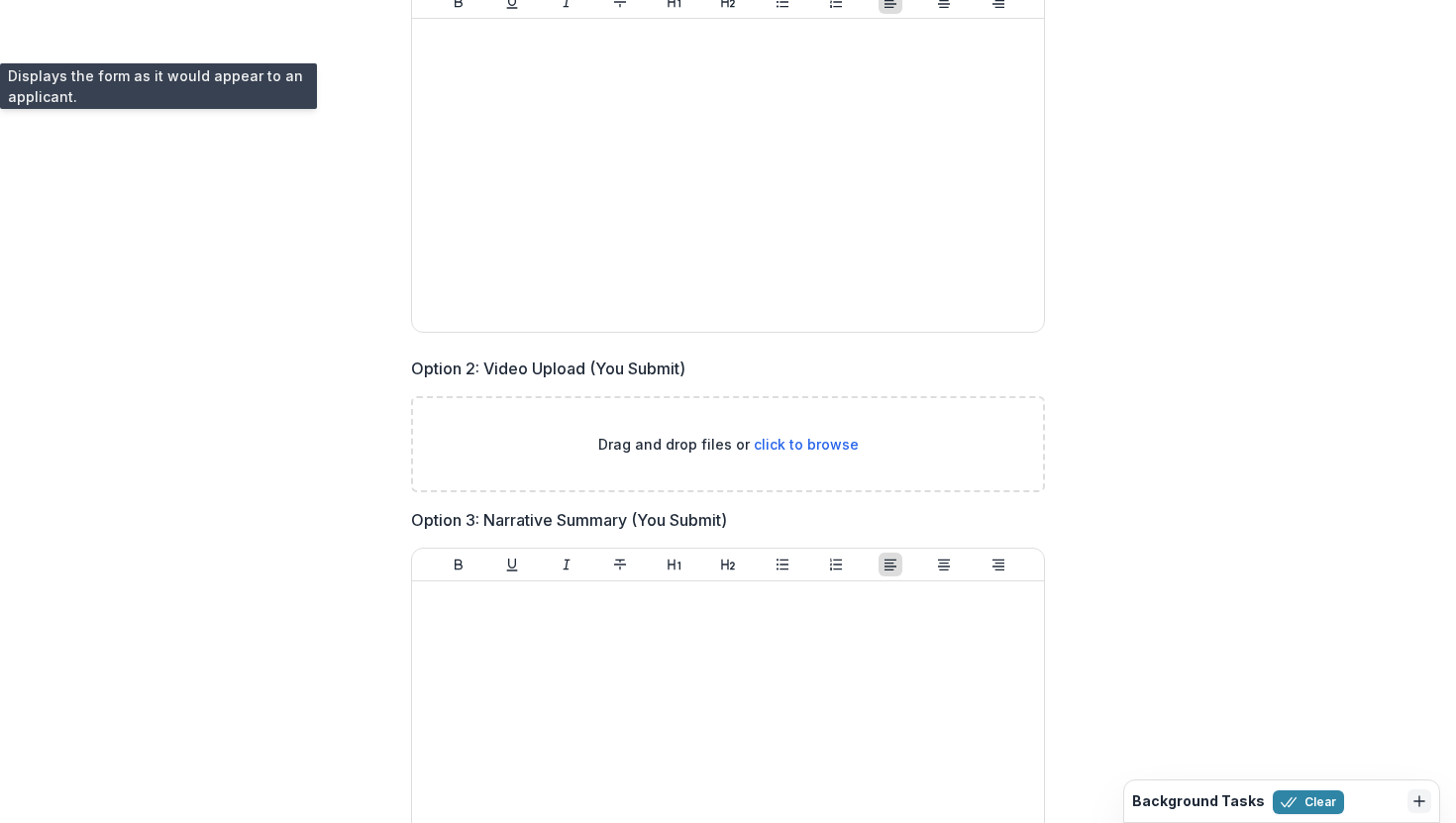 scroll, scrollTop: 0, scrollLeft: 0, axis: both 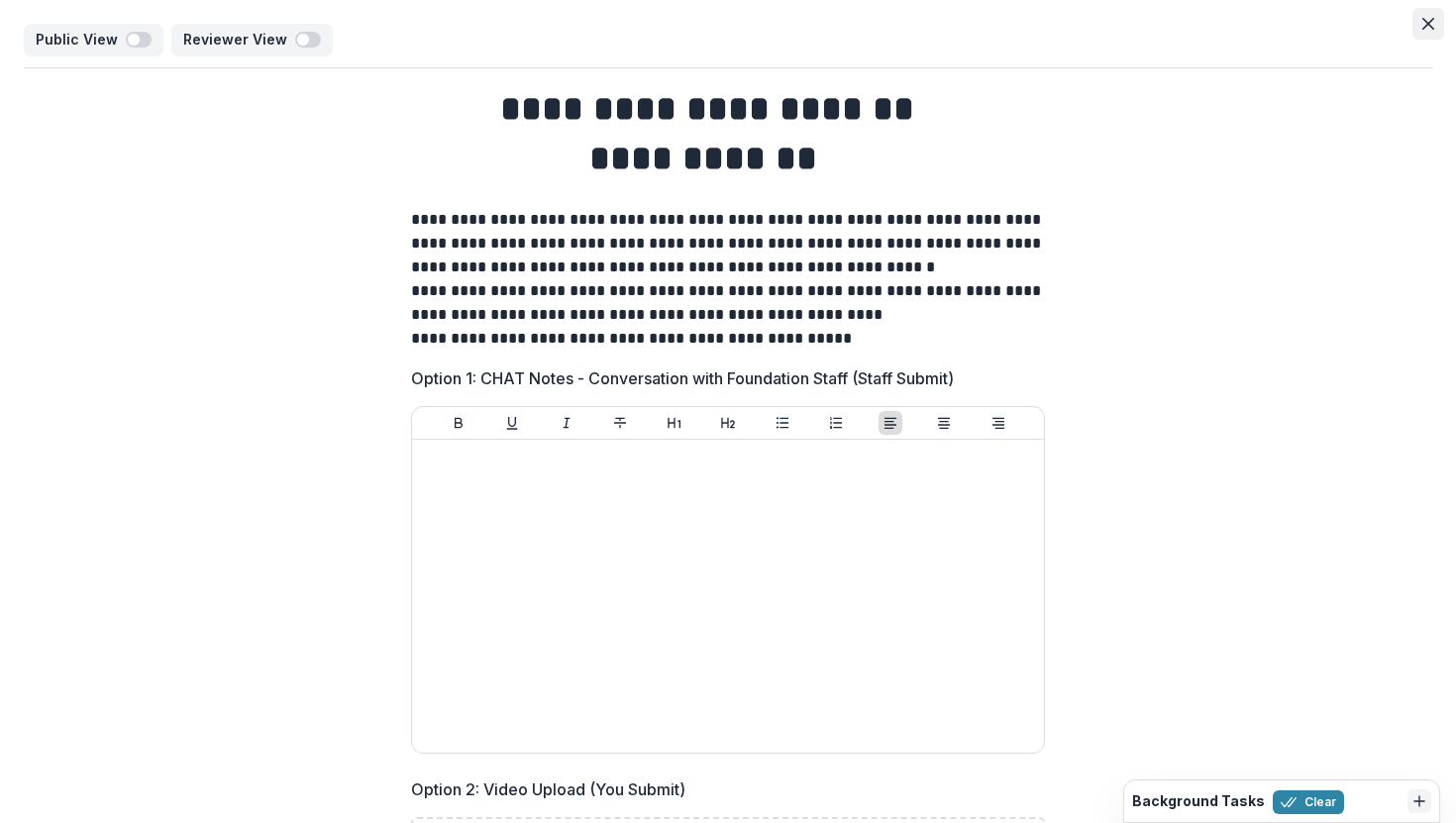 click 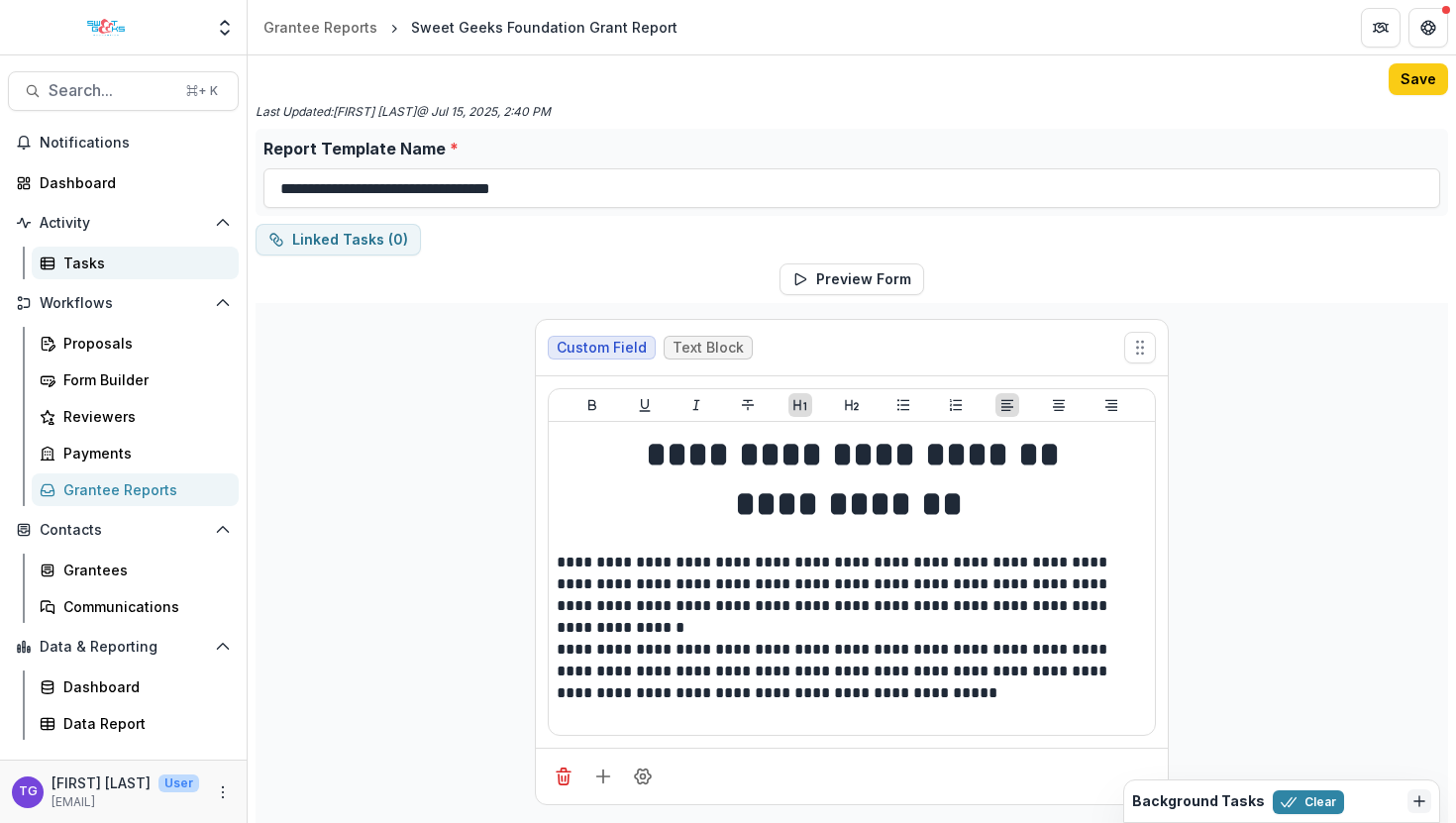 click on "Tasks" at bounding box center (143, 262) 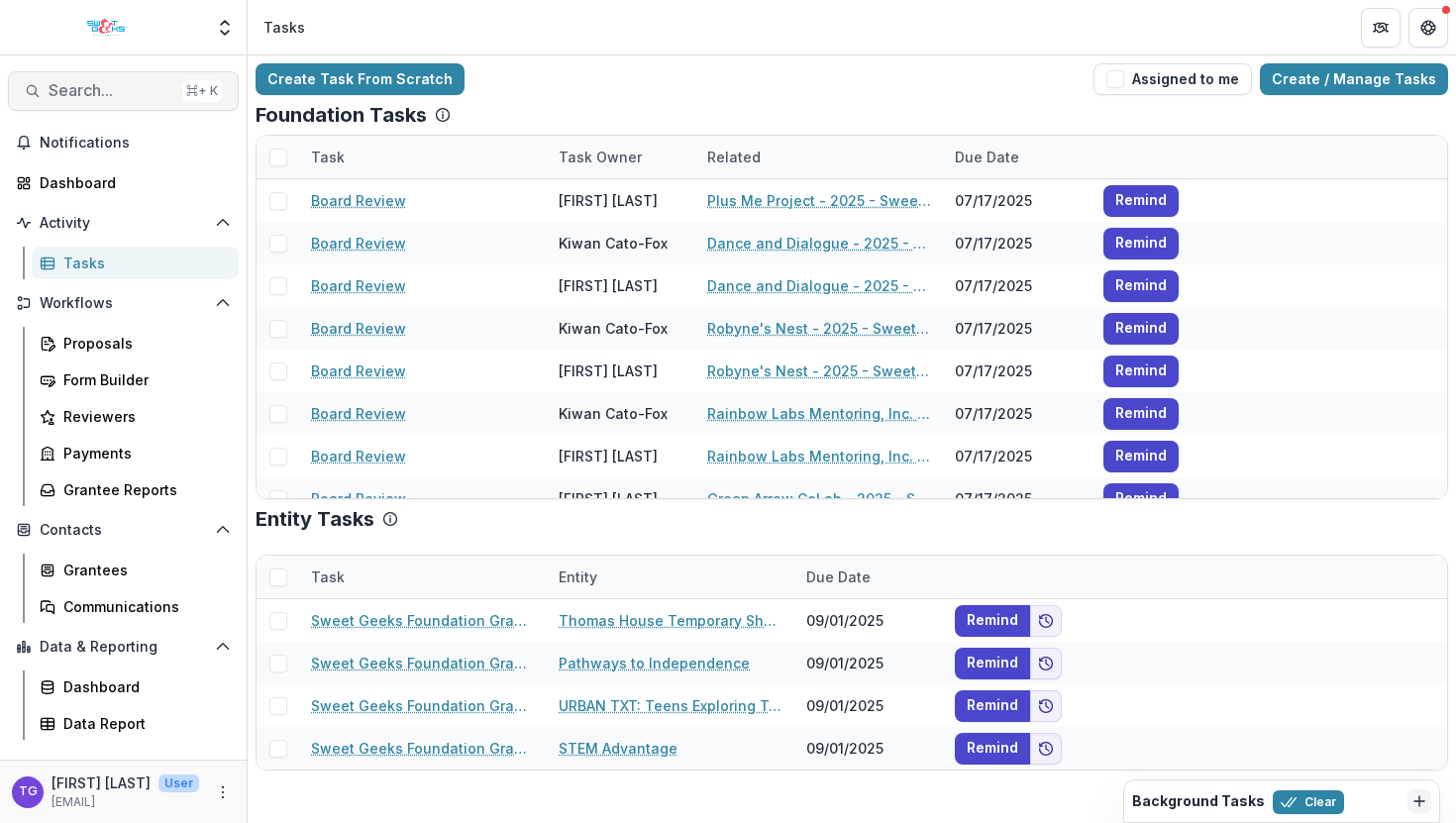 click on "⌘  + K" at bounding box center [202, 91] 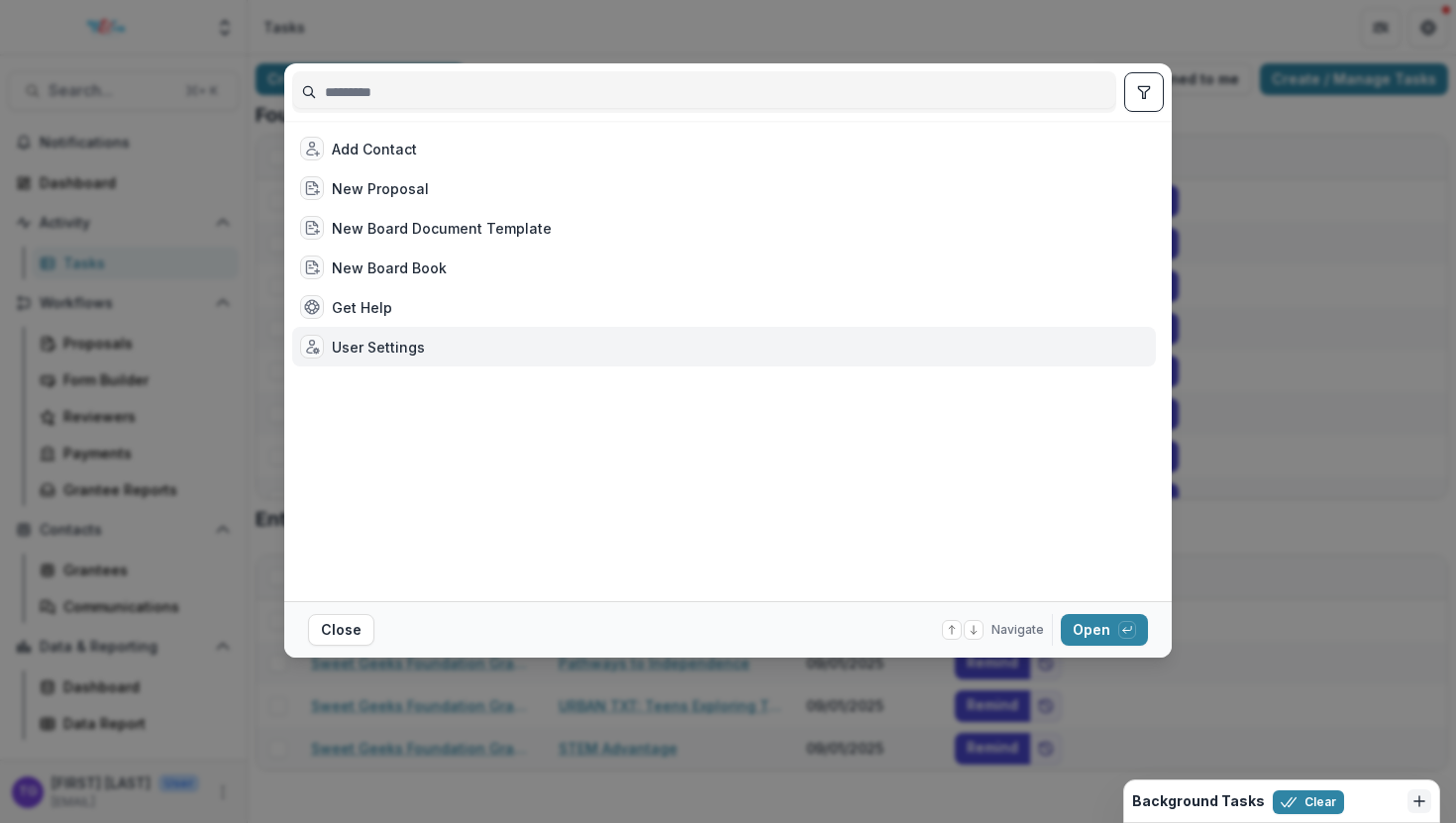 click on "User Settings" at bounding box center (378, 347) 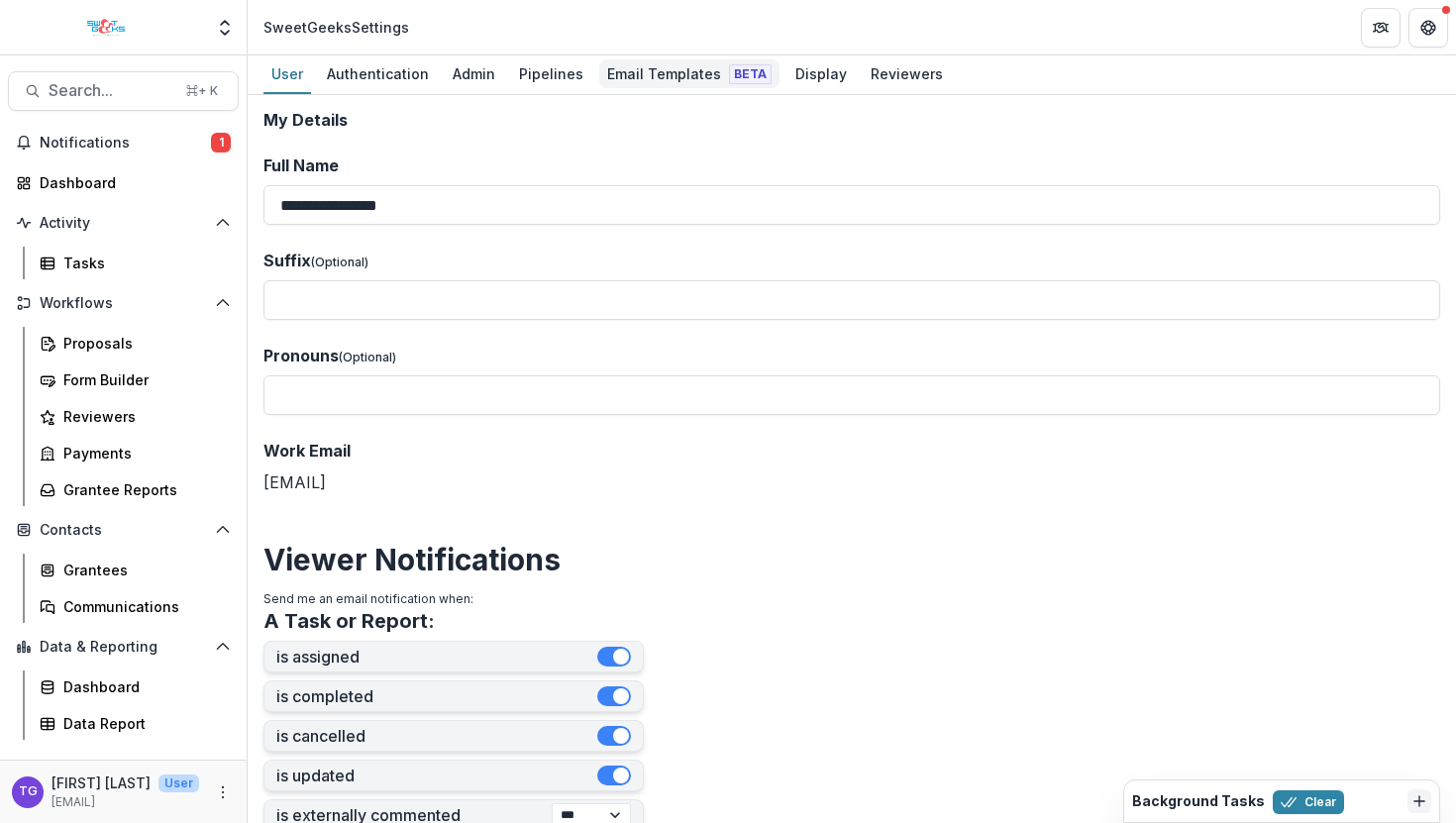 click on "Email Templates   Beta" at bounding box center [689, 73] 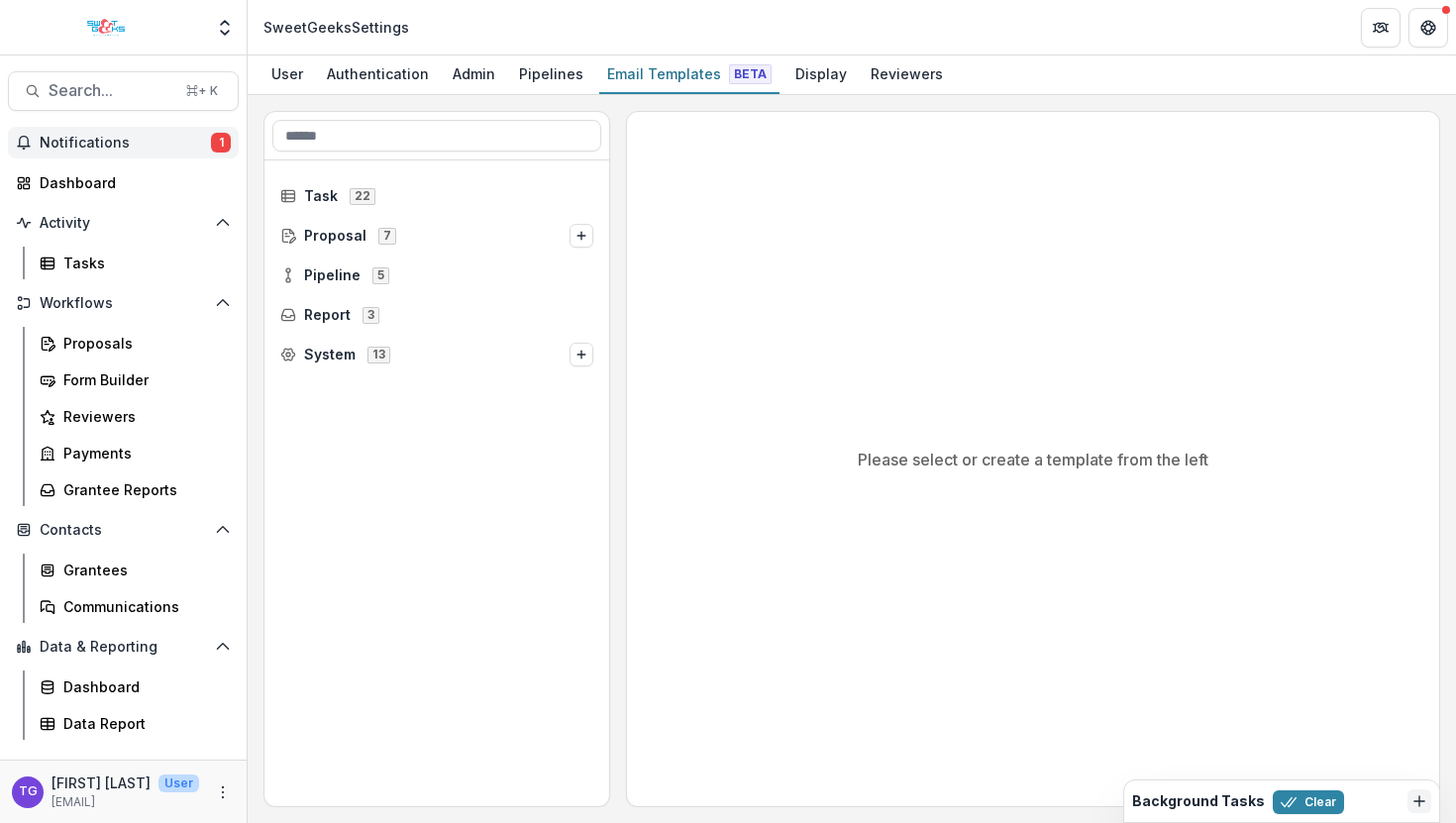 click on "Notifications" at bounding box center (125, 143) 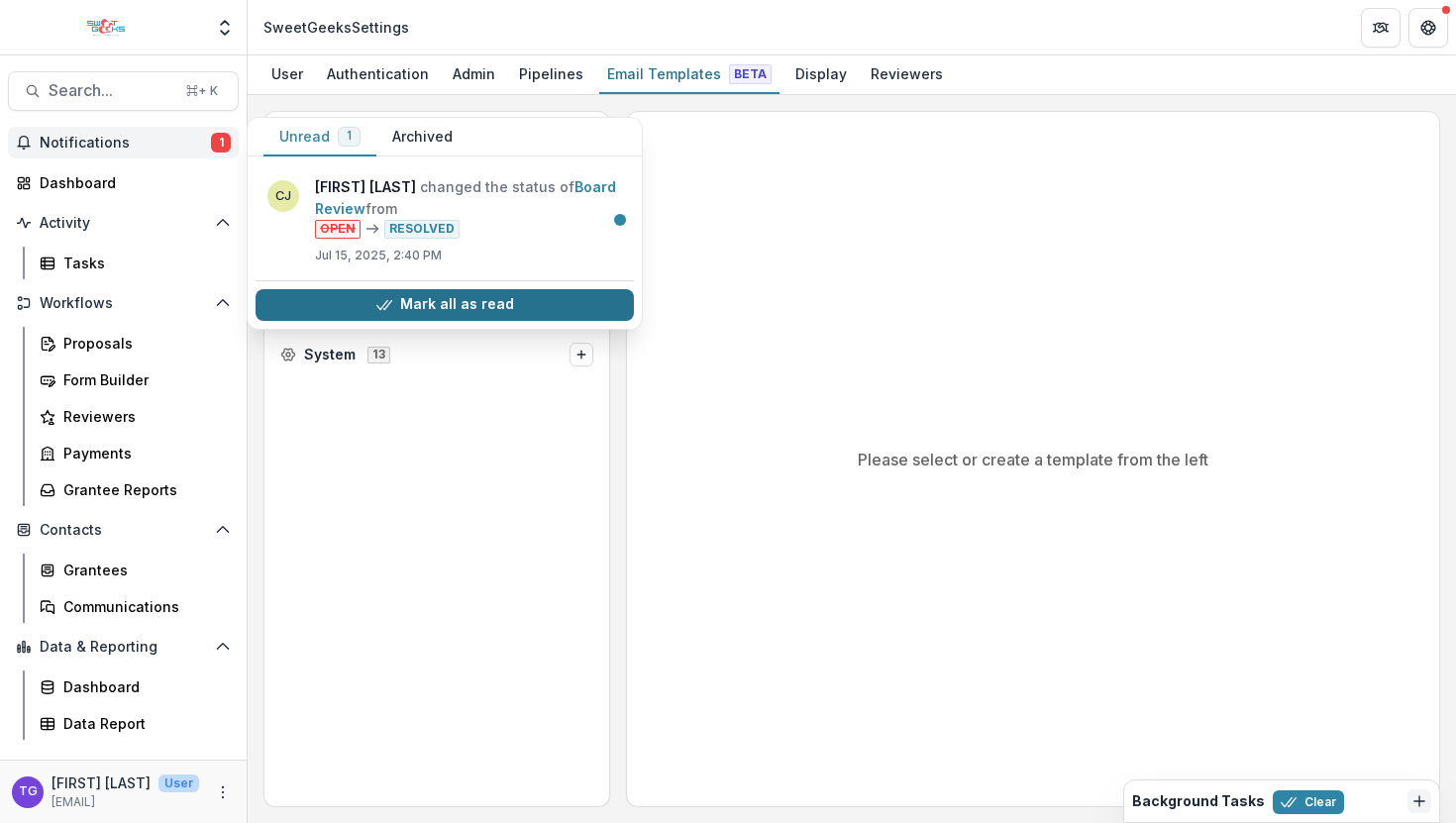 click on "Mark all as read" at bounding box center [445, 305] 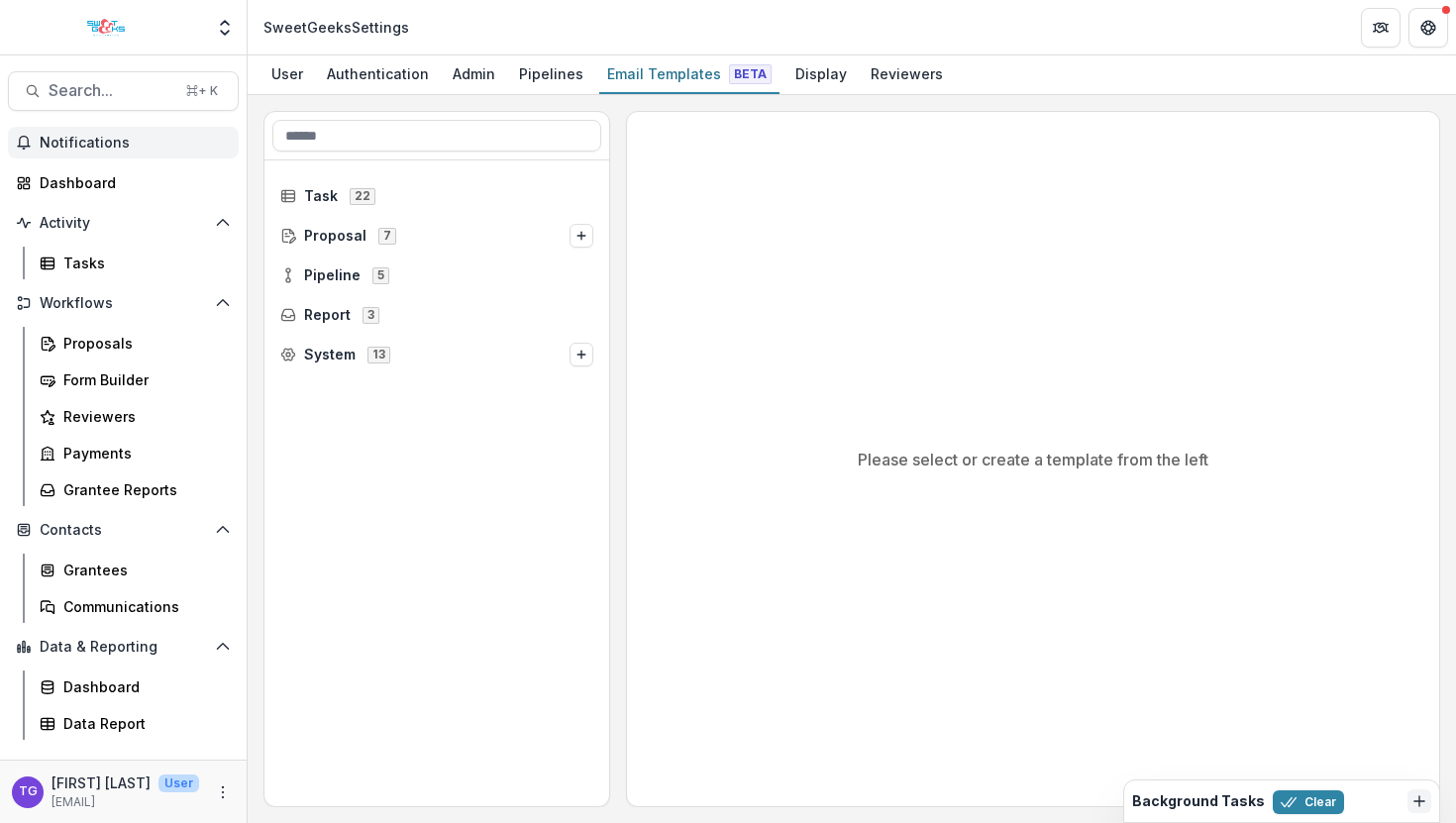 click on "Please select or create a template from the left" at bounding box center (1033, 459) 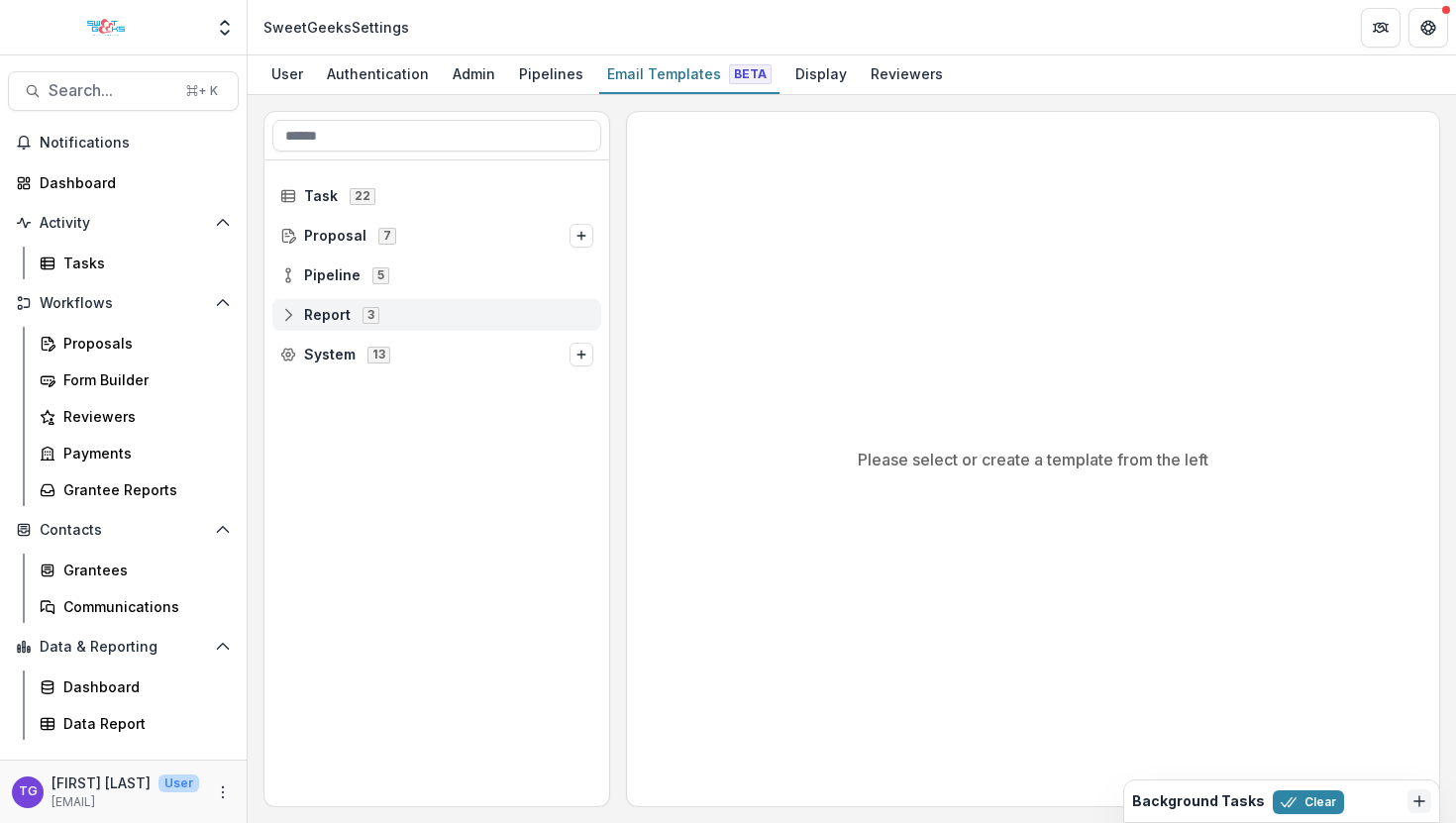 click 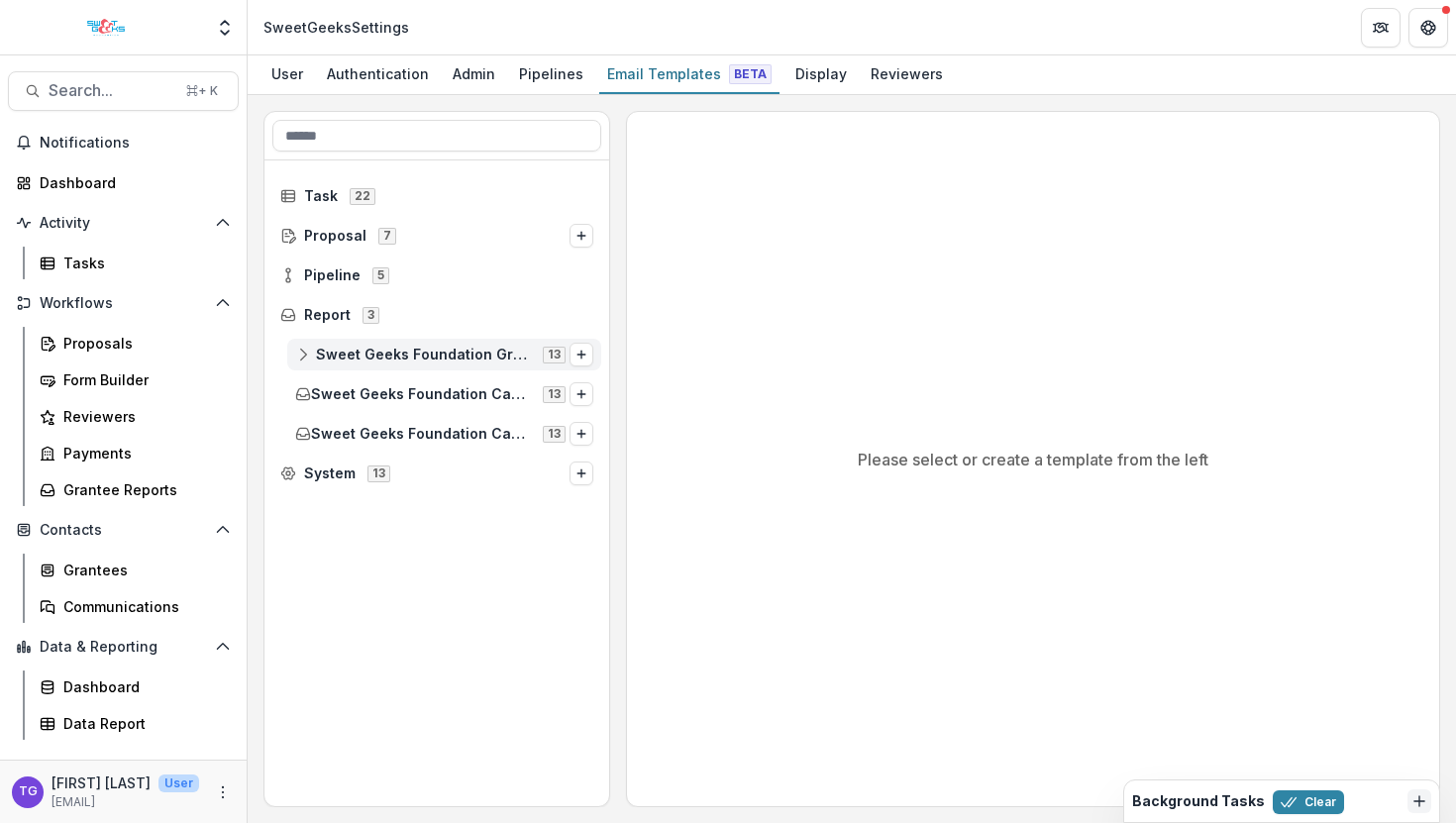 click on "Sweet Geeks Foundation Grant Report" at bounding box center [423, 355] 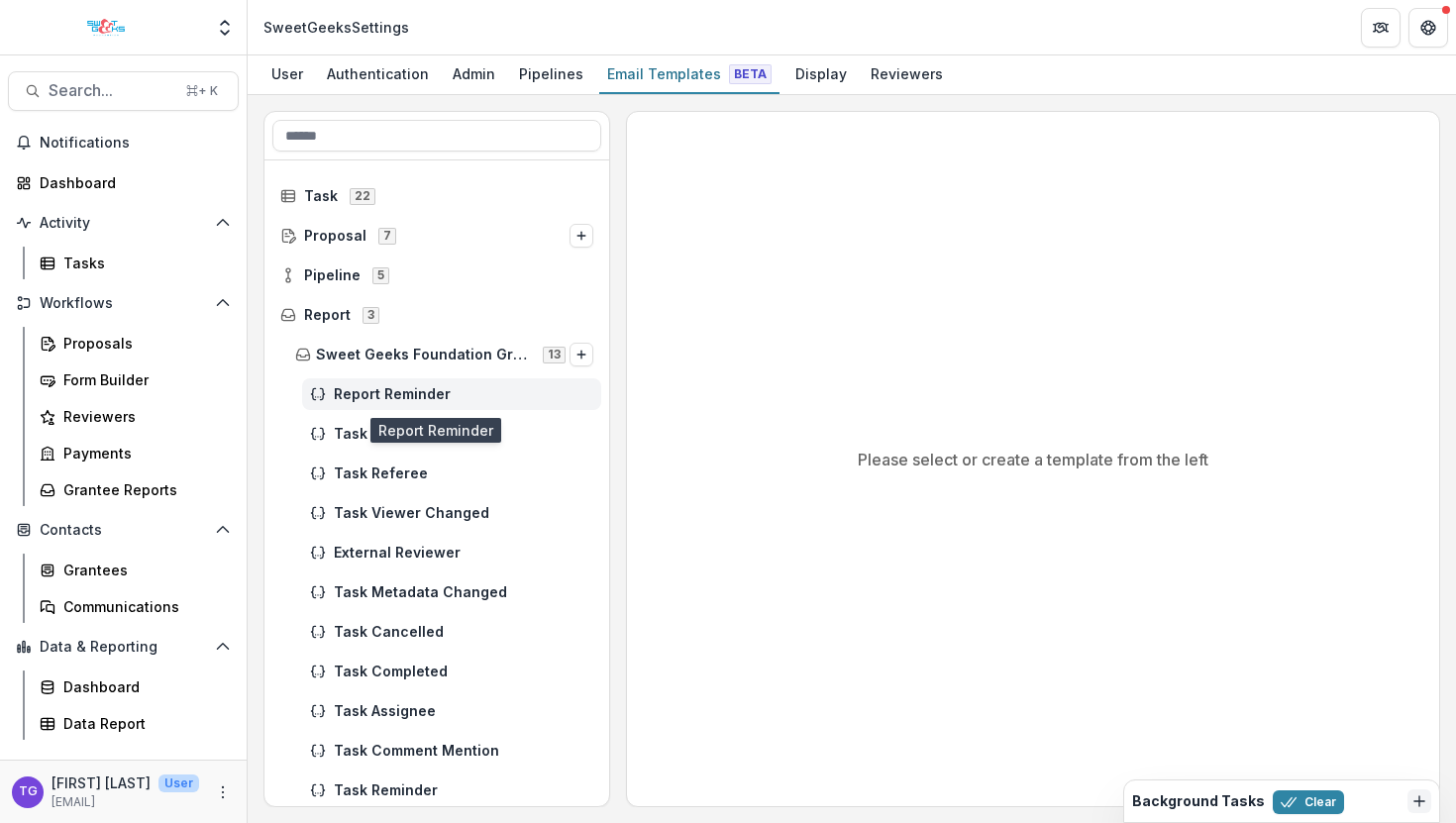 click on "Report Reminder" at bounding box center (464, 394) 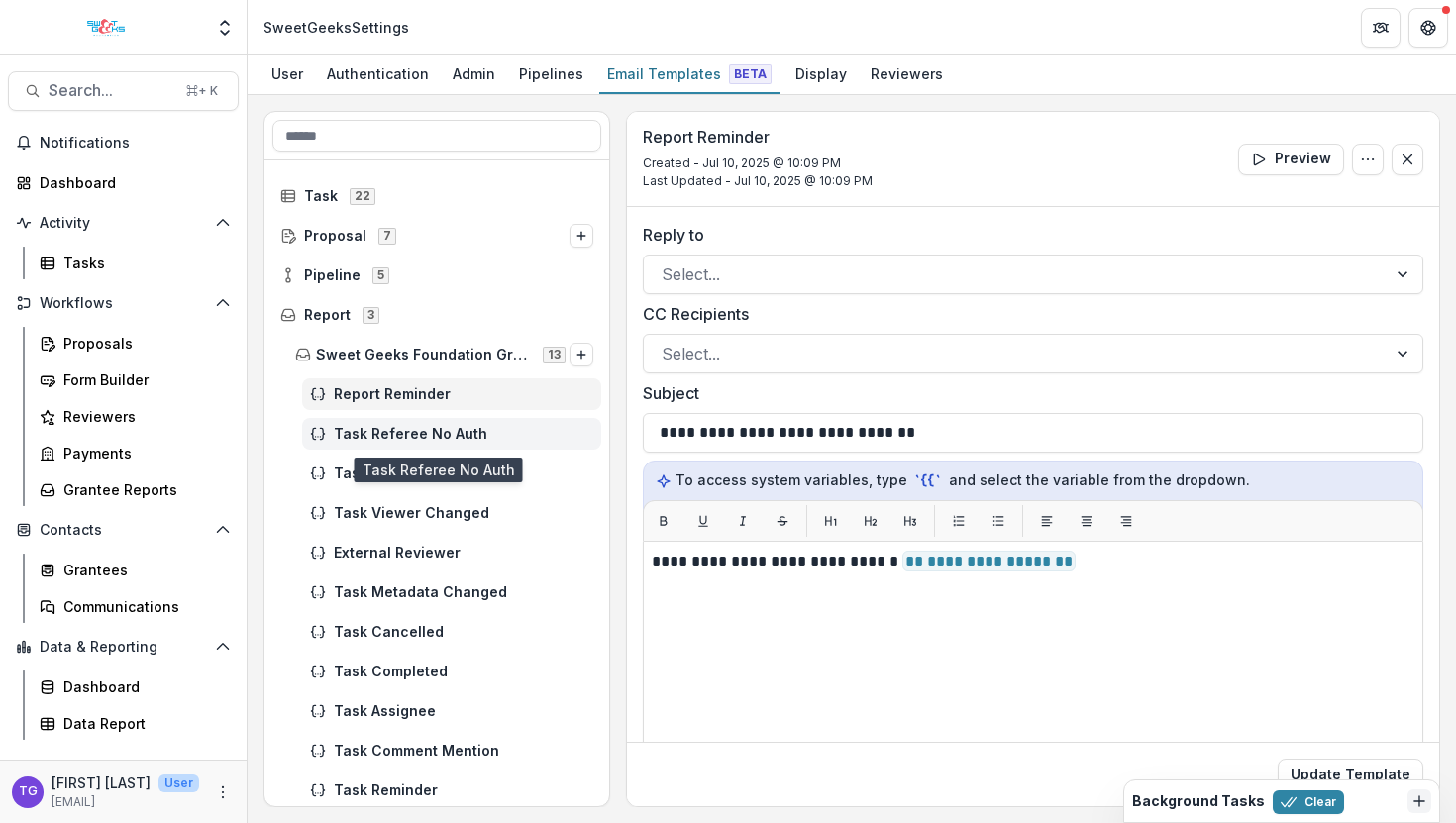click on "Task Referee No Auth" at bounding box center (464, 434) 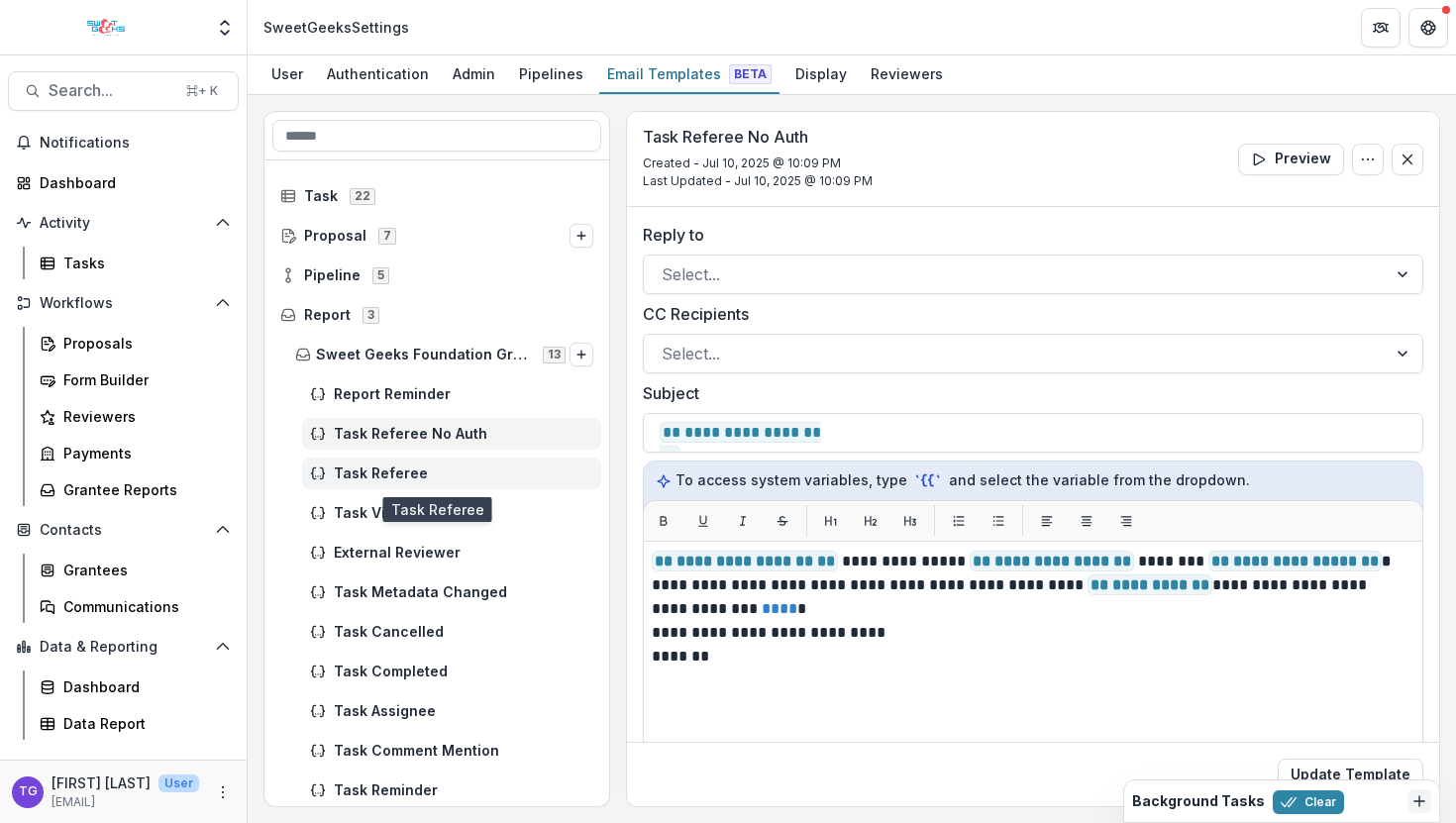 click on "Task Referee" at bounding box center (464, 473) 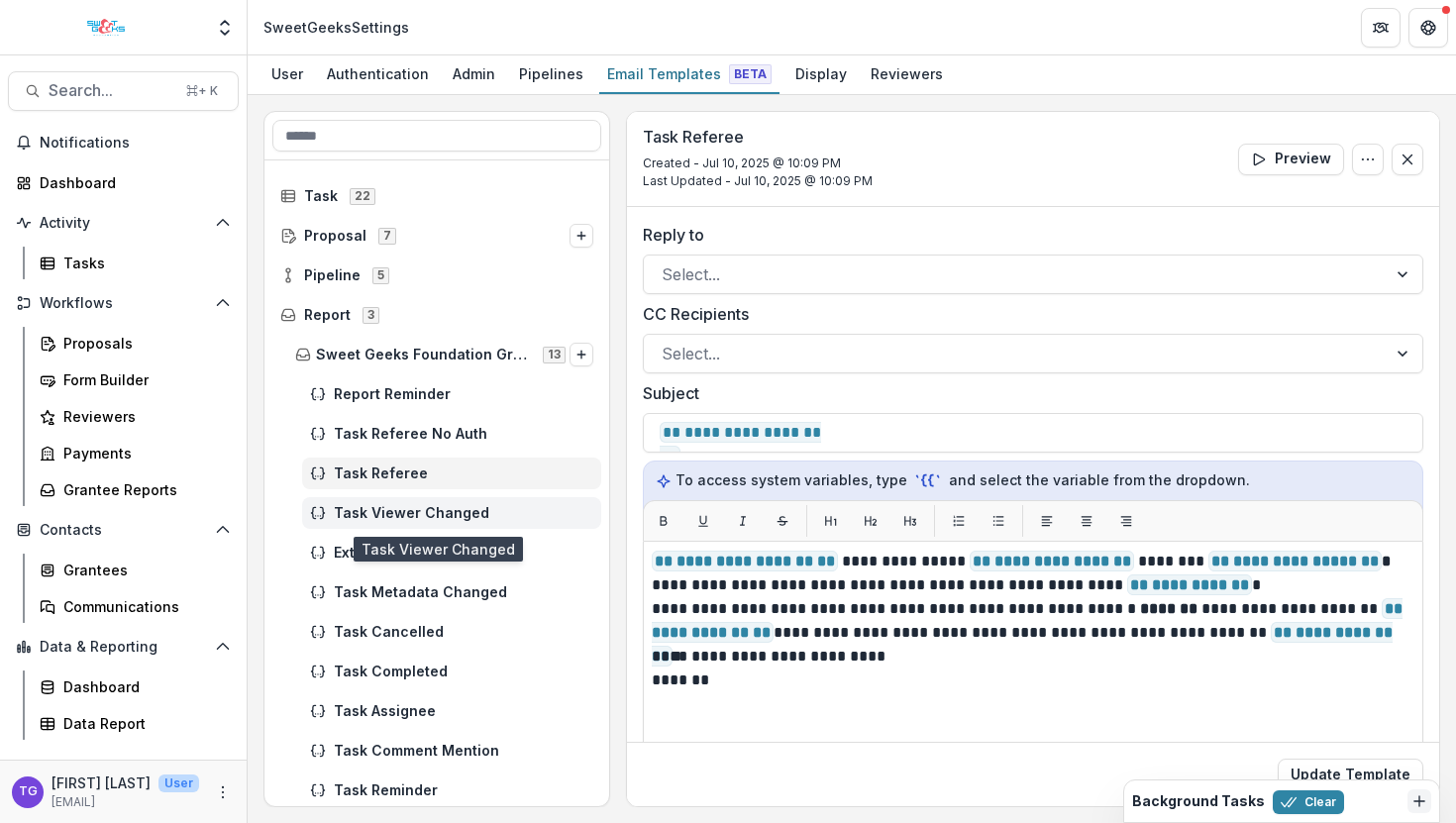 click on "Task Viewer Changed" at bounding box center (464, 513) 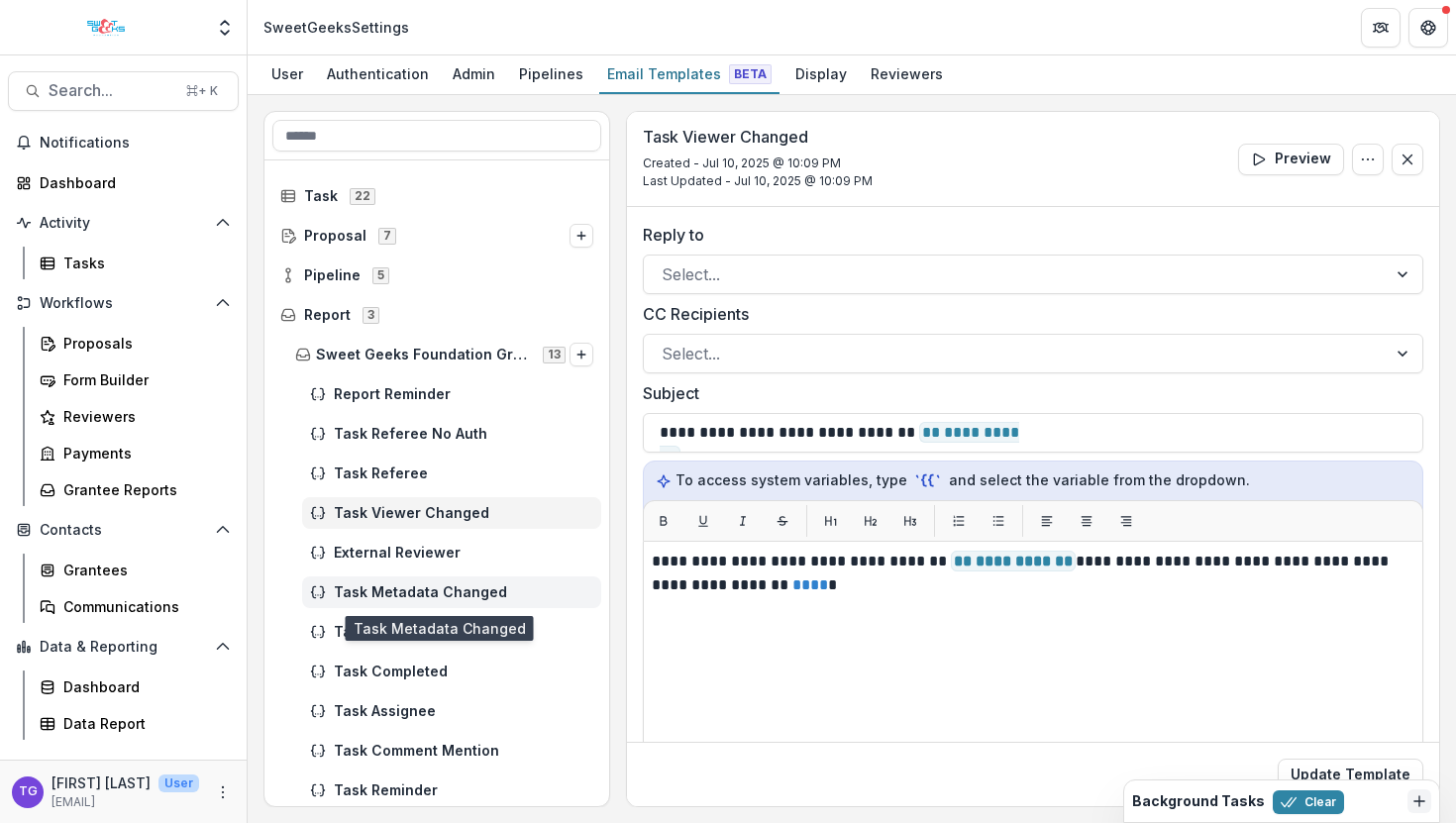 click on "Task Metadata Changed" at bounding box center (464, 592) 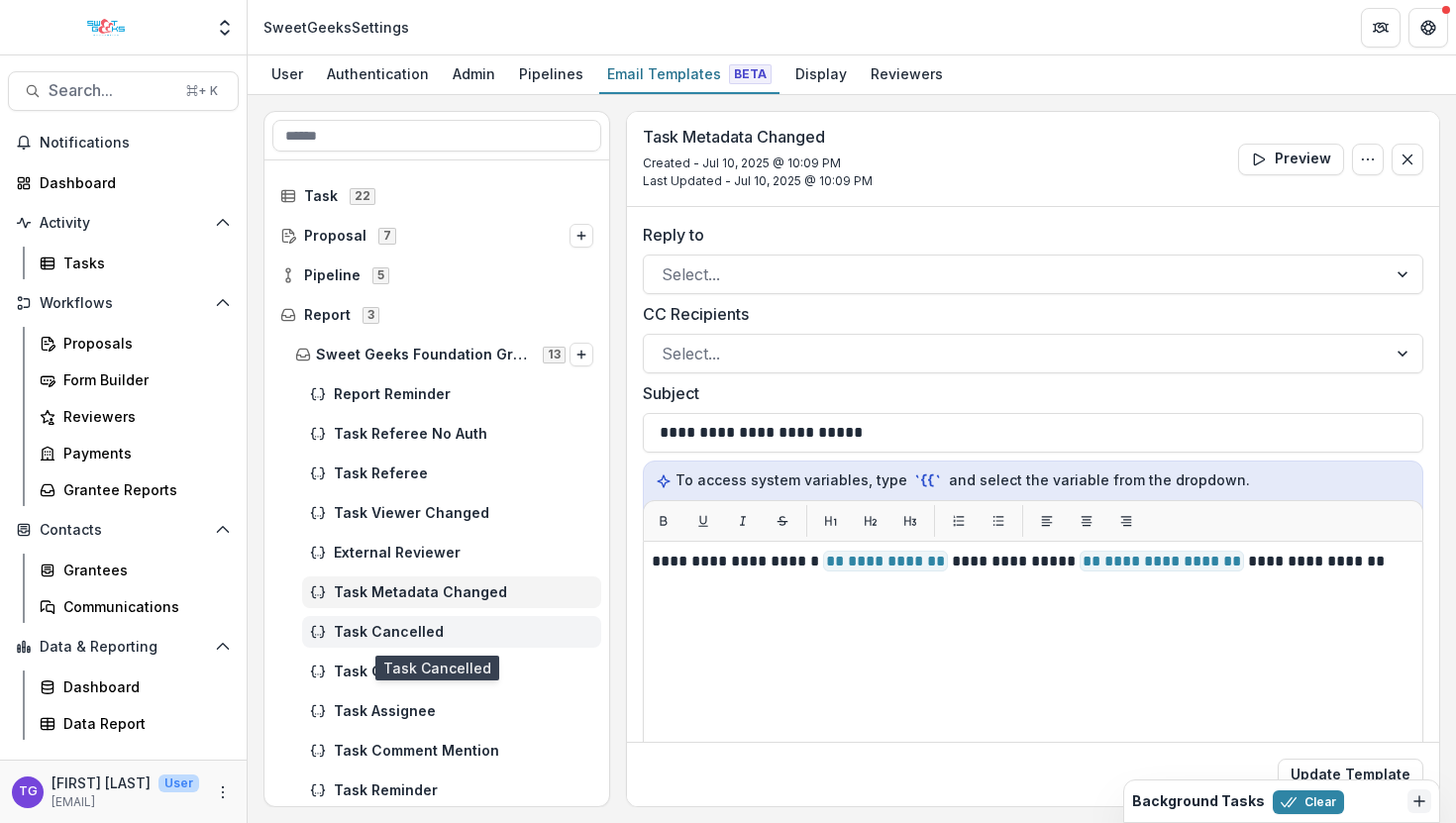 click on "Task Cancelled" at bounding box center [464, 632] 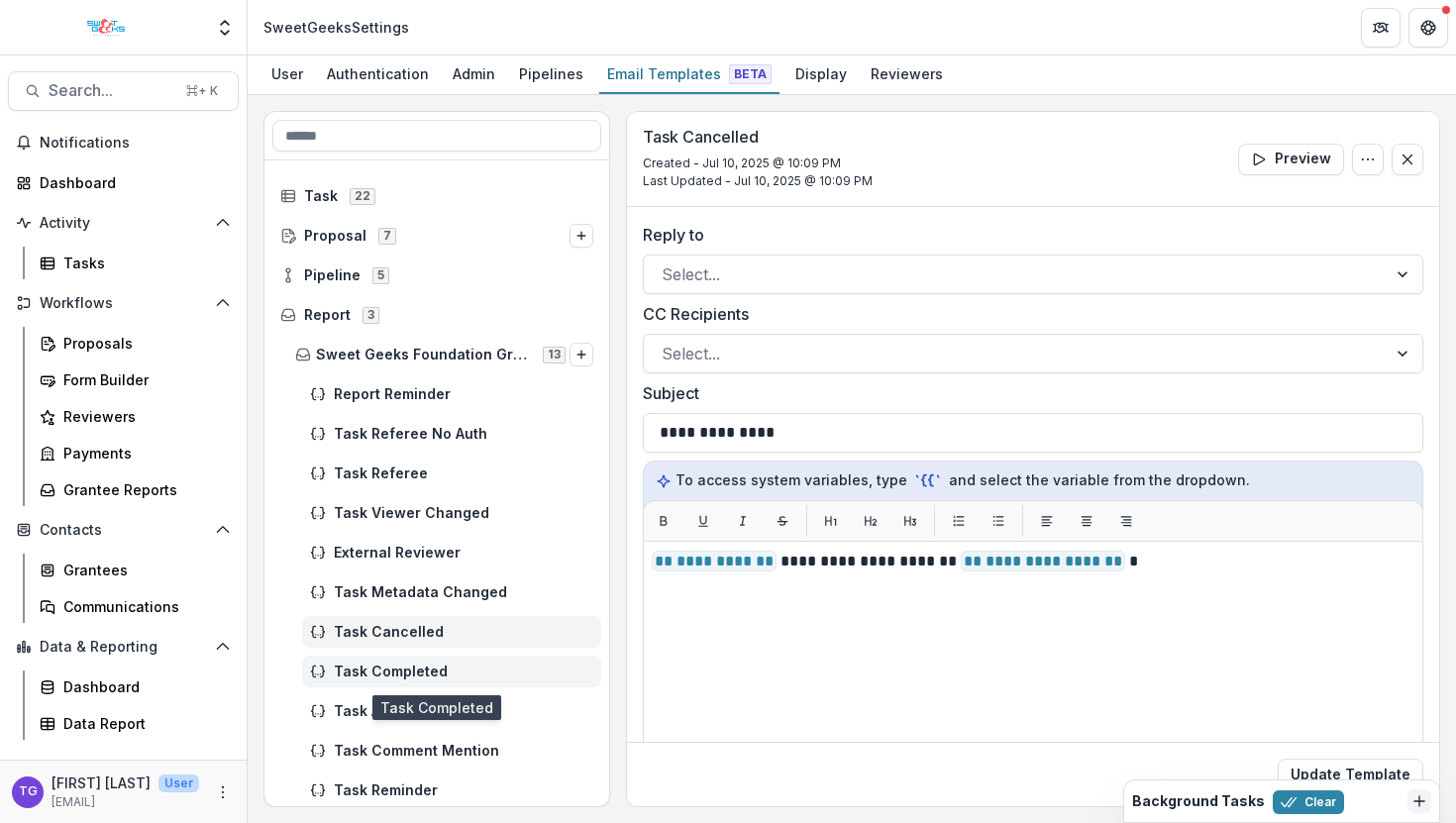 click on "Task Completed" at bounding box center (464, 671) 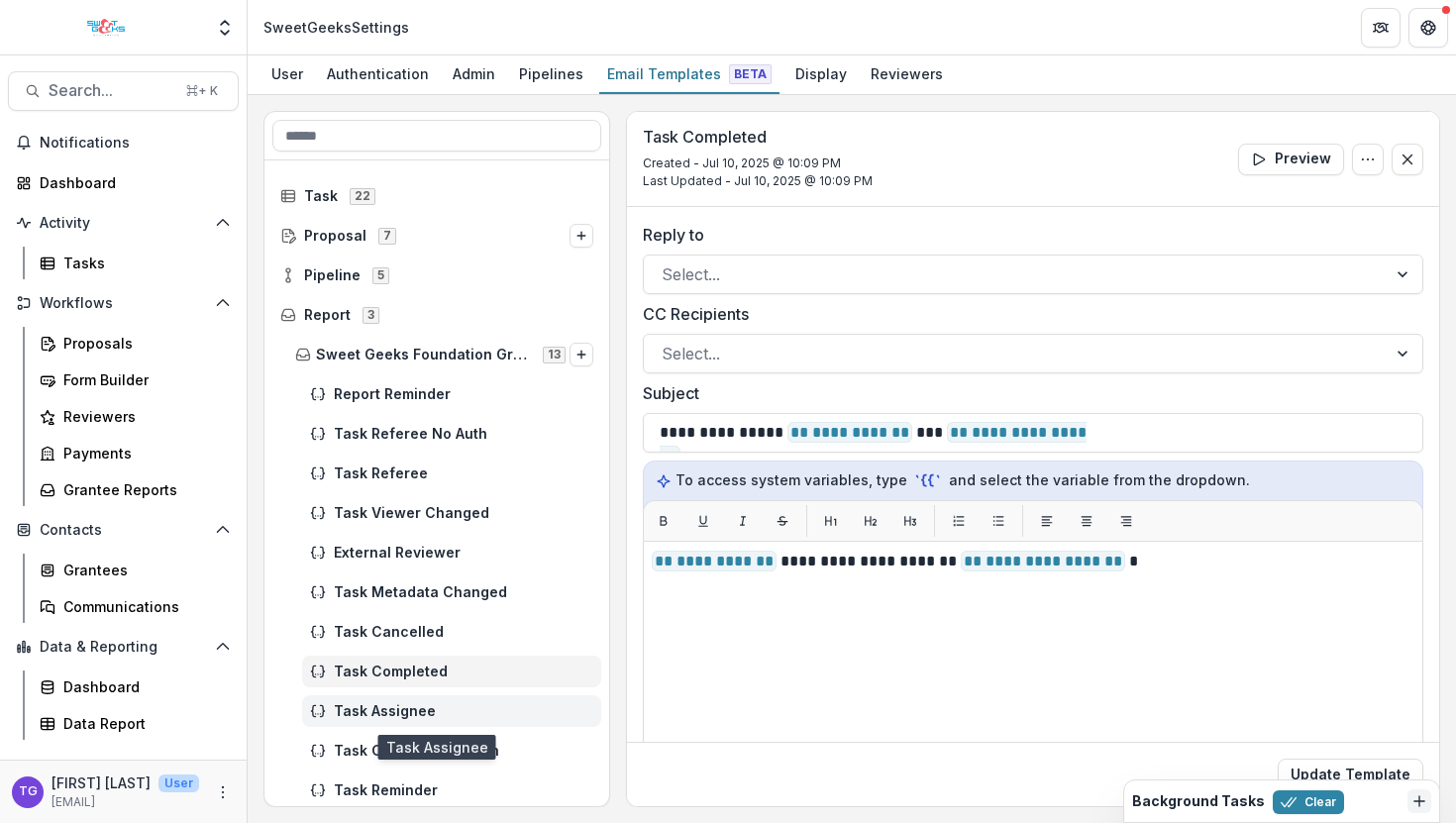 click on "Task Assignee" at bounding box center (464, 711) 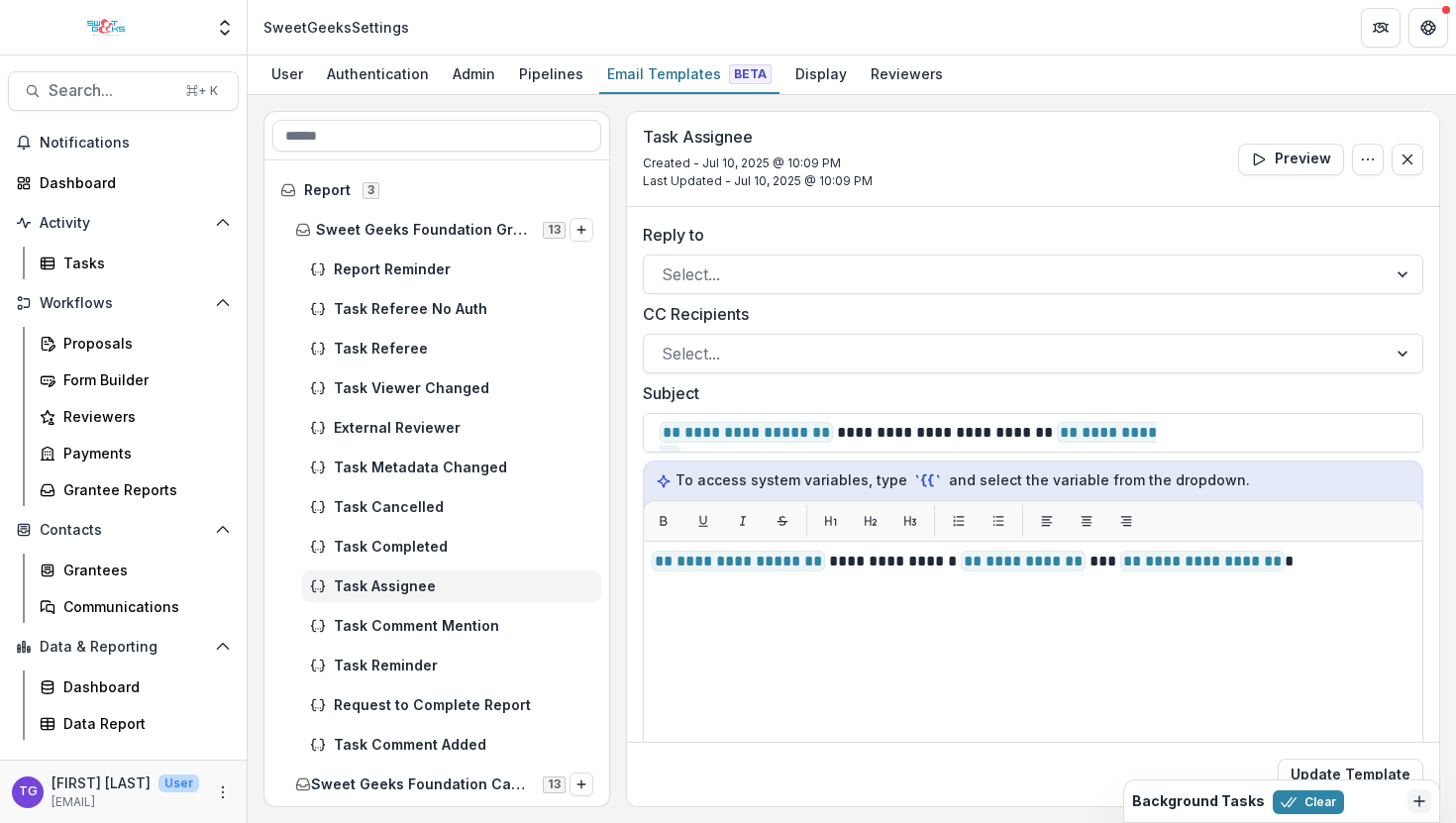 scroll, scrollTop: 136, scrollLeft: 0, axis: vertical 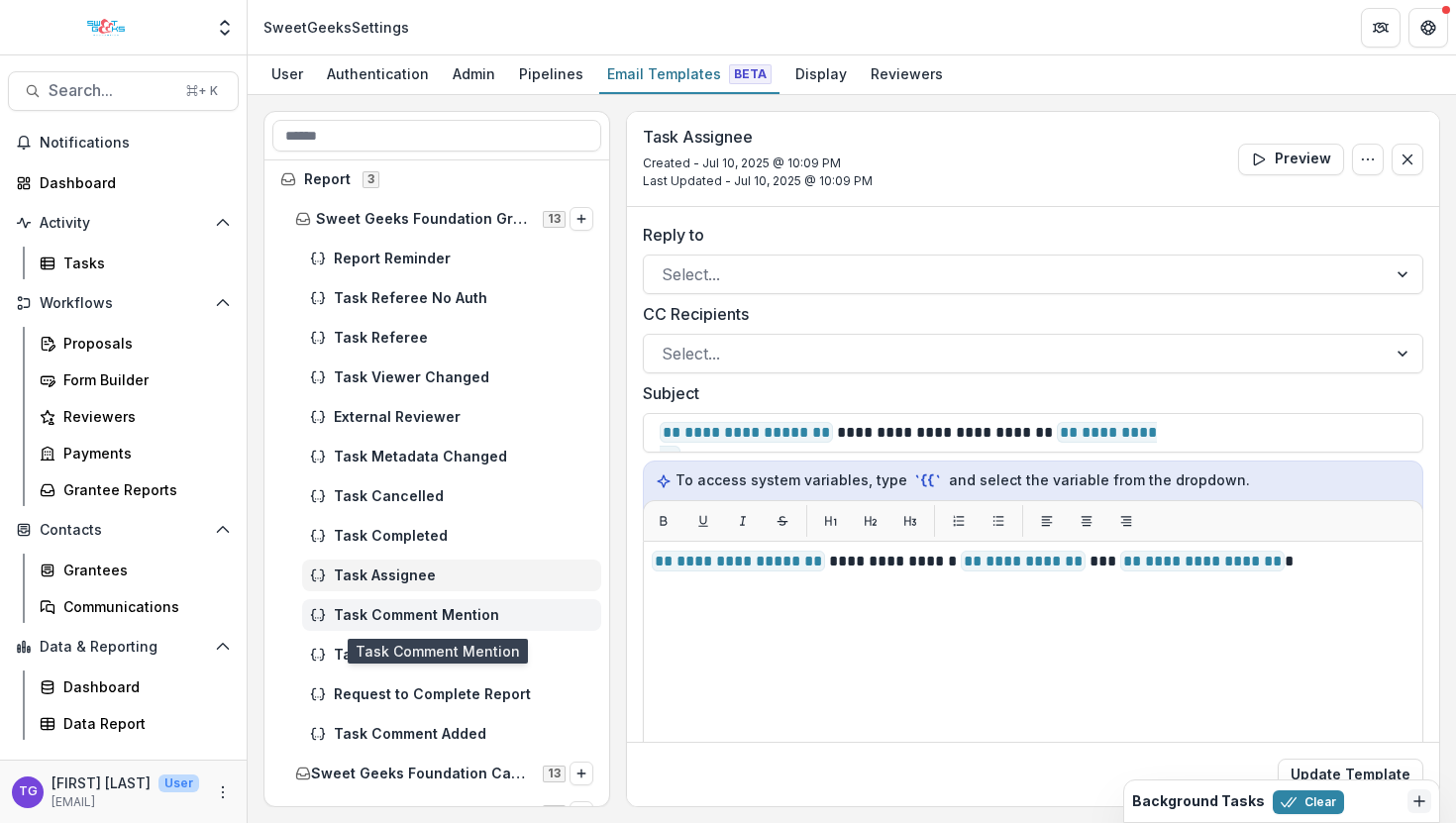 click on "Task Comment Mention" at bounding box center (464, 615) 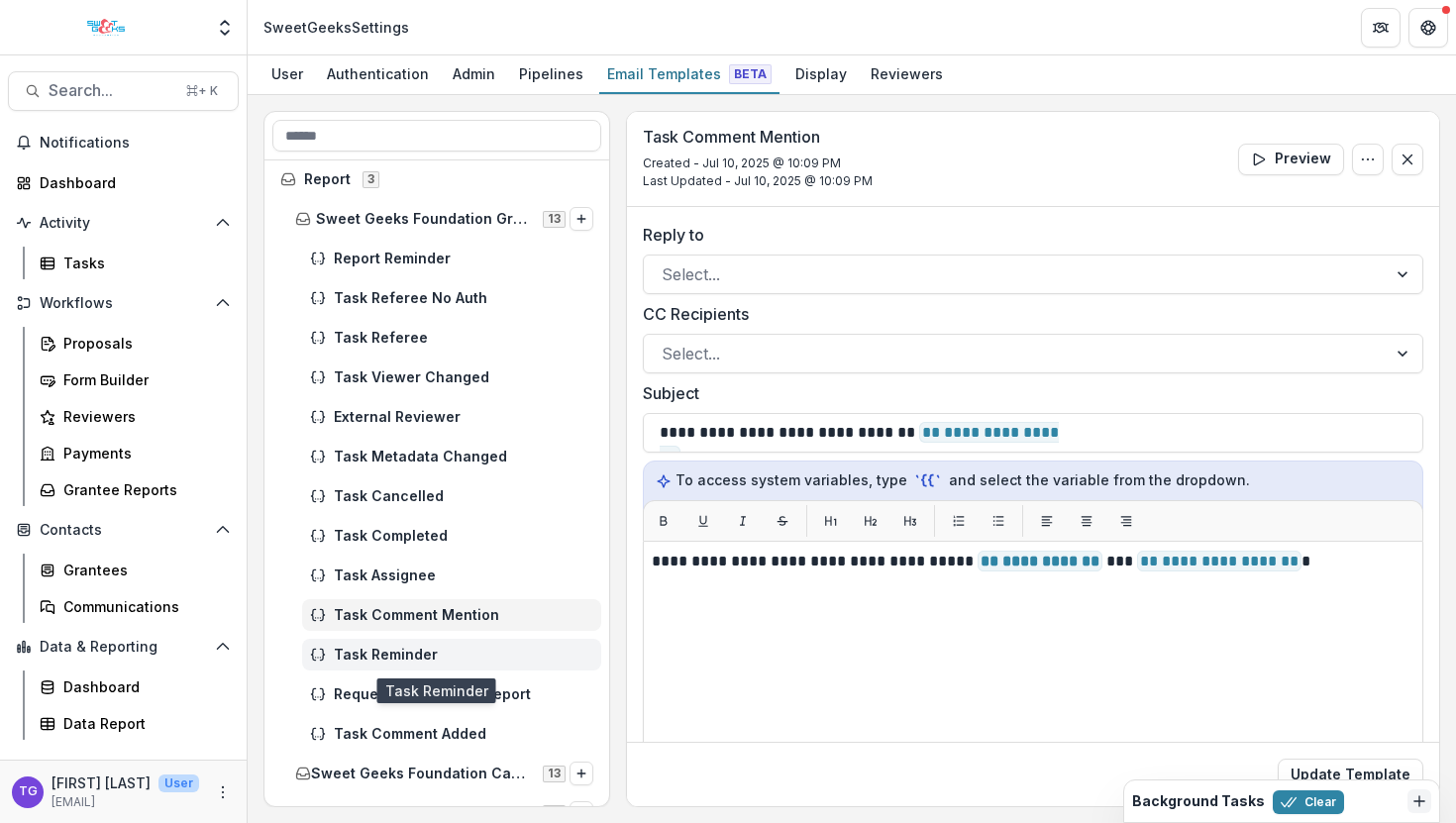 click on "Task Reminder" at bounding box center (464, 655) 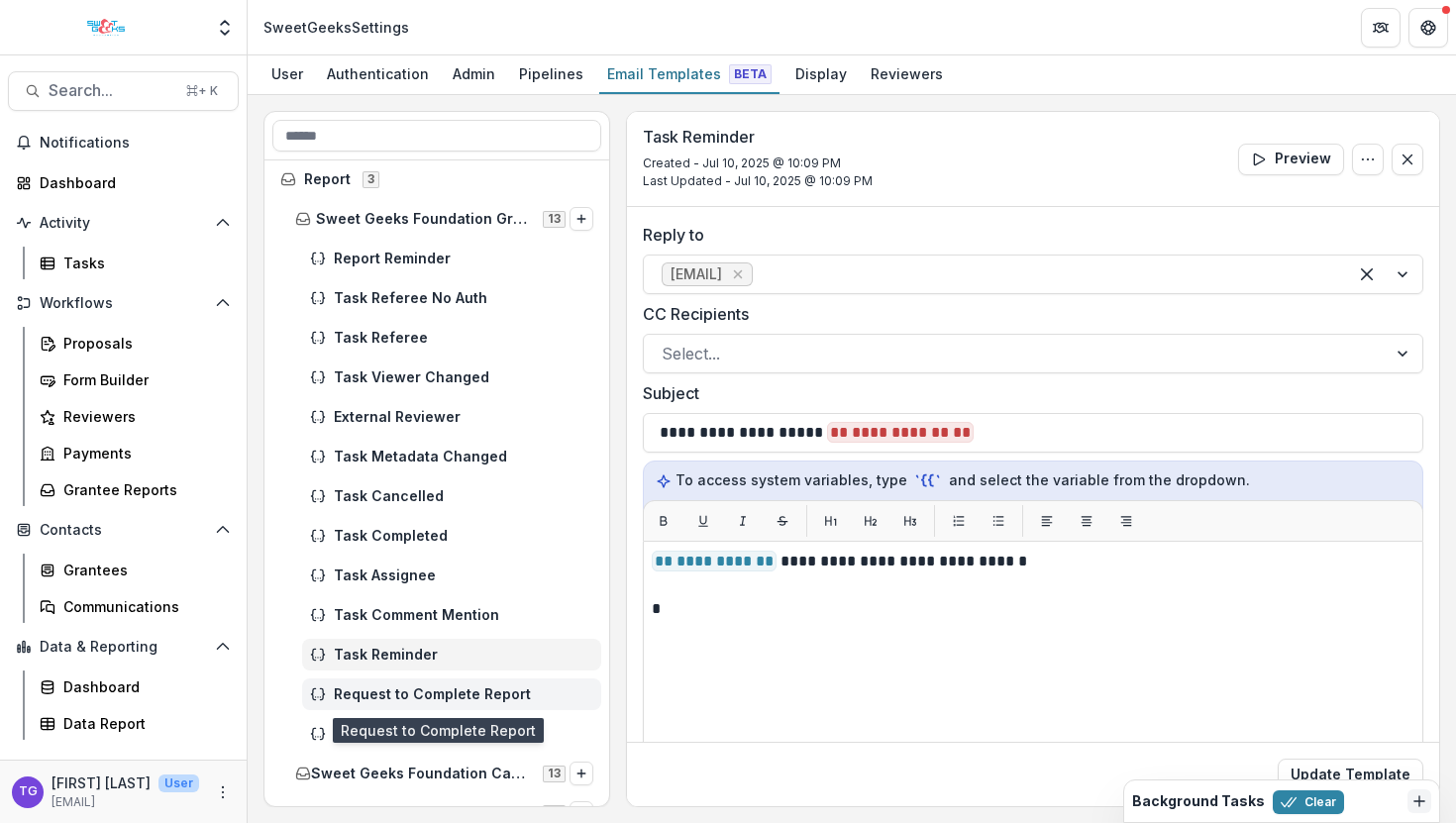 click on "Request to Complete Report" at bounding box center [464, 694] 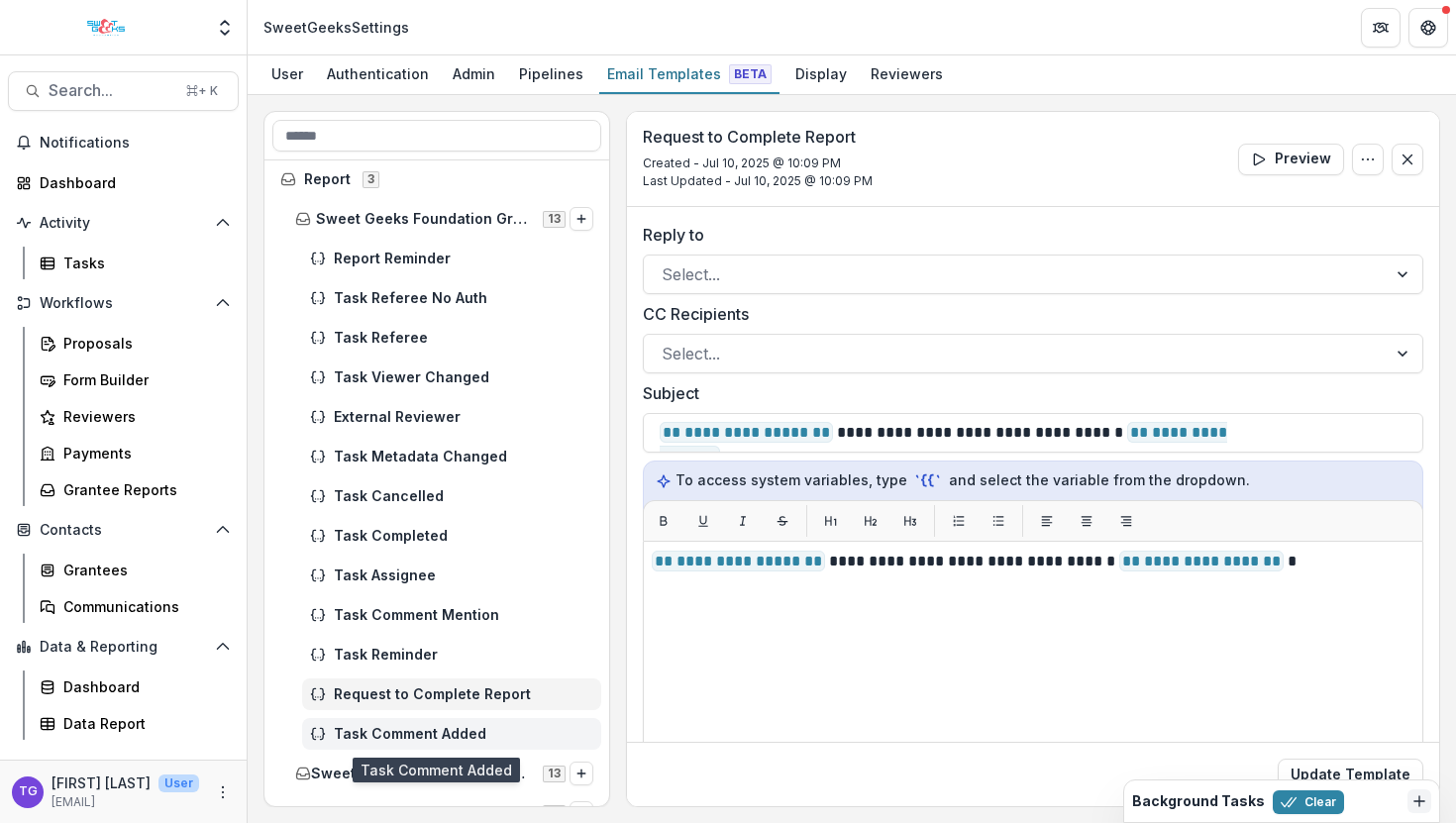 click on "Task Comment Added" at bounding box center (464, 734) 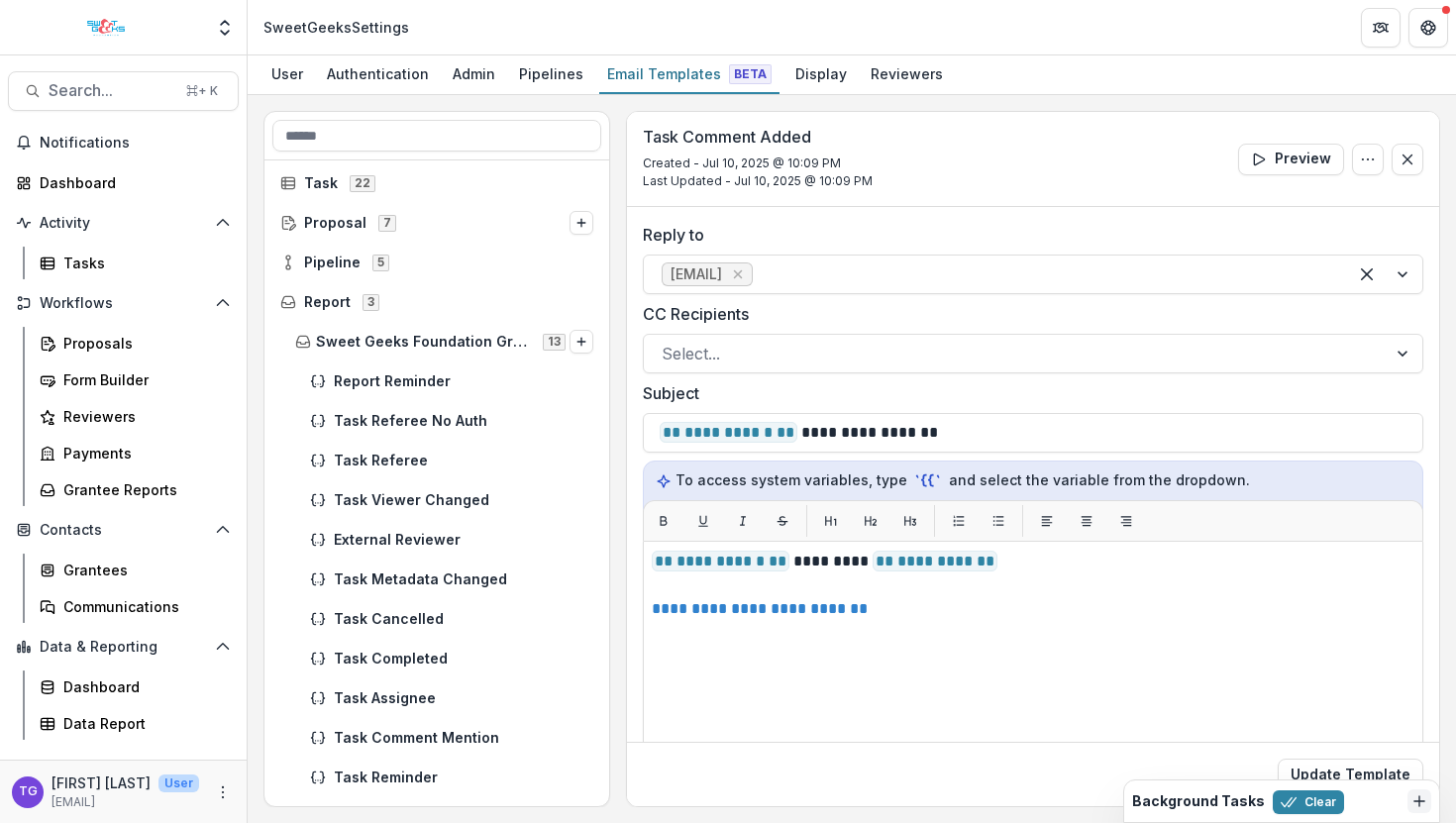 scroll, scrollTop: 0, scrollLeft: 0, axis: both 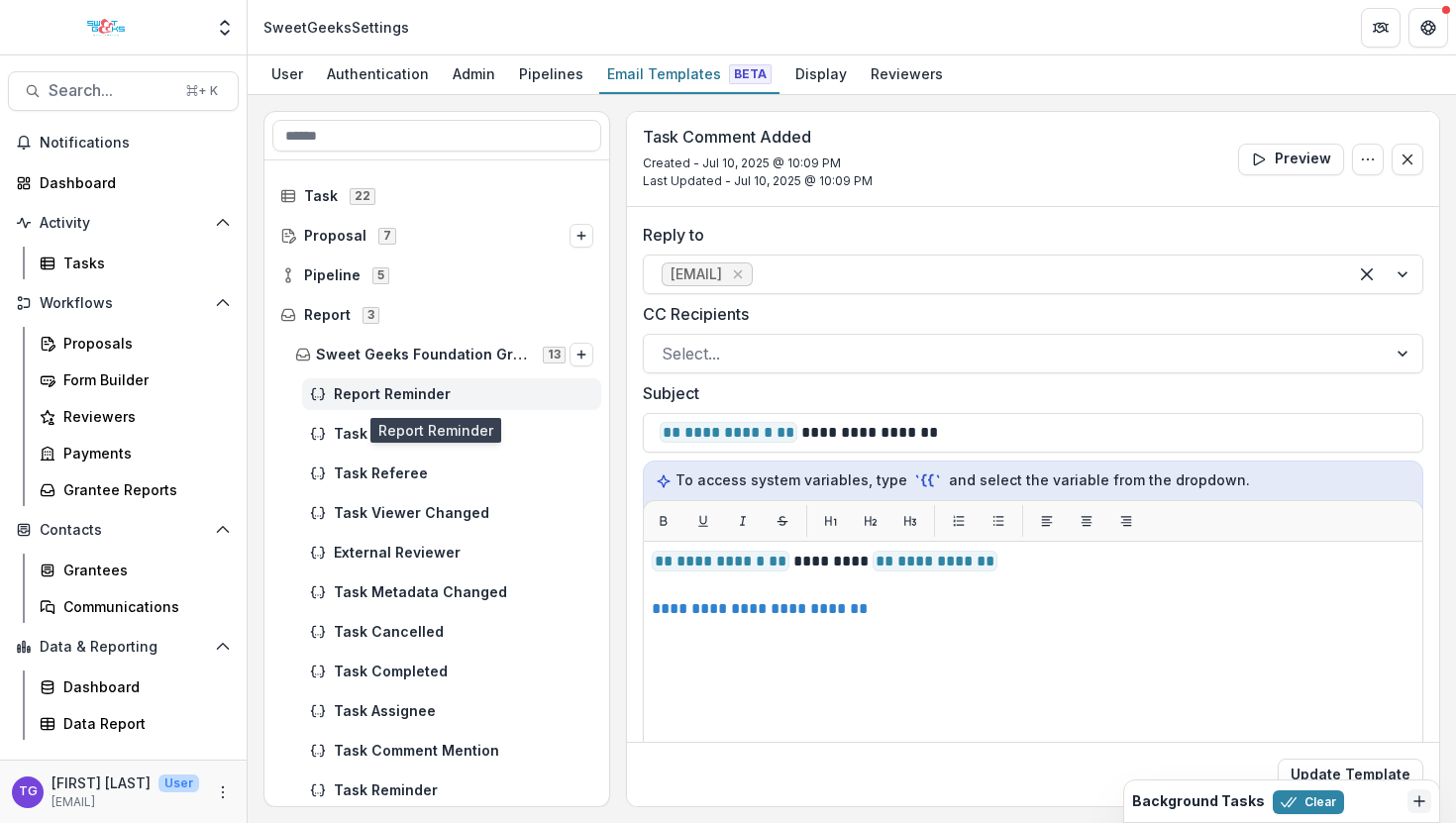 click on "Report Reminder" at bounding box center [464, 394] 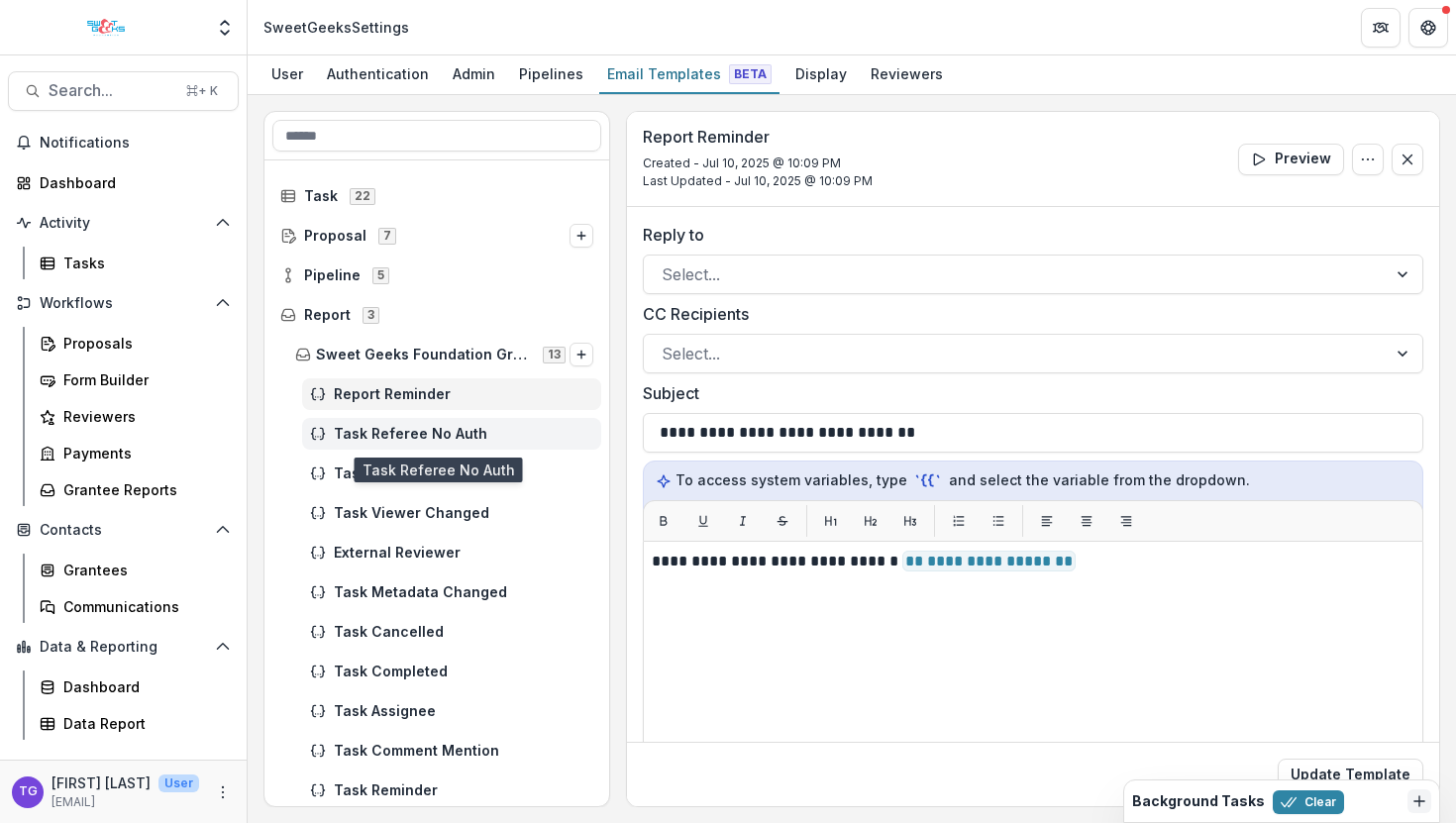 click on "Task Referee No Auth" at bounding box center (452, 434) 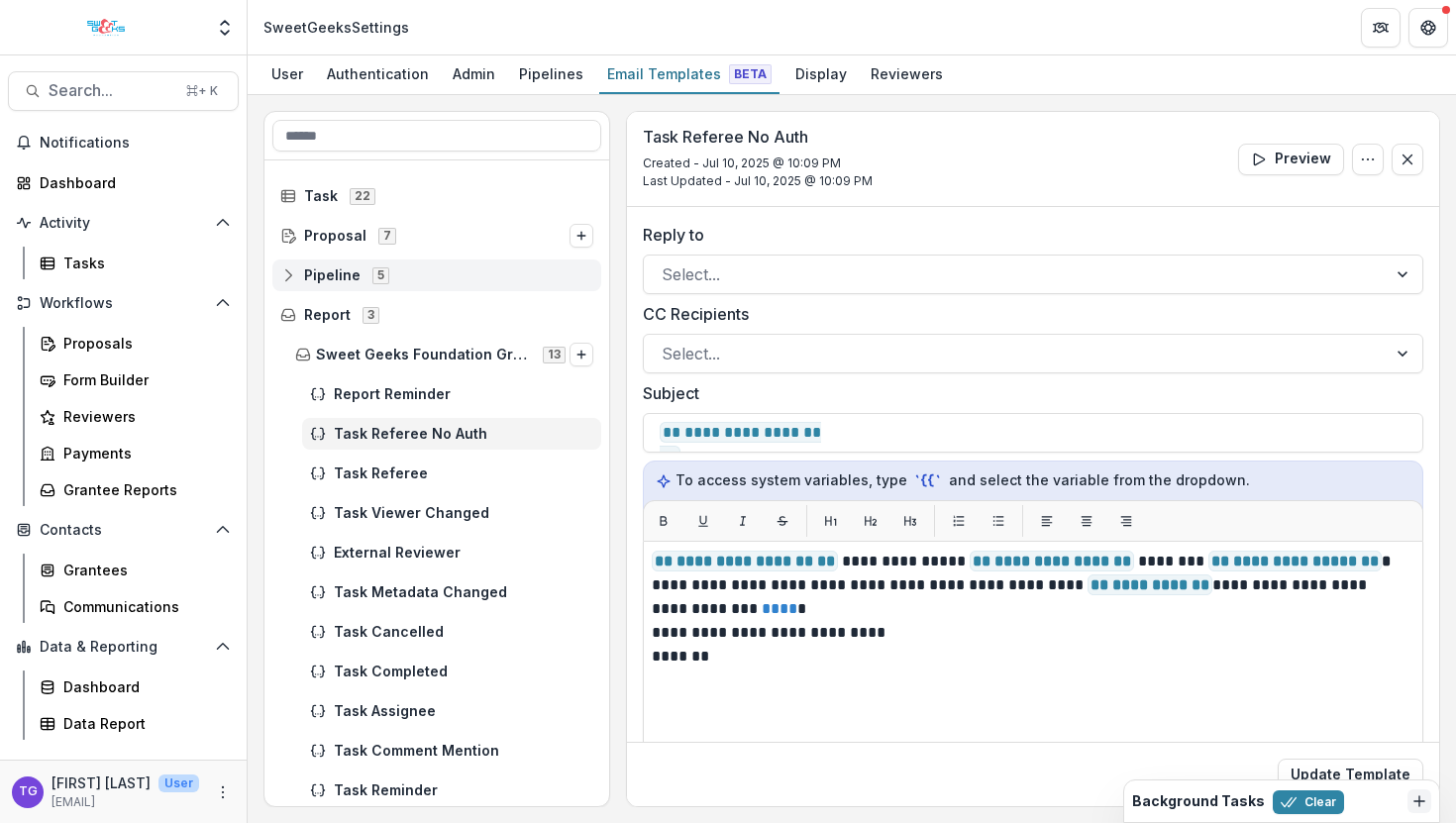 click on "Pipeline" at bounding box center (332, 275) 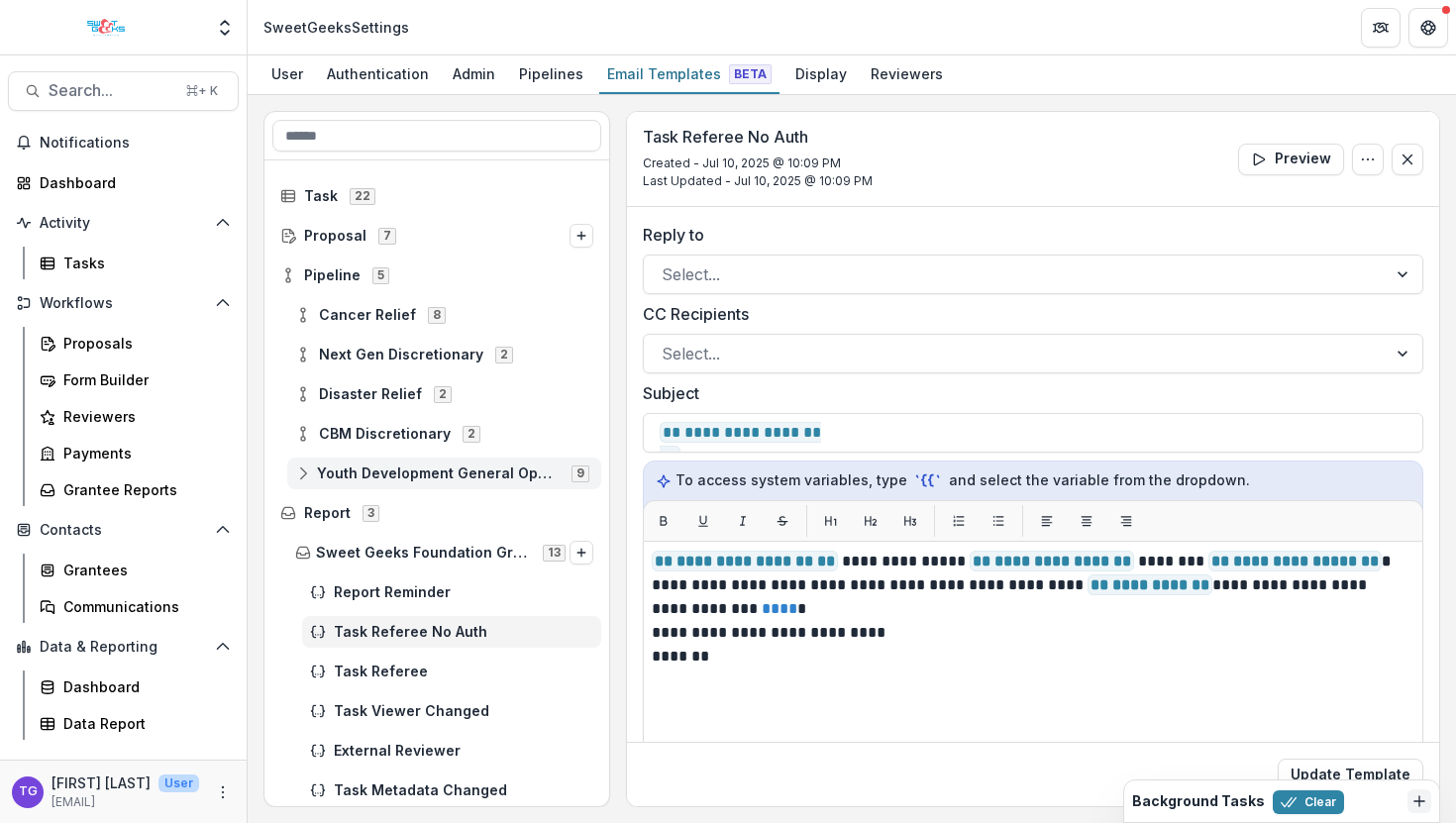 click on "Youth Development General Operating" at bounding box center [438, 473] 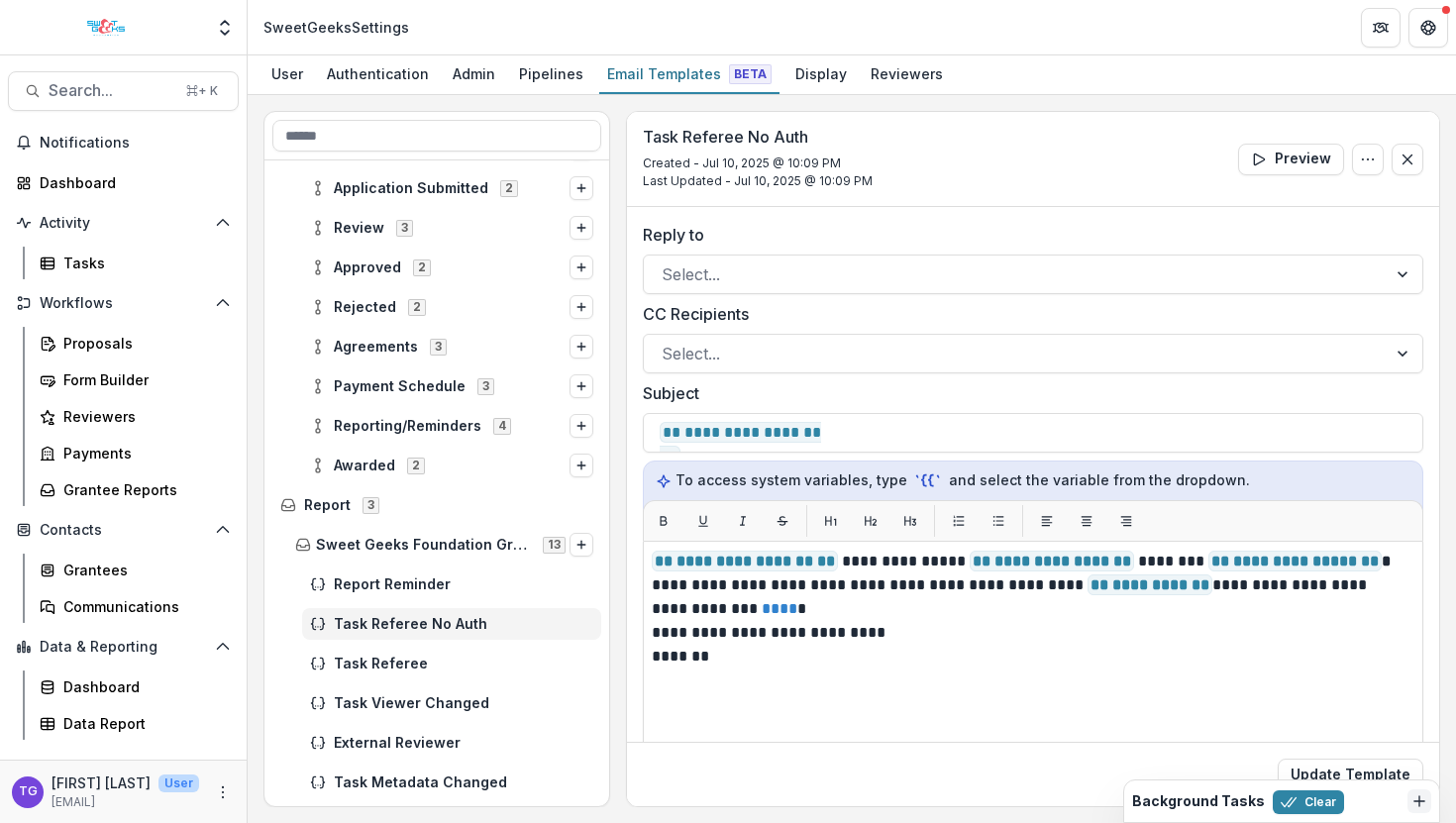 scroll, scrollTop: 369, scrollLeft: 0, axis: vertical 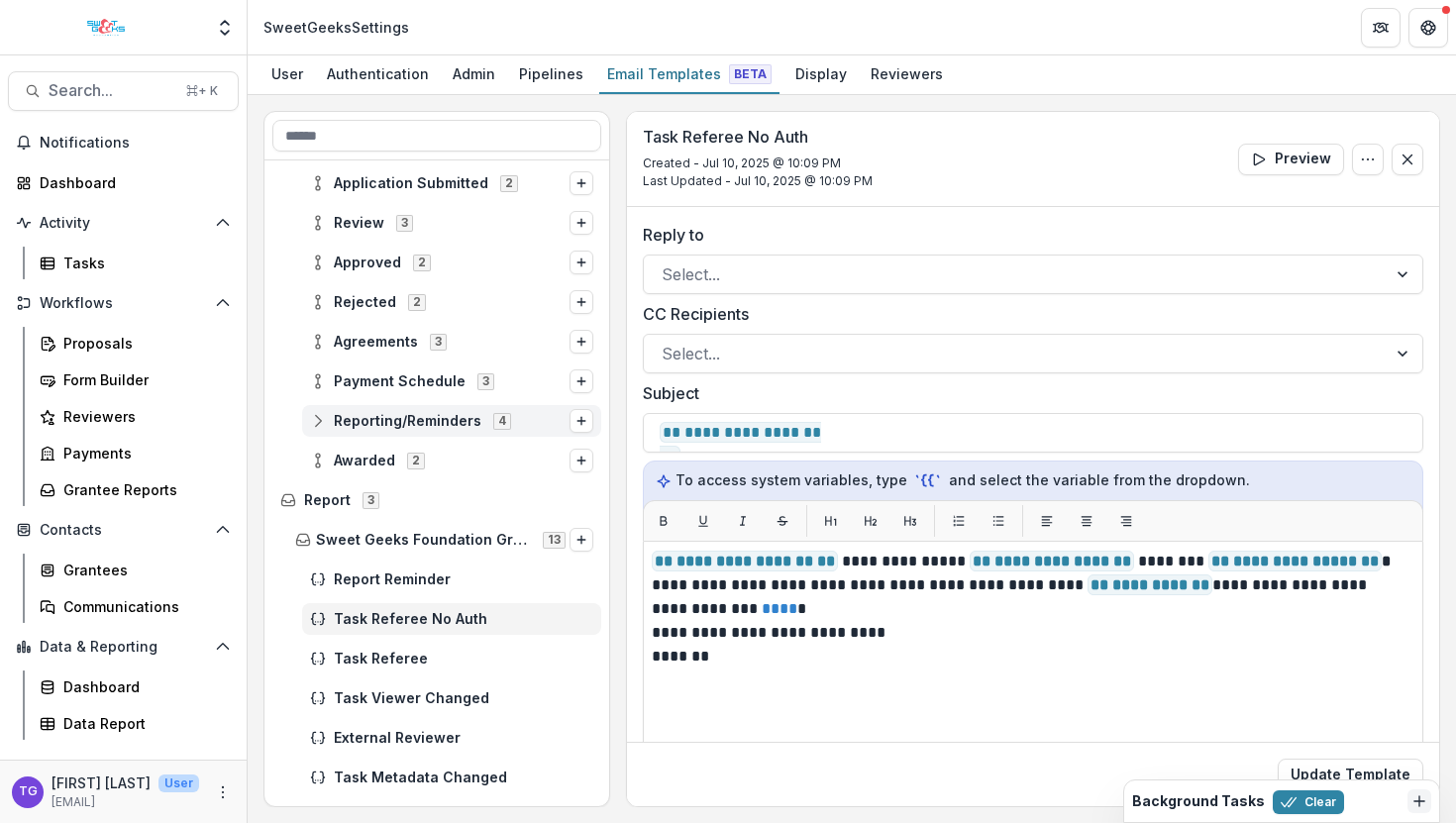 click on "Reporting/Reminders" at bounding box center [407, 421] 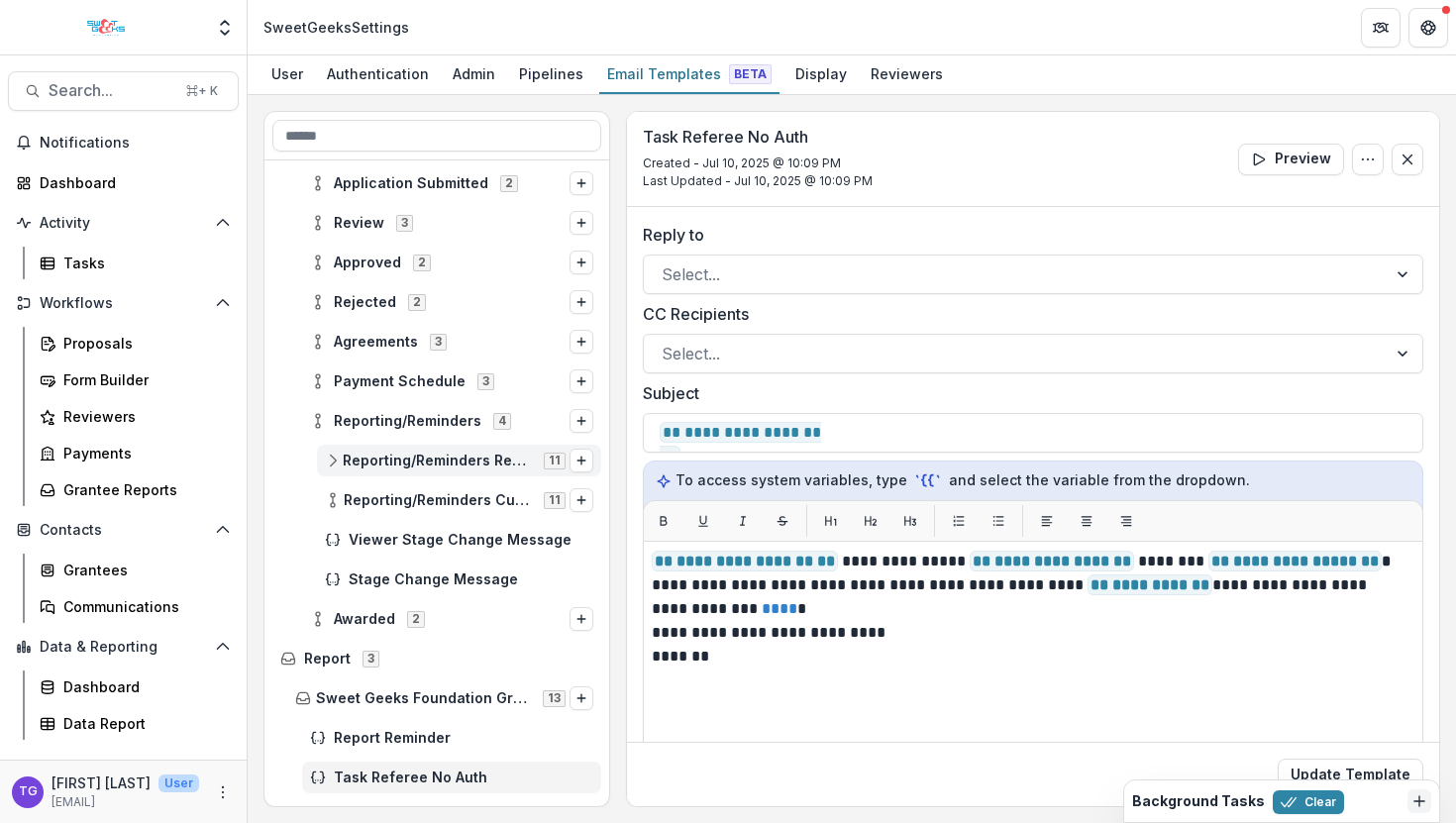 click on "Reporting/Reminders Reporting Schedule" at bounding box center [437, 461] 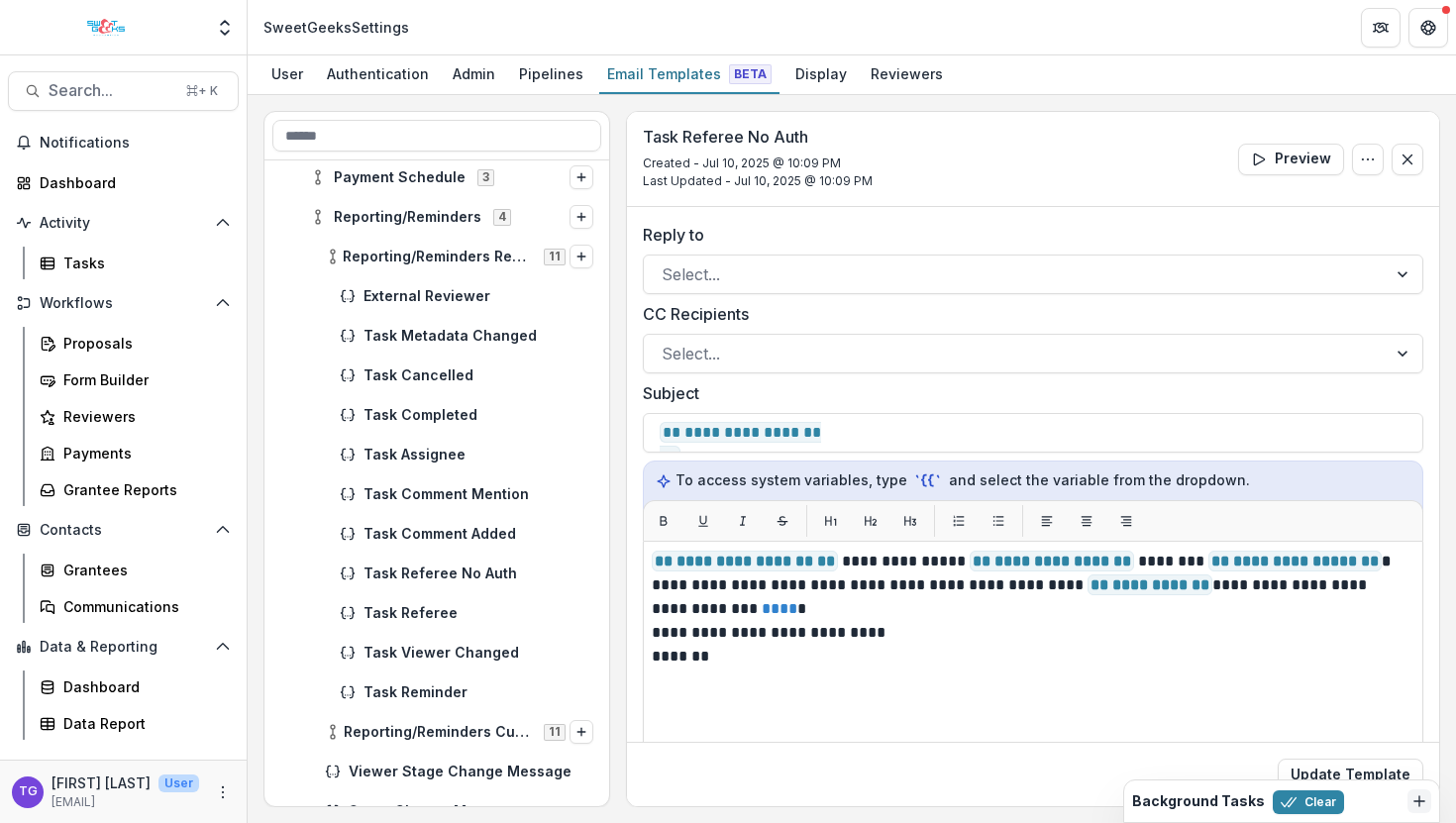 scroll, scrollTop: 581, scrollLeft: 0, axis: vertical 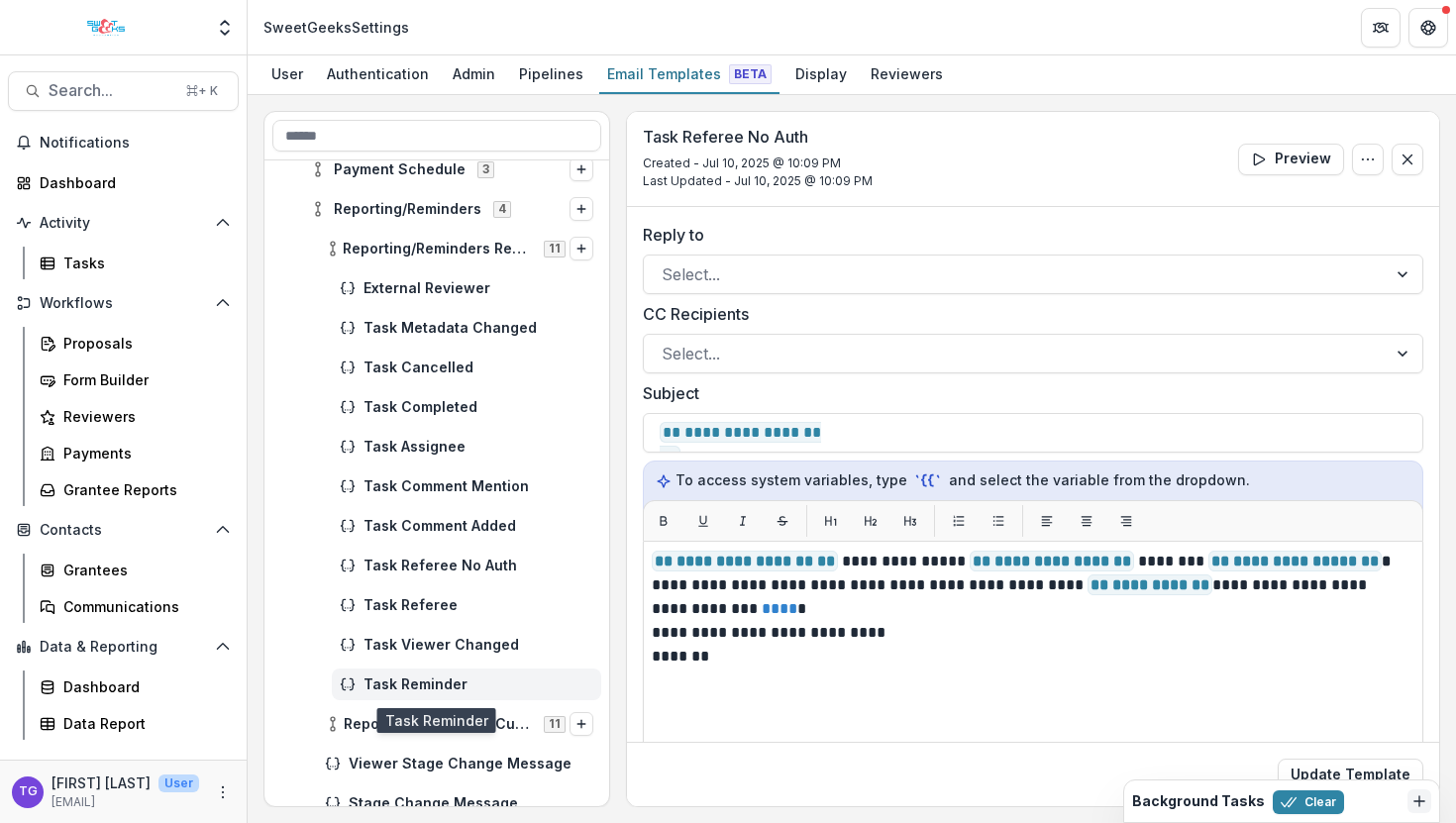 click on "Task Reminder" at bounding box center (478, 684) 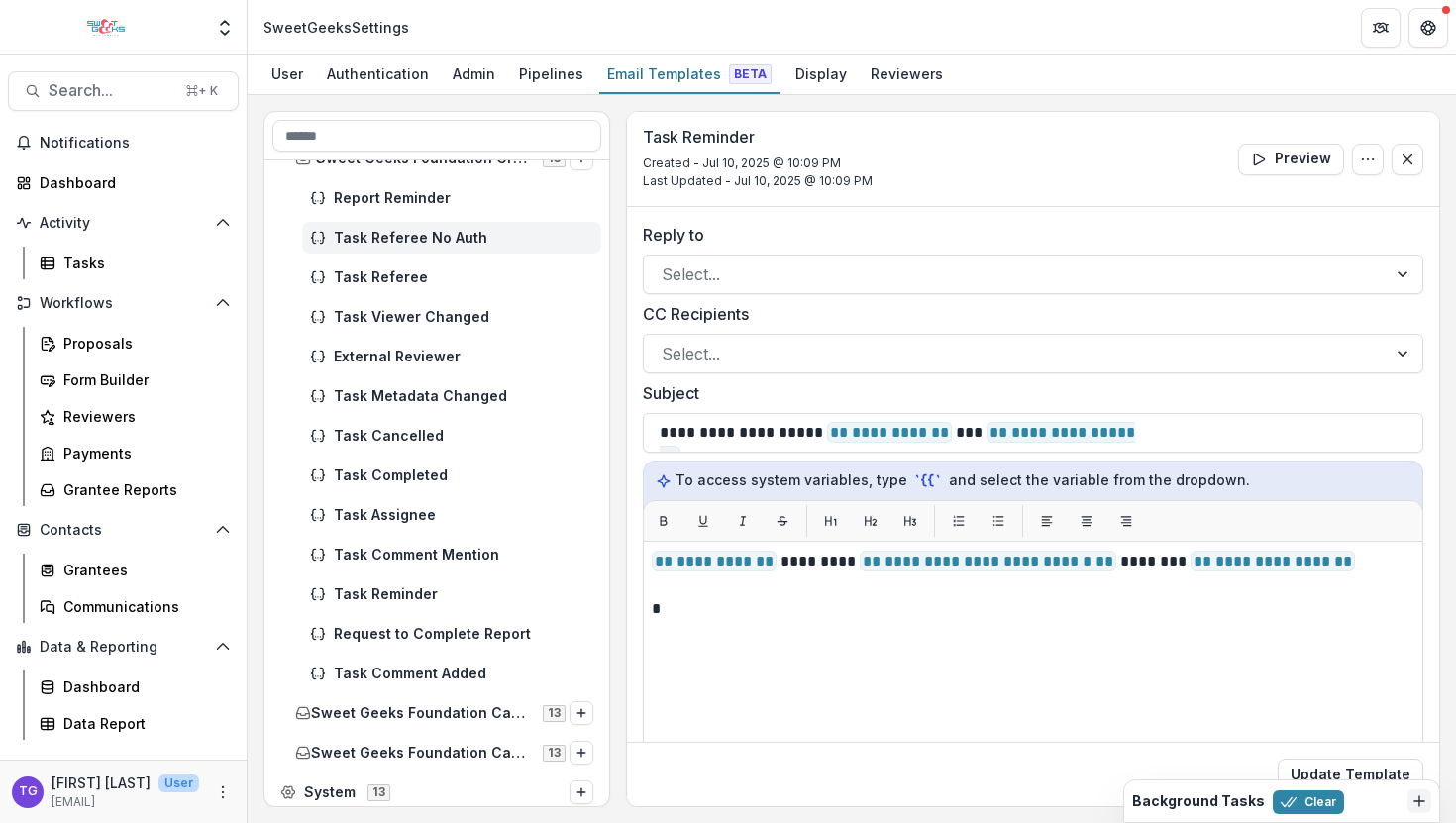 scroll, scrollTop: 1348, scrollLeft: 0, axis: vertical 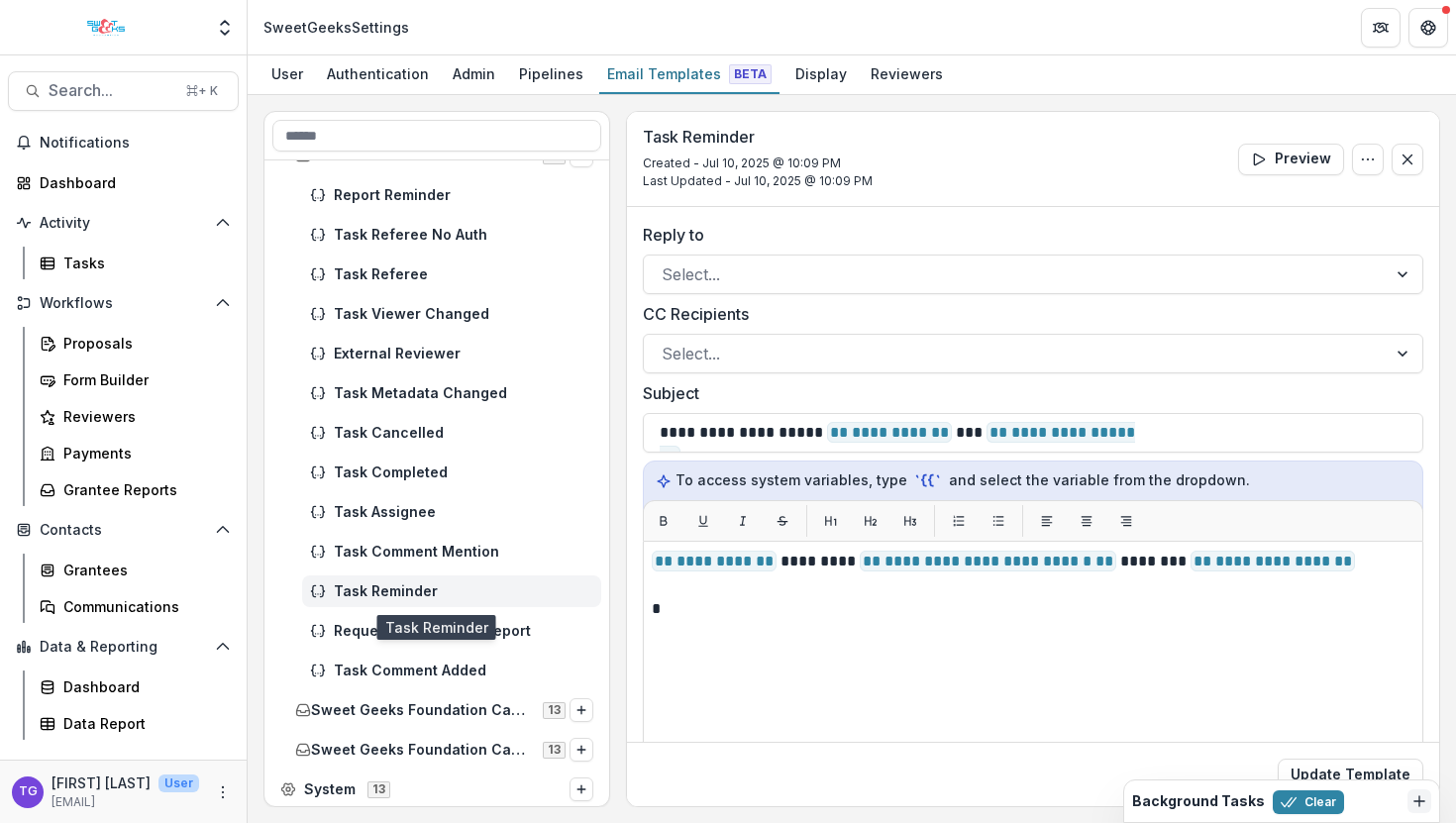 click on "Task Reminder" at bounding box center (464, 591) 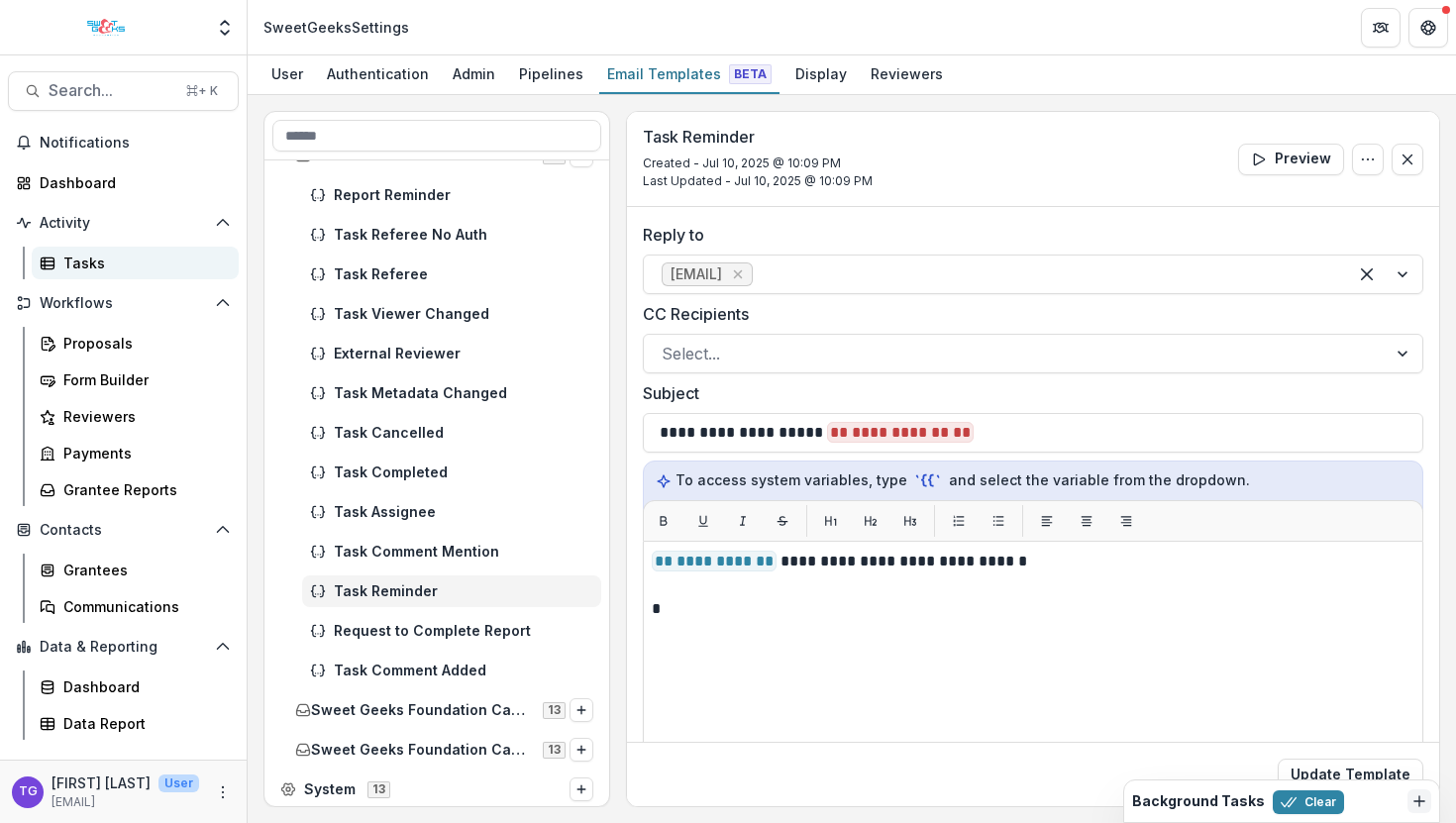click on "Tasks" at bounding box center (143, 262) 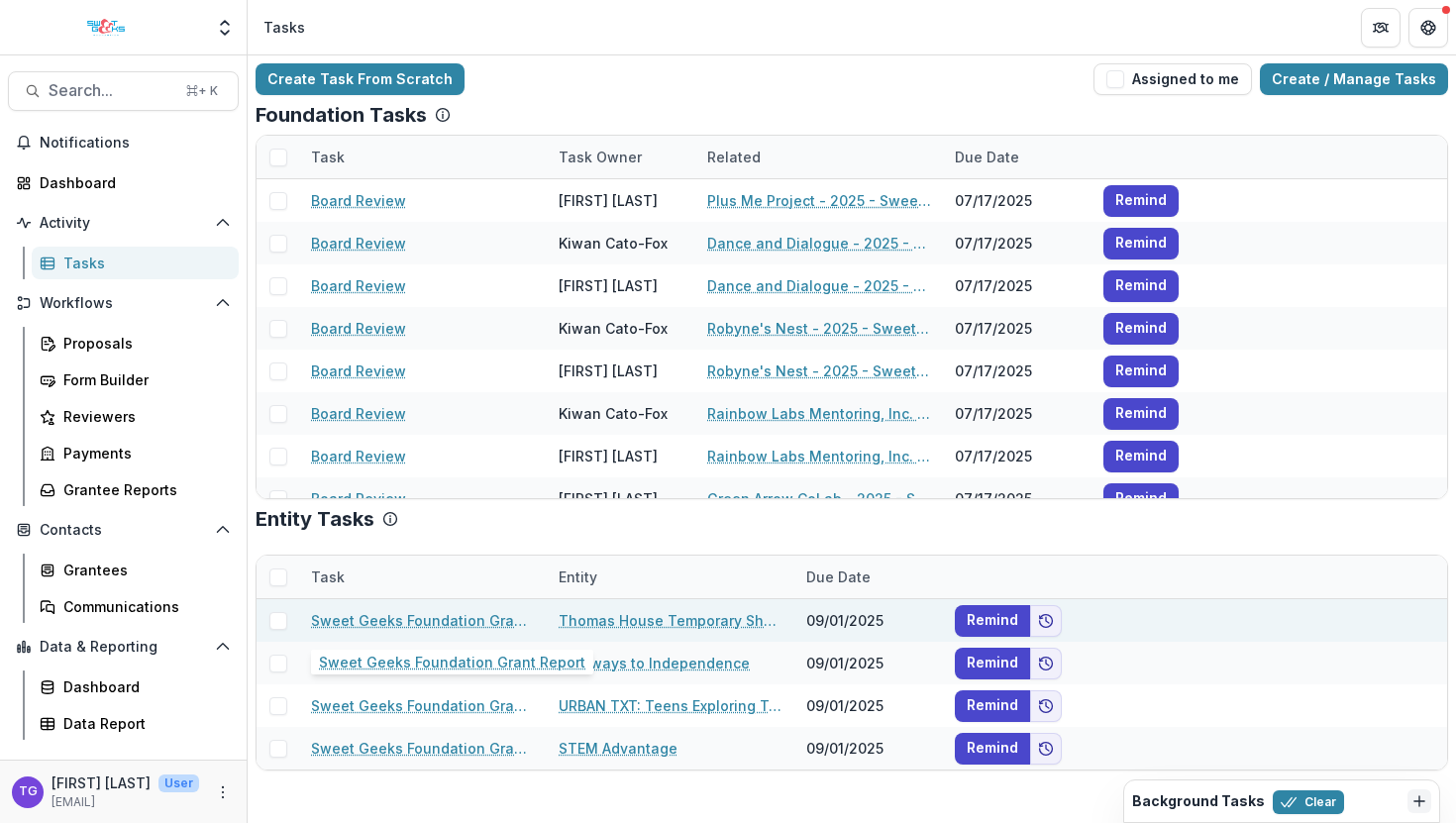 click on "Sweet Geeks Foundation Grant Report" at bounding box center [423, 620] 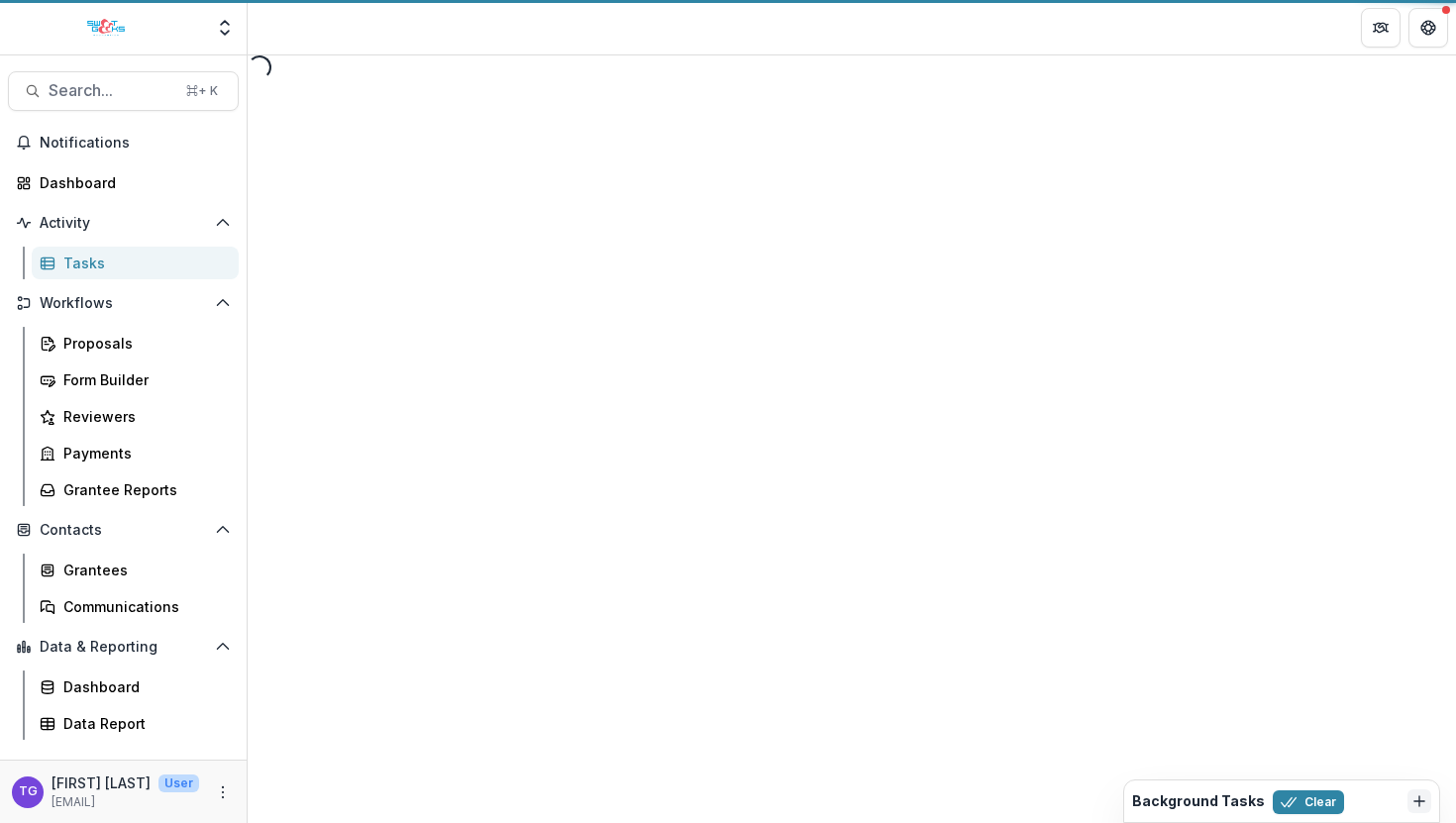 select on "********" 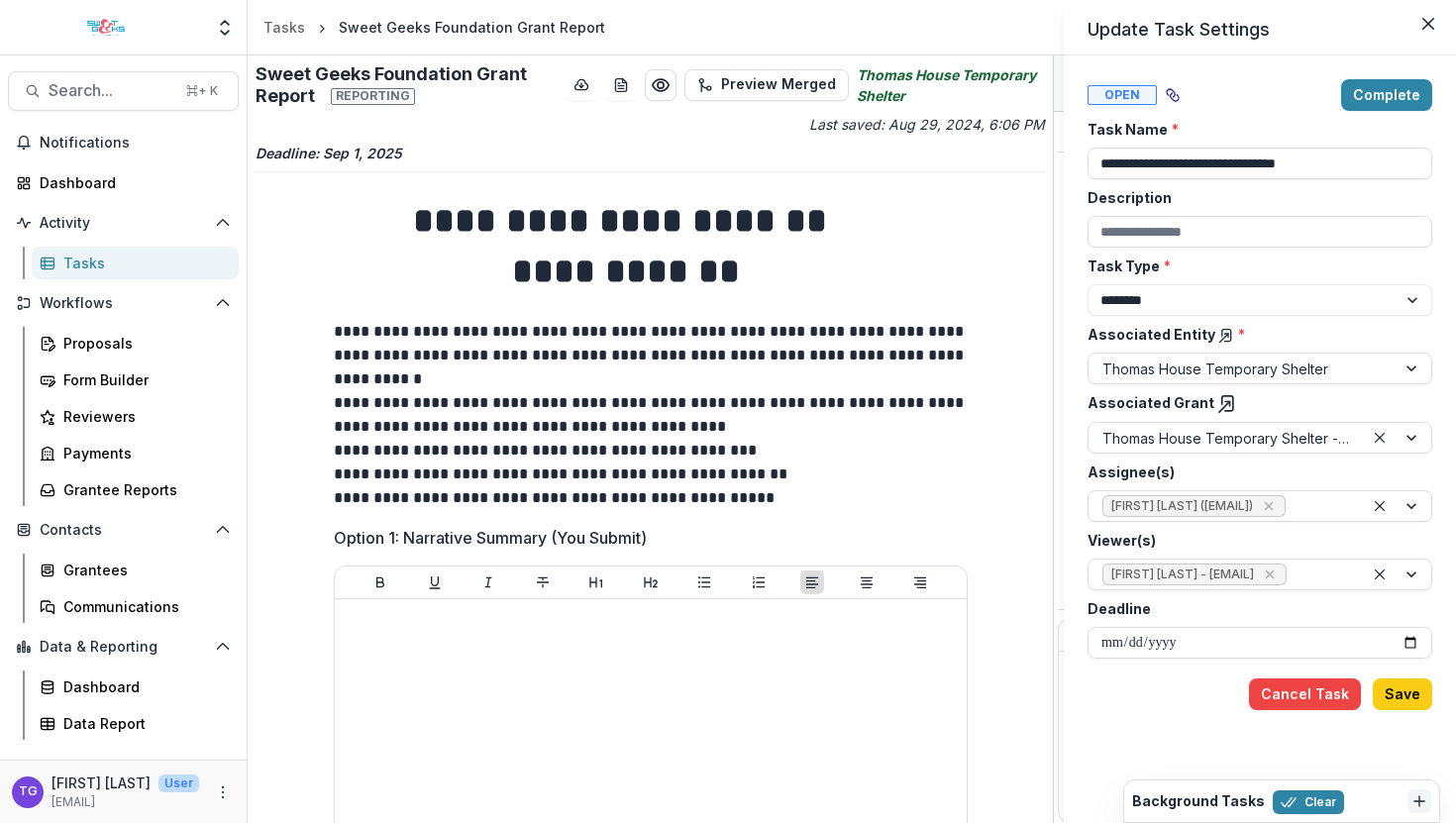 click on "Open" at bounding box center (1122, 95) 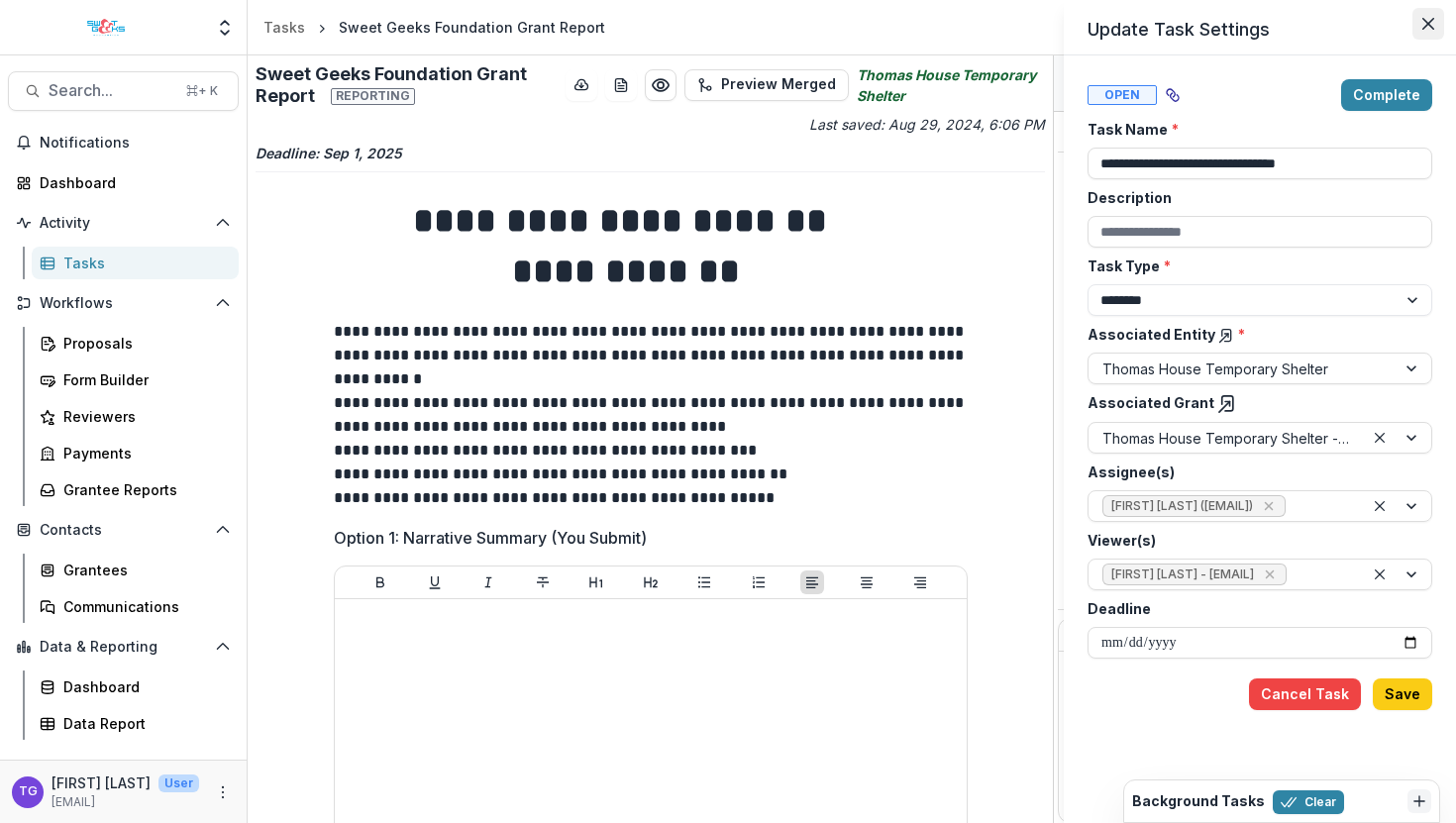 click 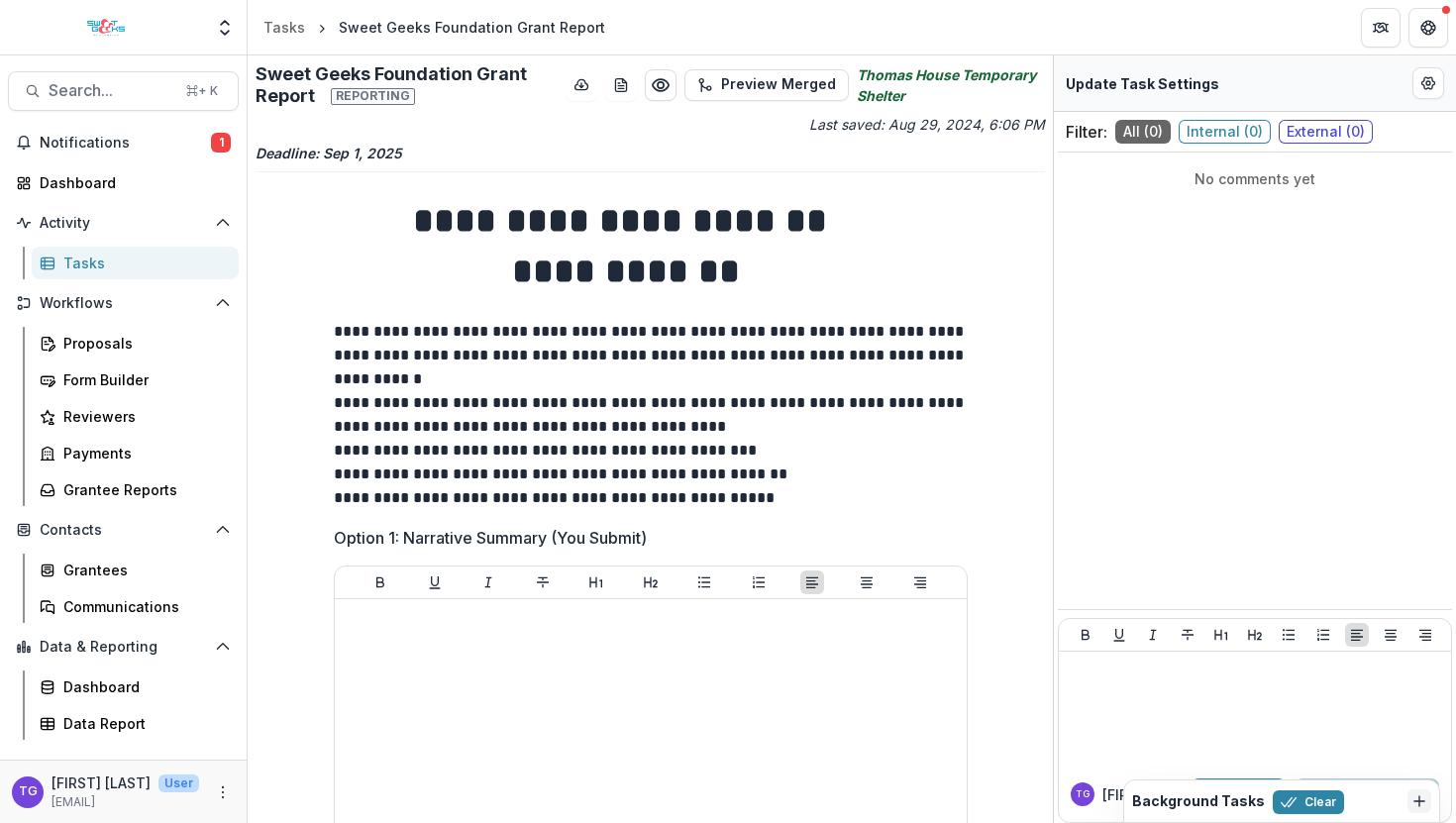 click on "Tasks" at bounding box center (143, 262) 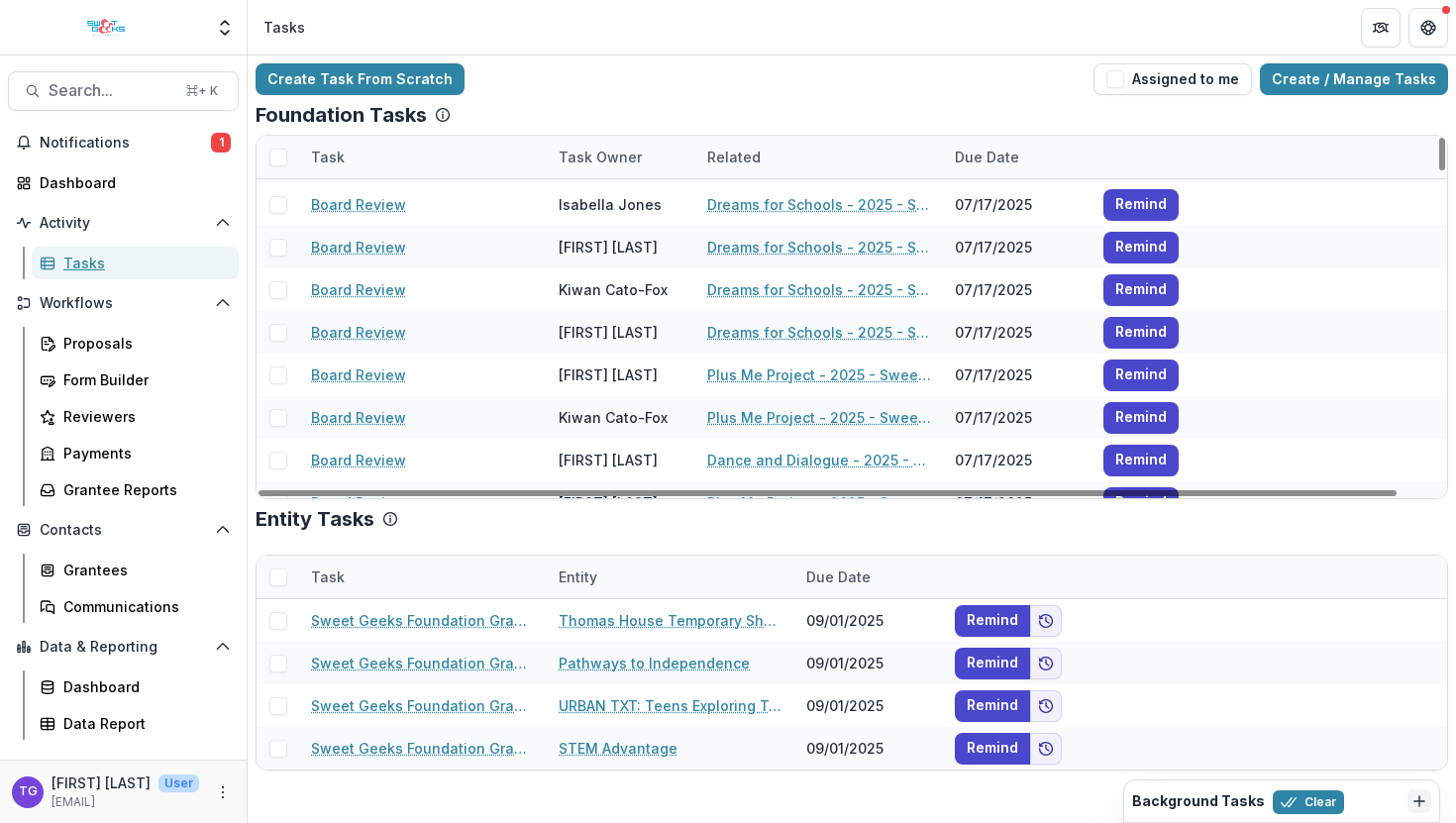 scroll, scrollTop: 6239, scrollLeft: 0, axis: vertical 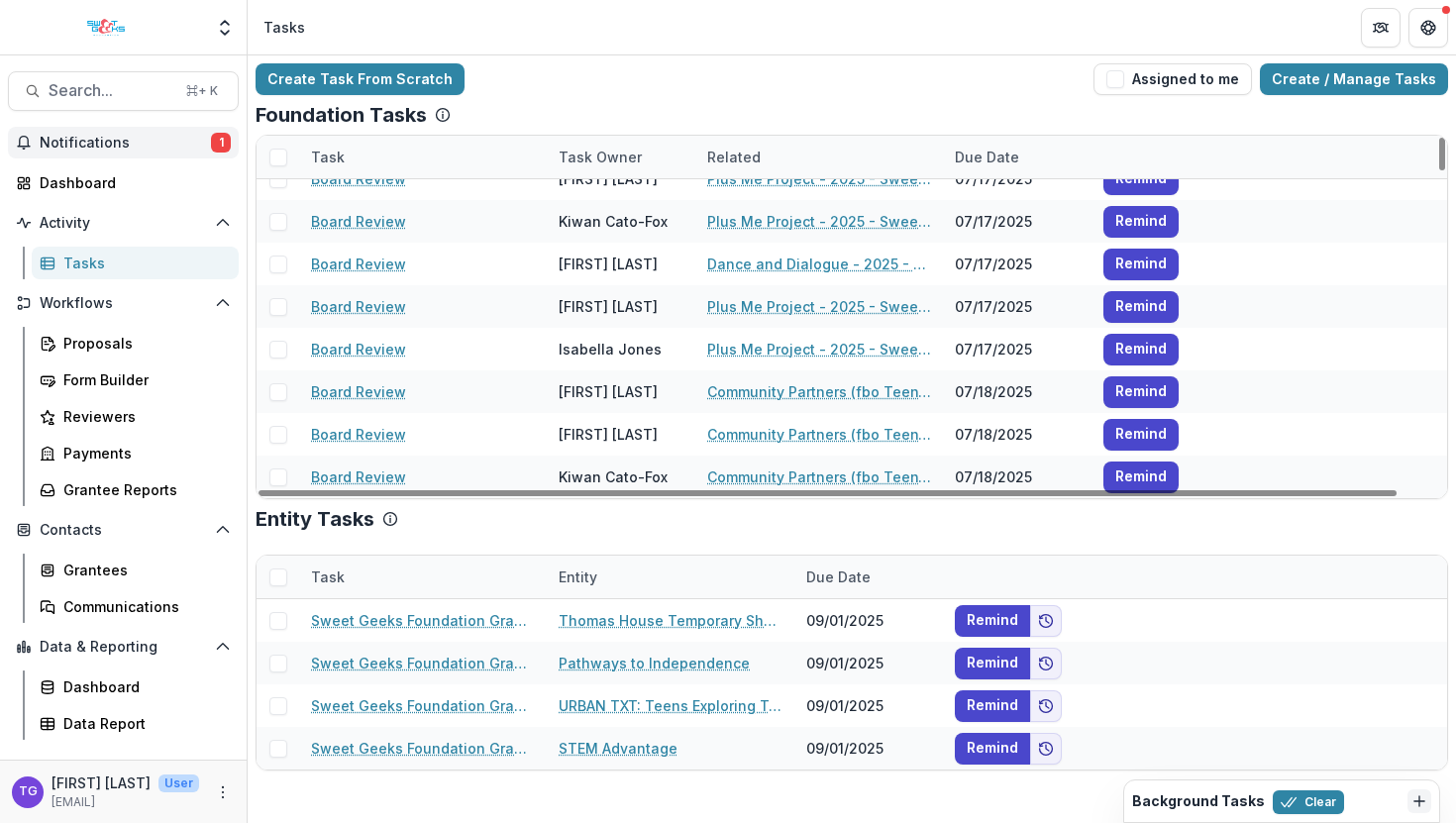 click on "Notifications" at bounding box center (125, 143) 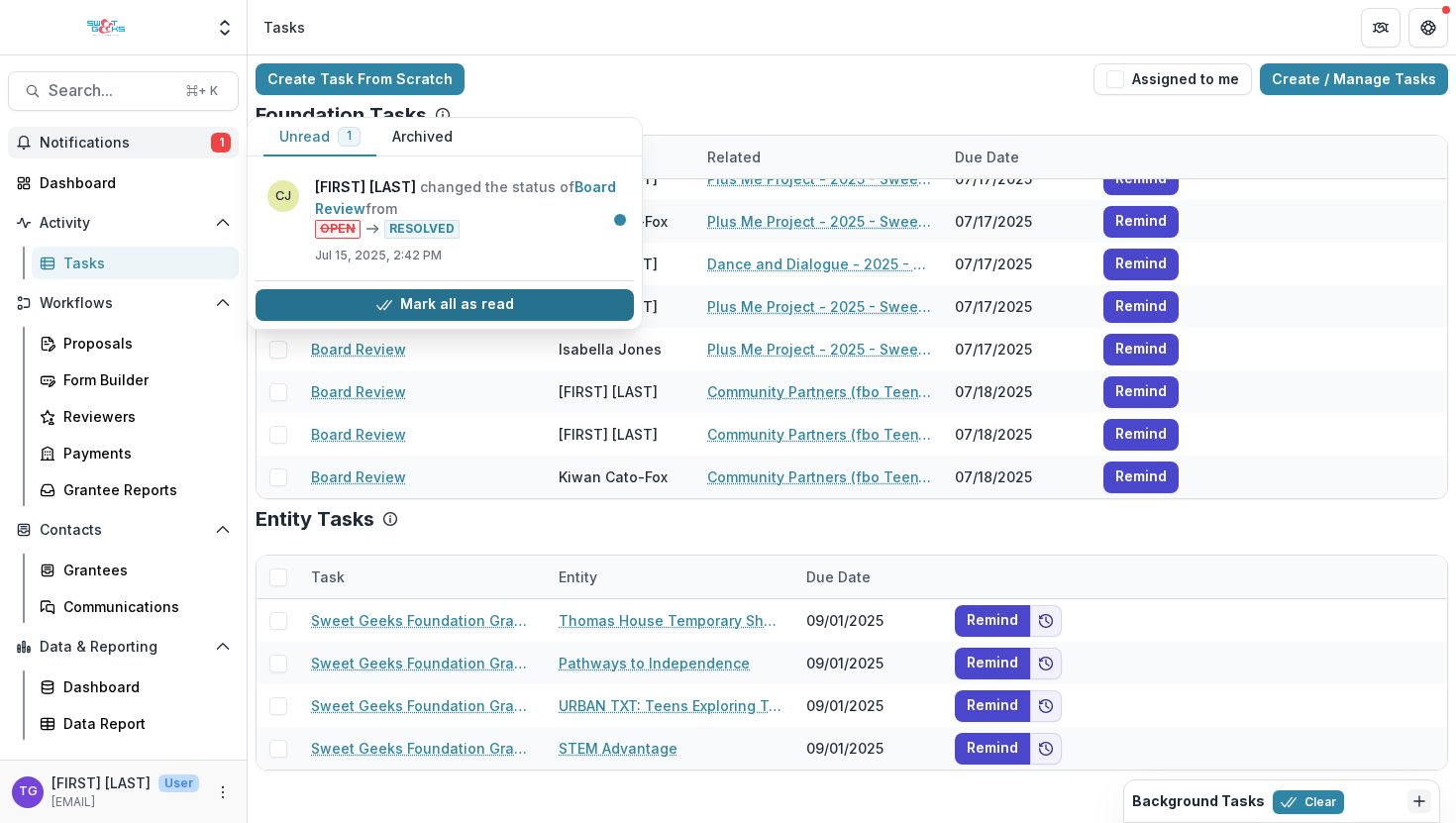 click on "Mark all as read" at bounding box center [445, 305] 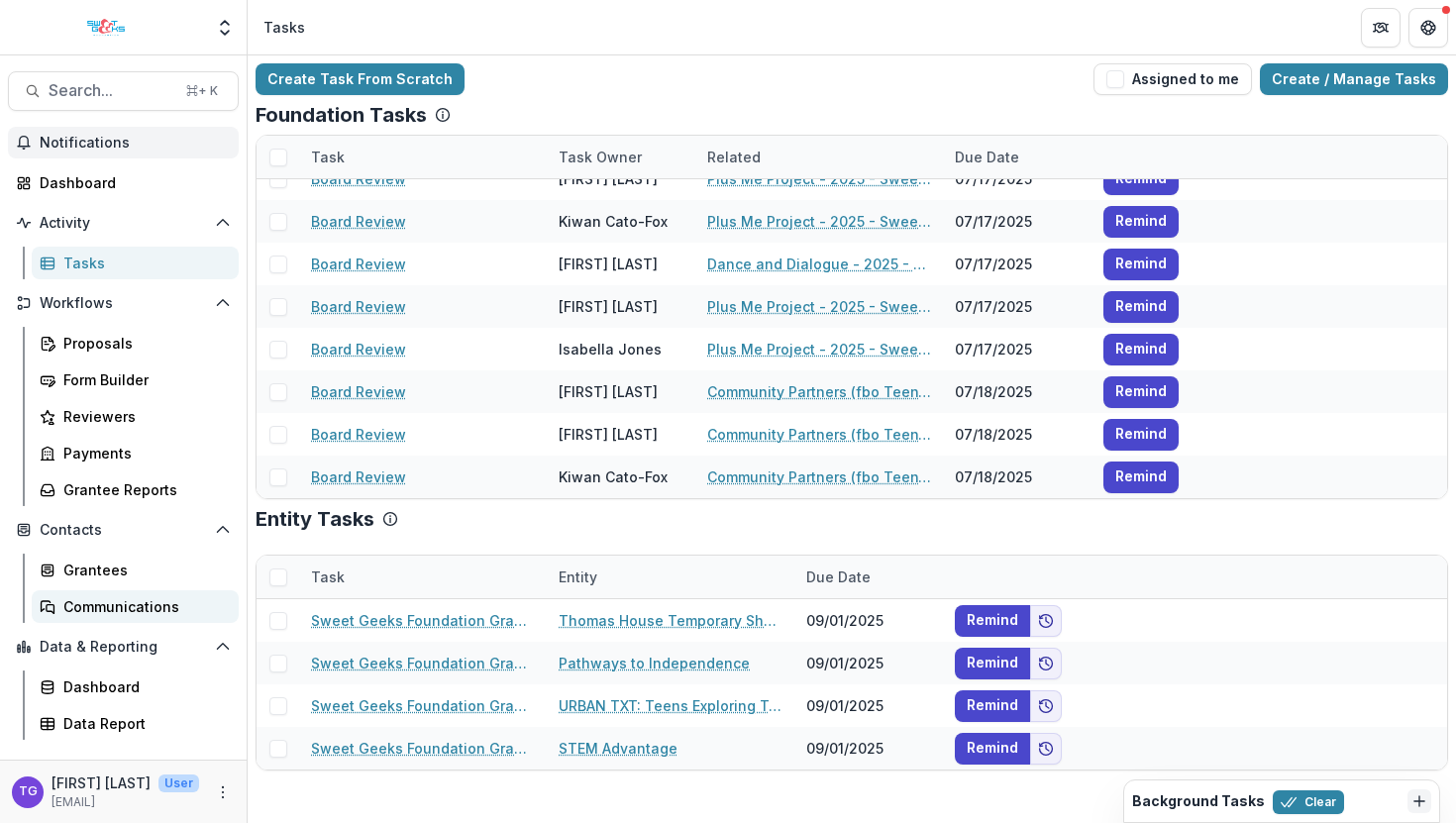 click on "Communications" at bounding box center [143, 606] 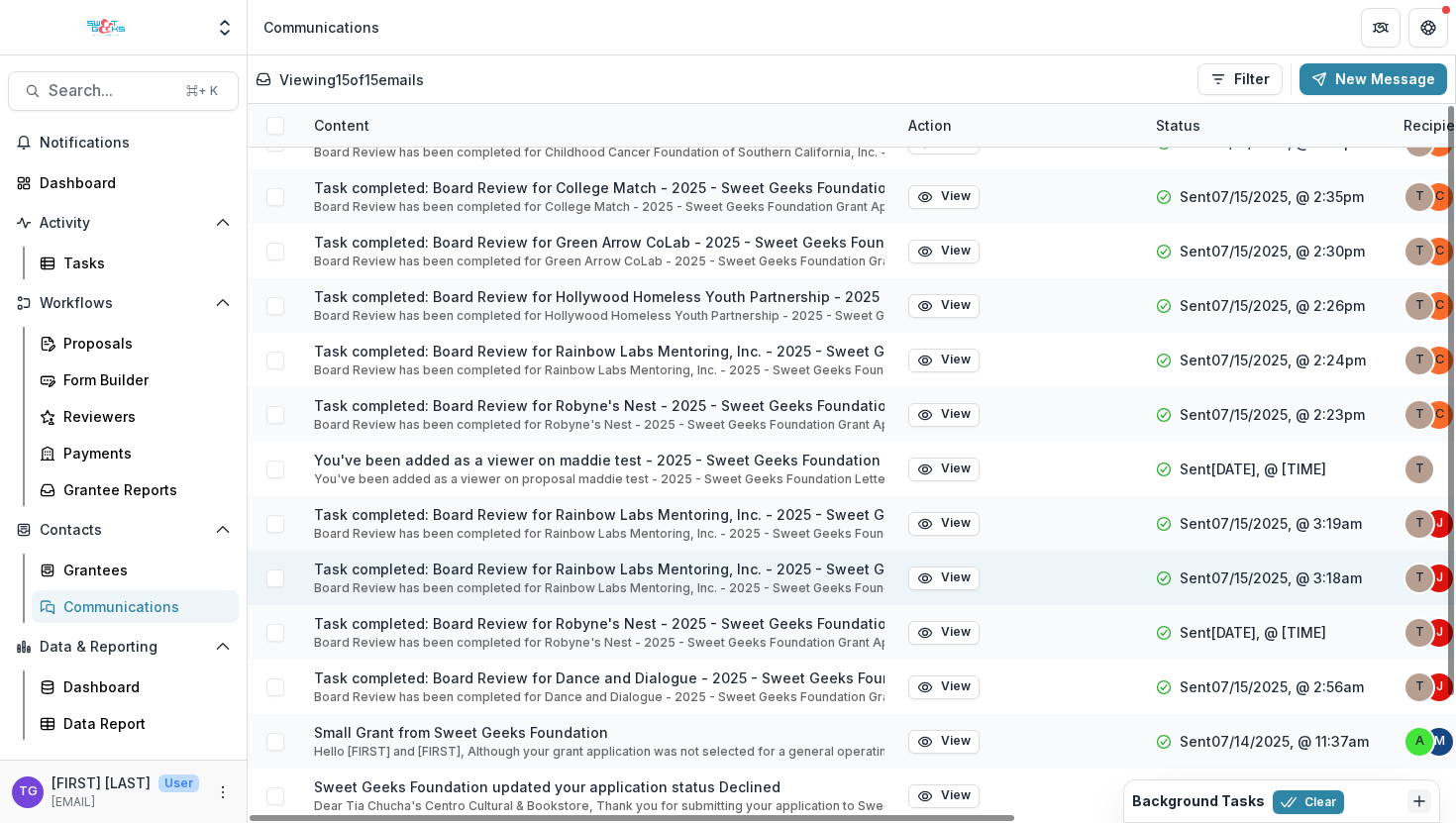 scroll, scrollTop: 0, scrollLeft: 0, axis: both 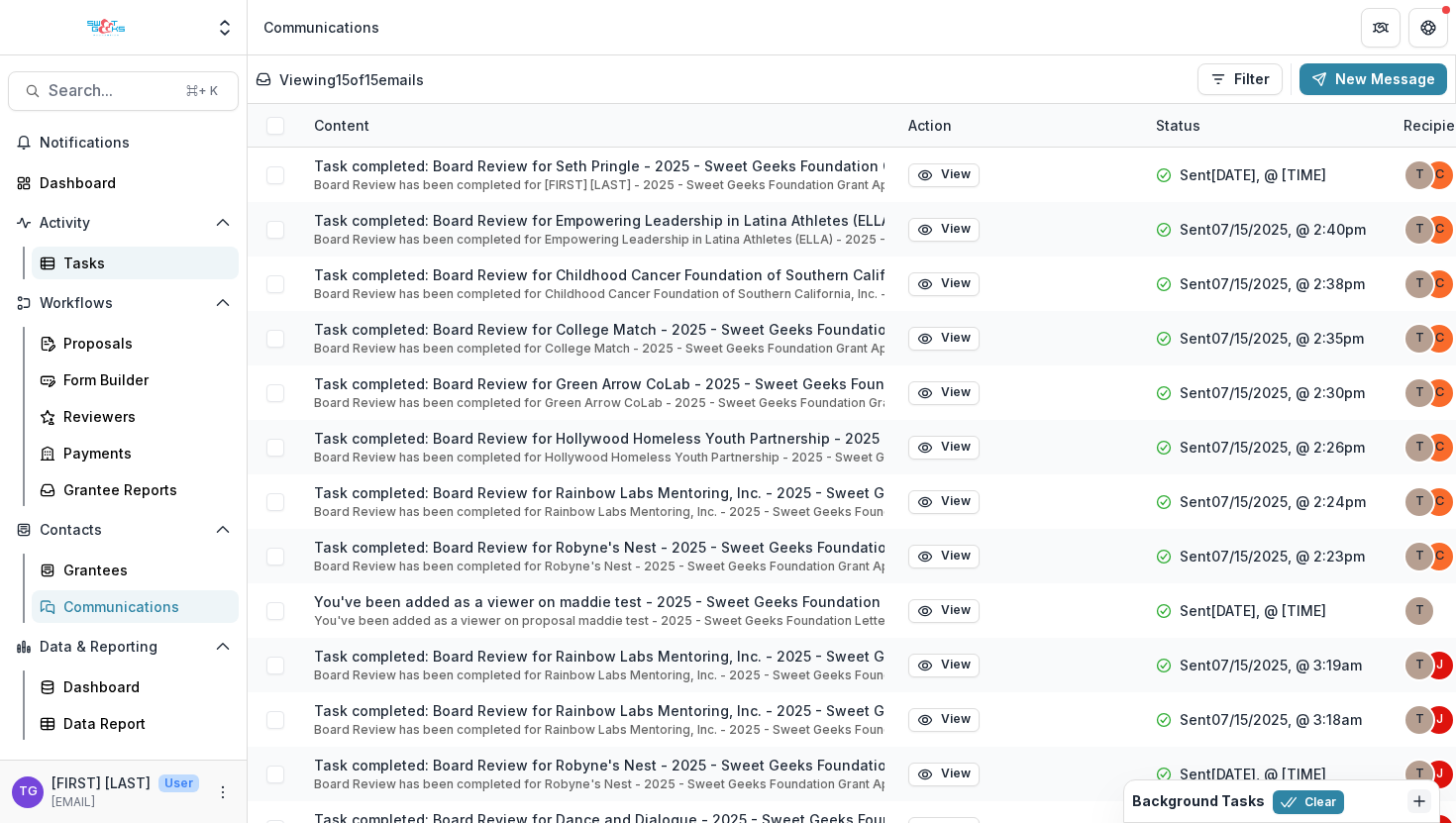 click on "Tasks" at bounding box center [143, 262] 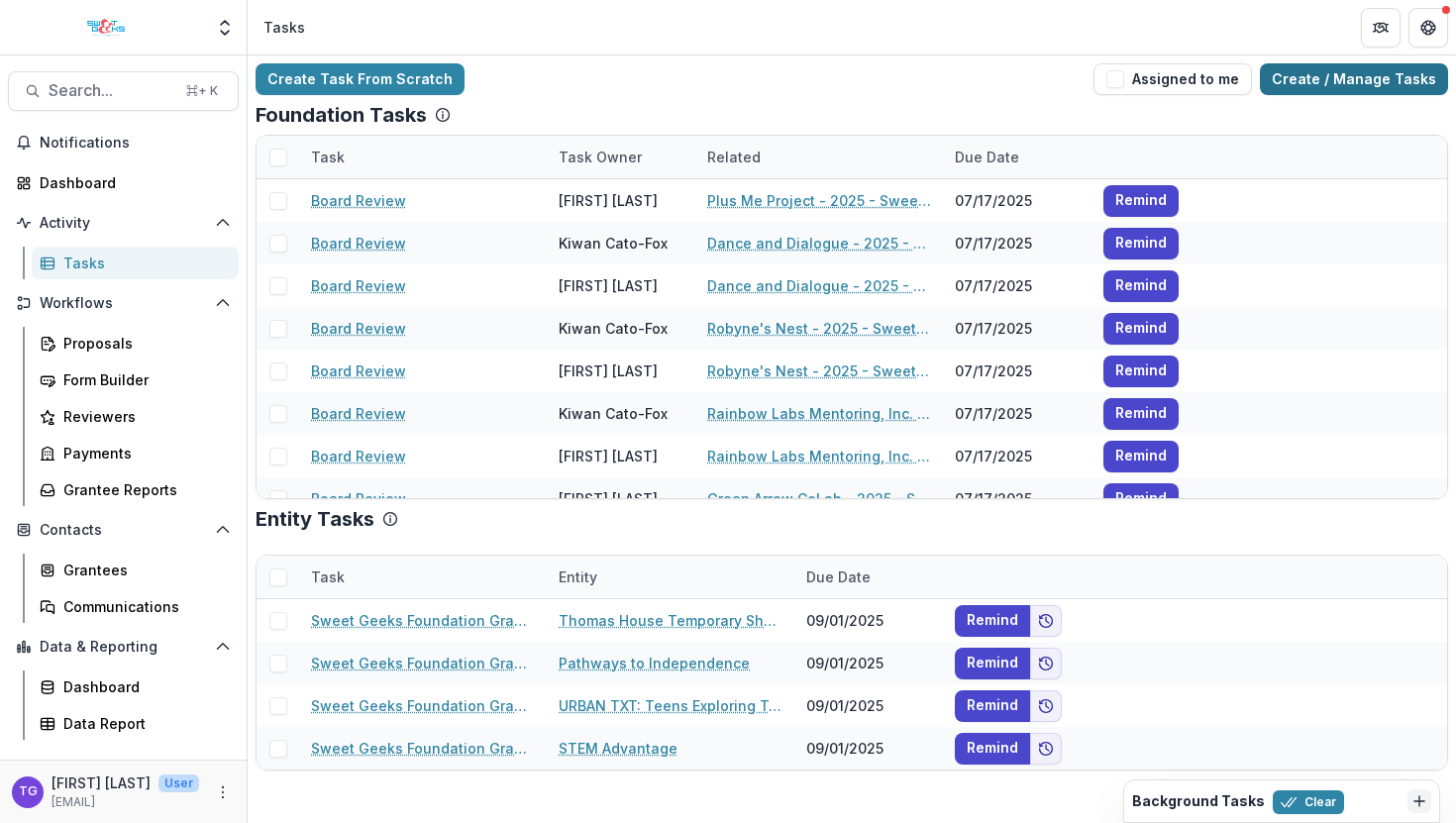 click on "Create / Manage Tasks" at bounding box center [1354, 79] 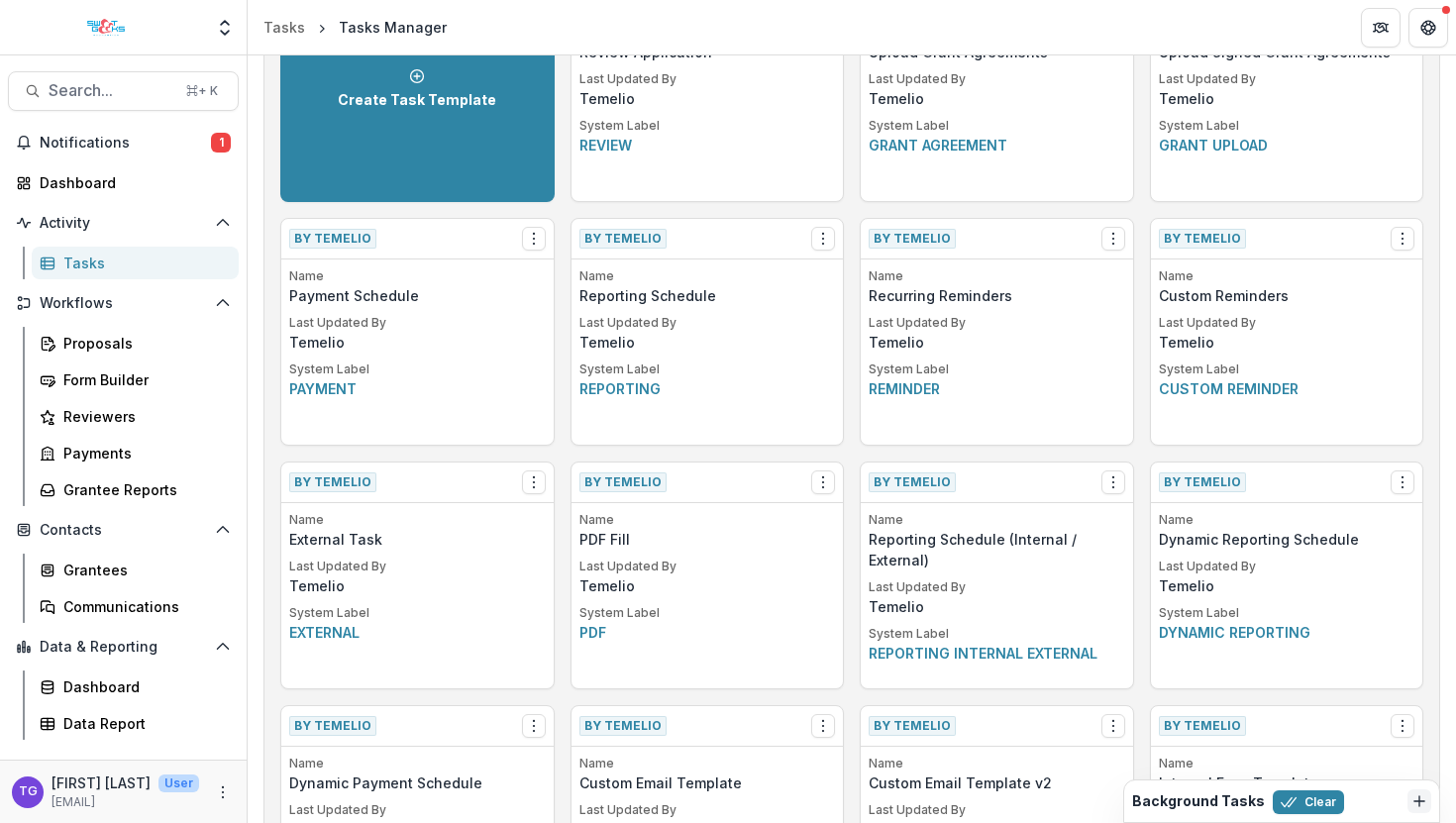 scroll, scrollTop: 0, scrollLeft: 0, axis: both 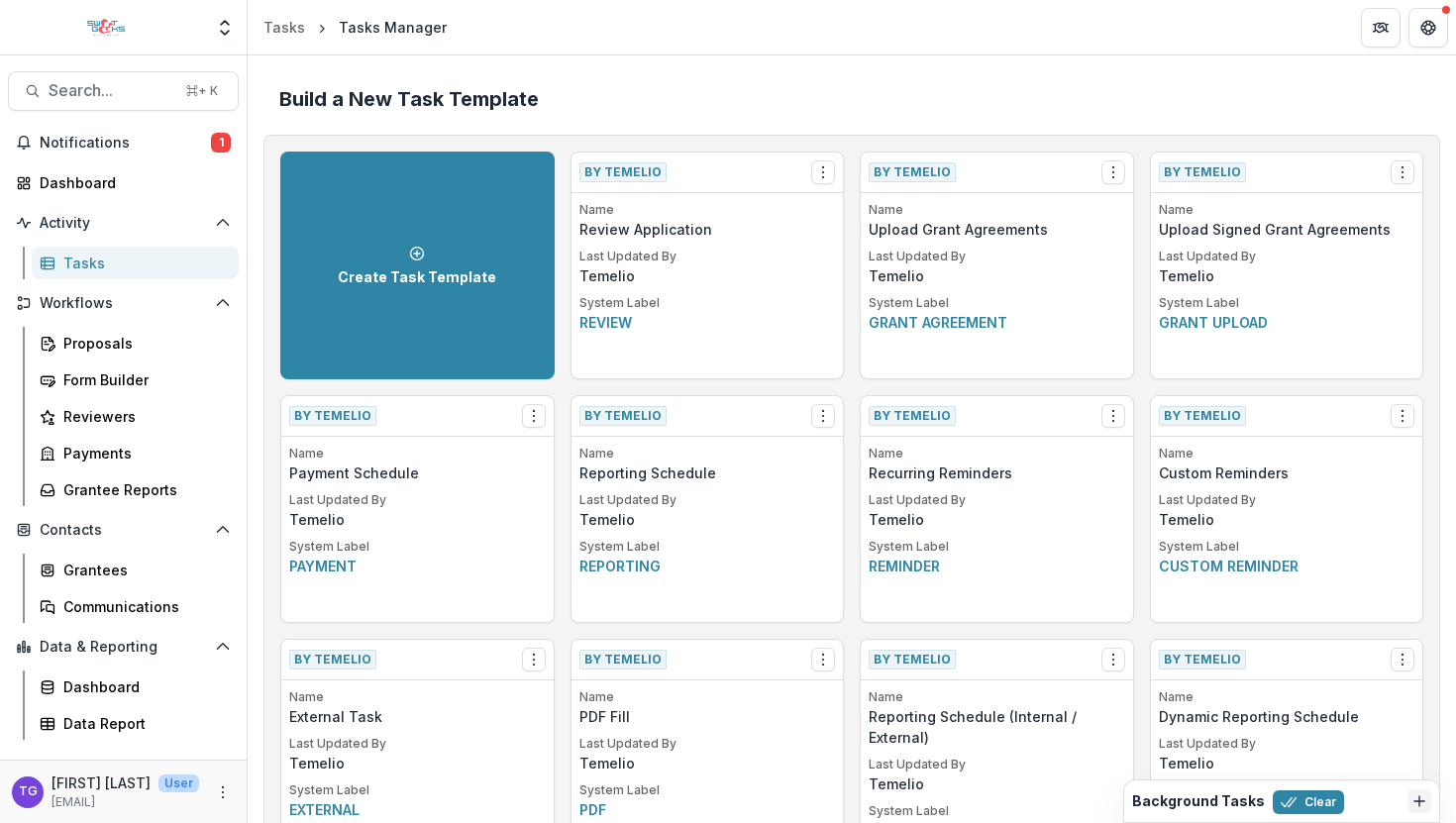 click on "System Label" at bounding box center (707, 547) 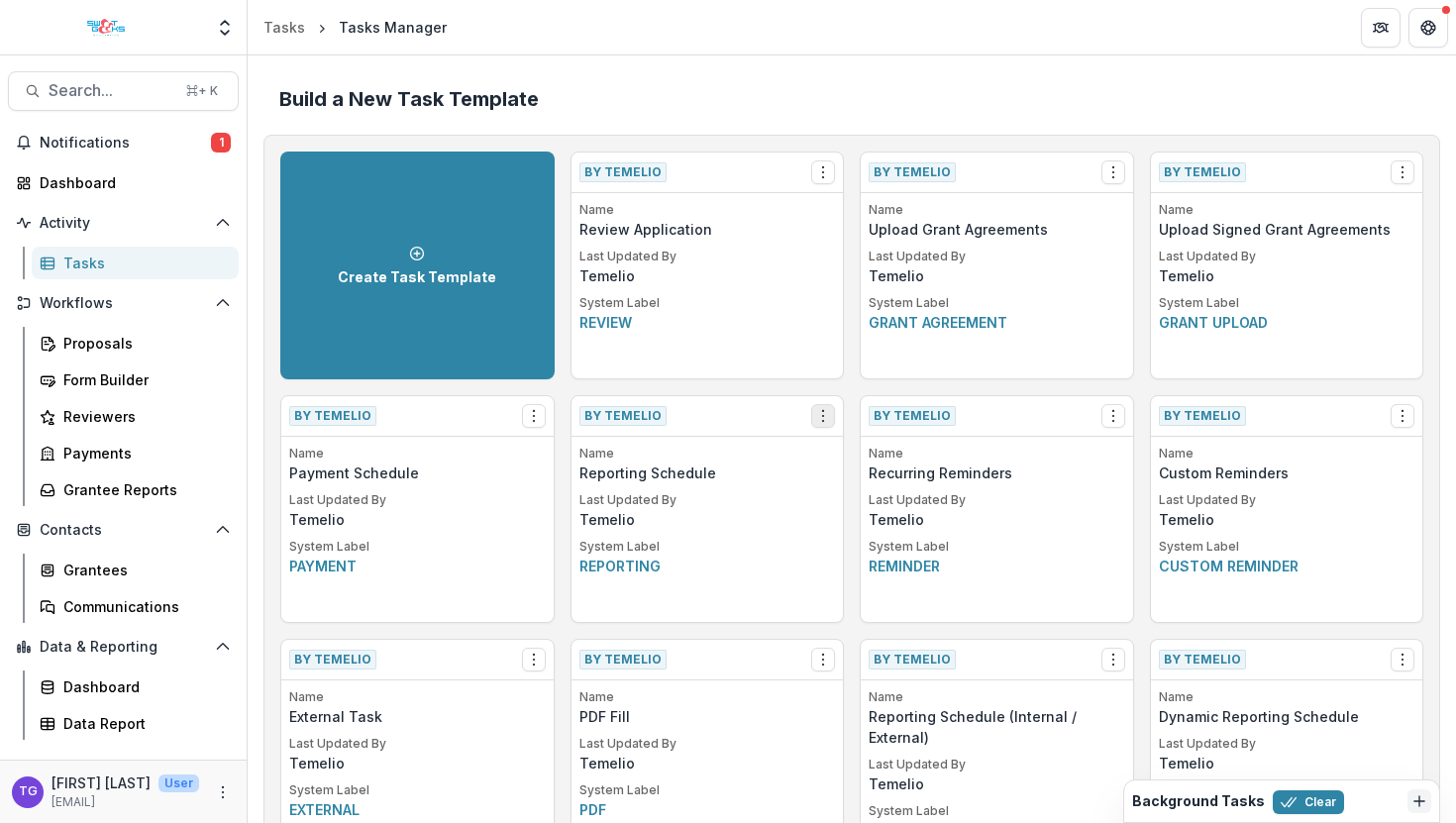 click 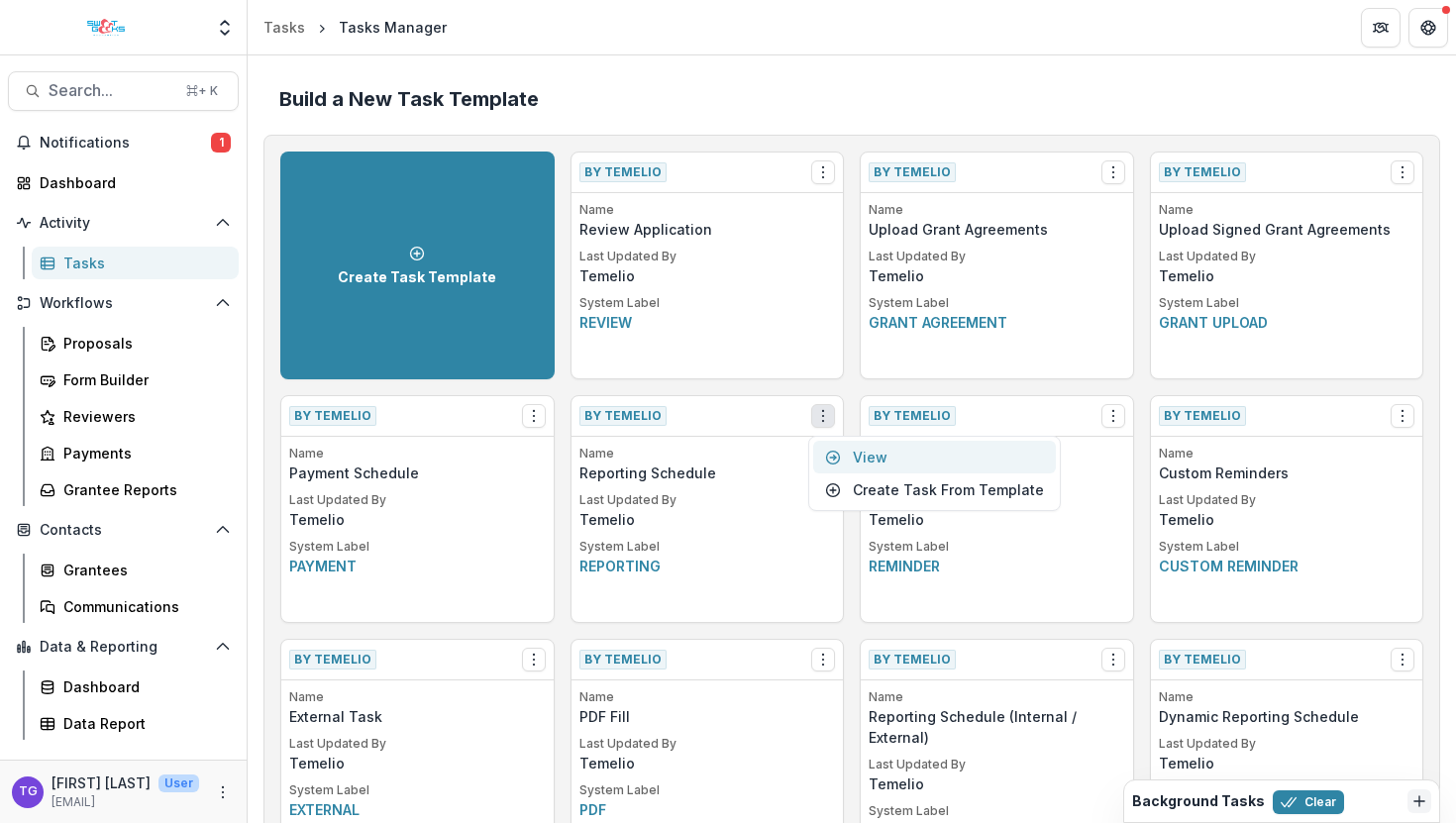 click on "View" at bounding box center (934, 457) 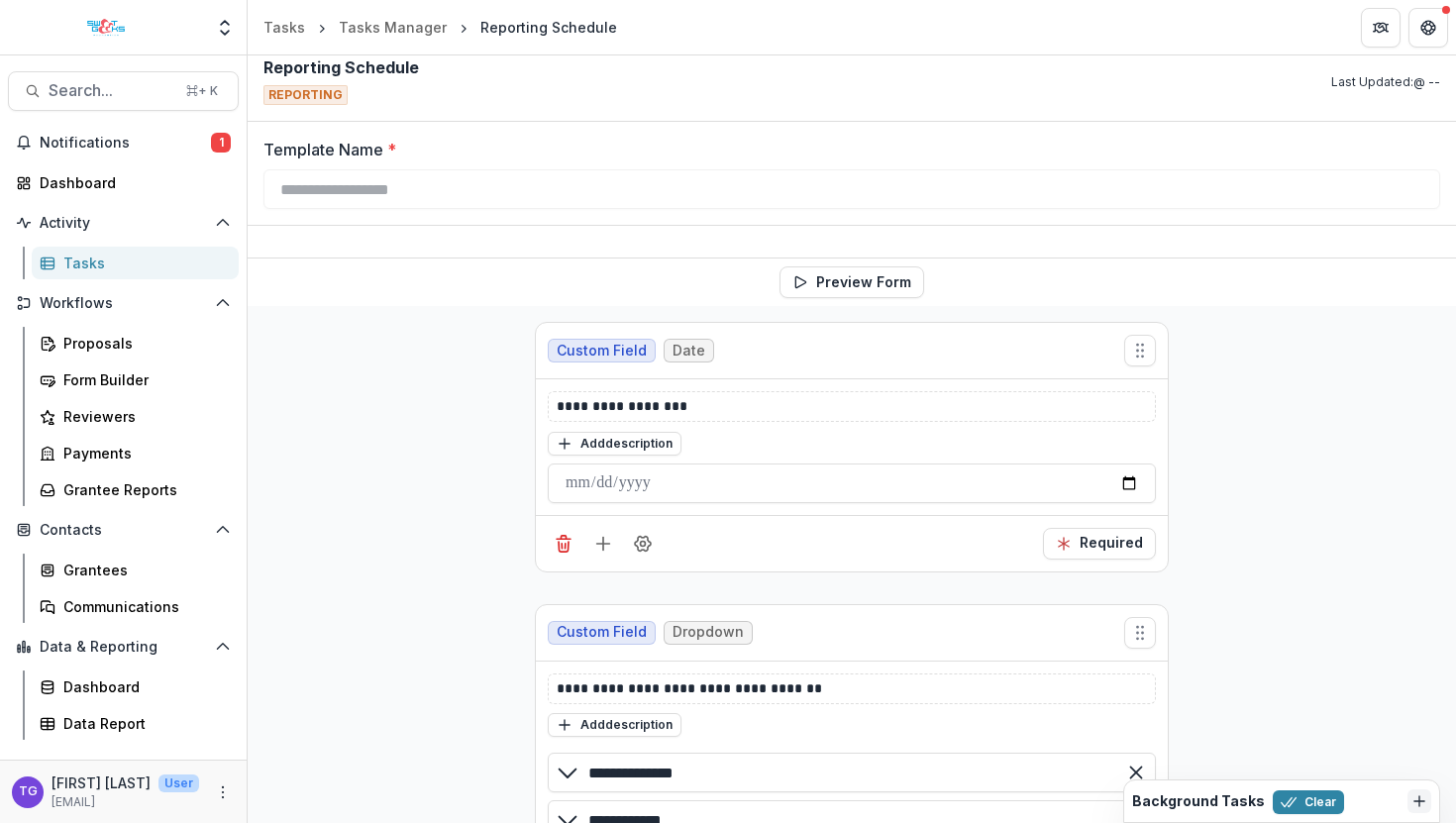 scroll, scrollTop: 0, scrollLeft: 0, axis: both 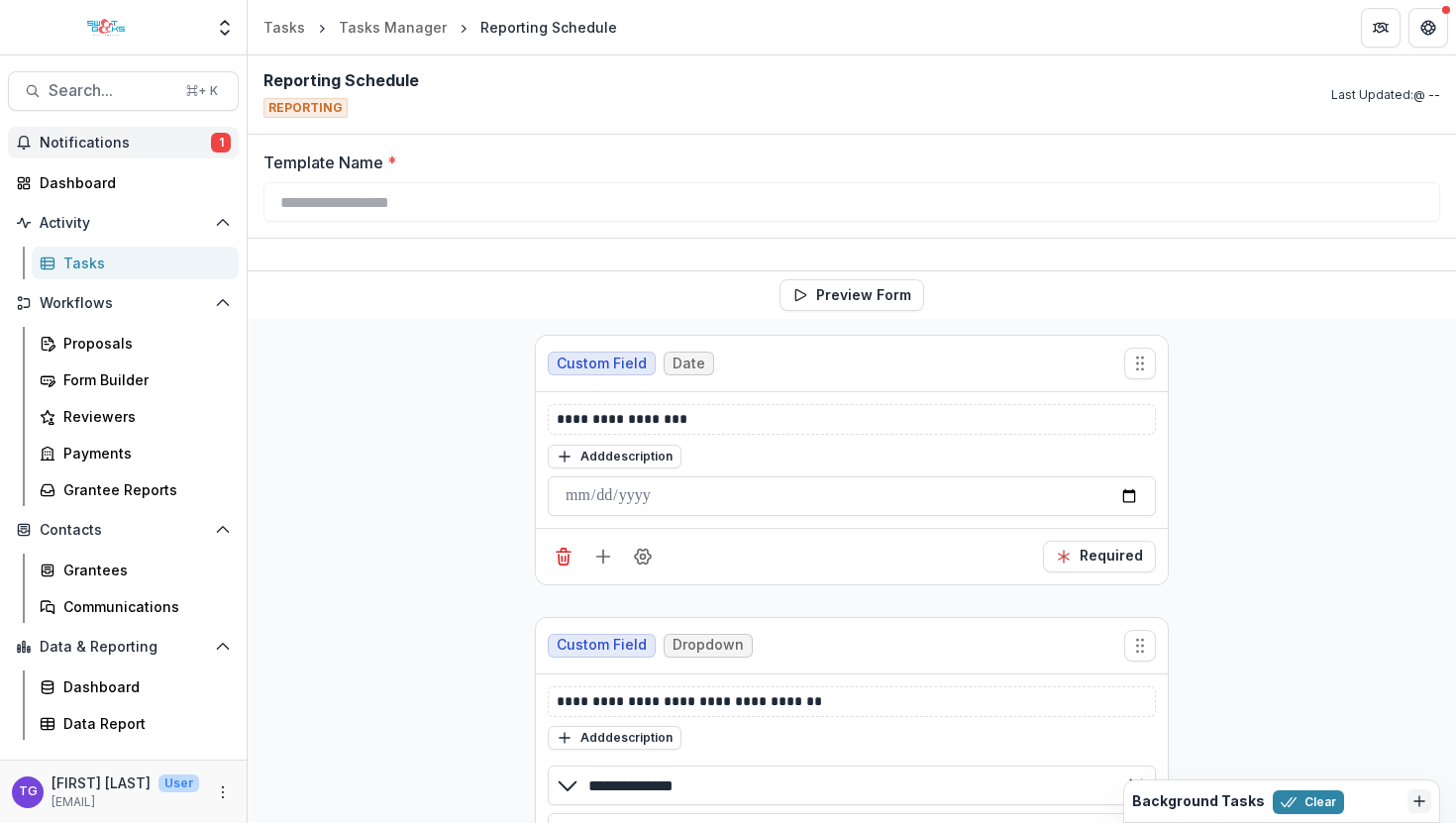 click on "Notifications 1" at bounding box center [123, 143] 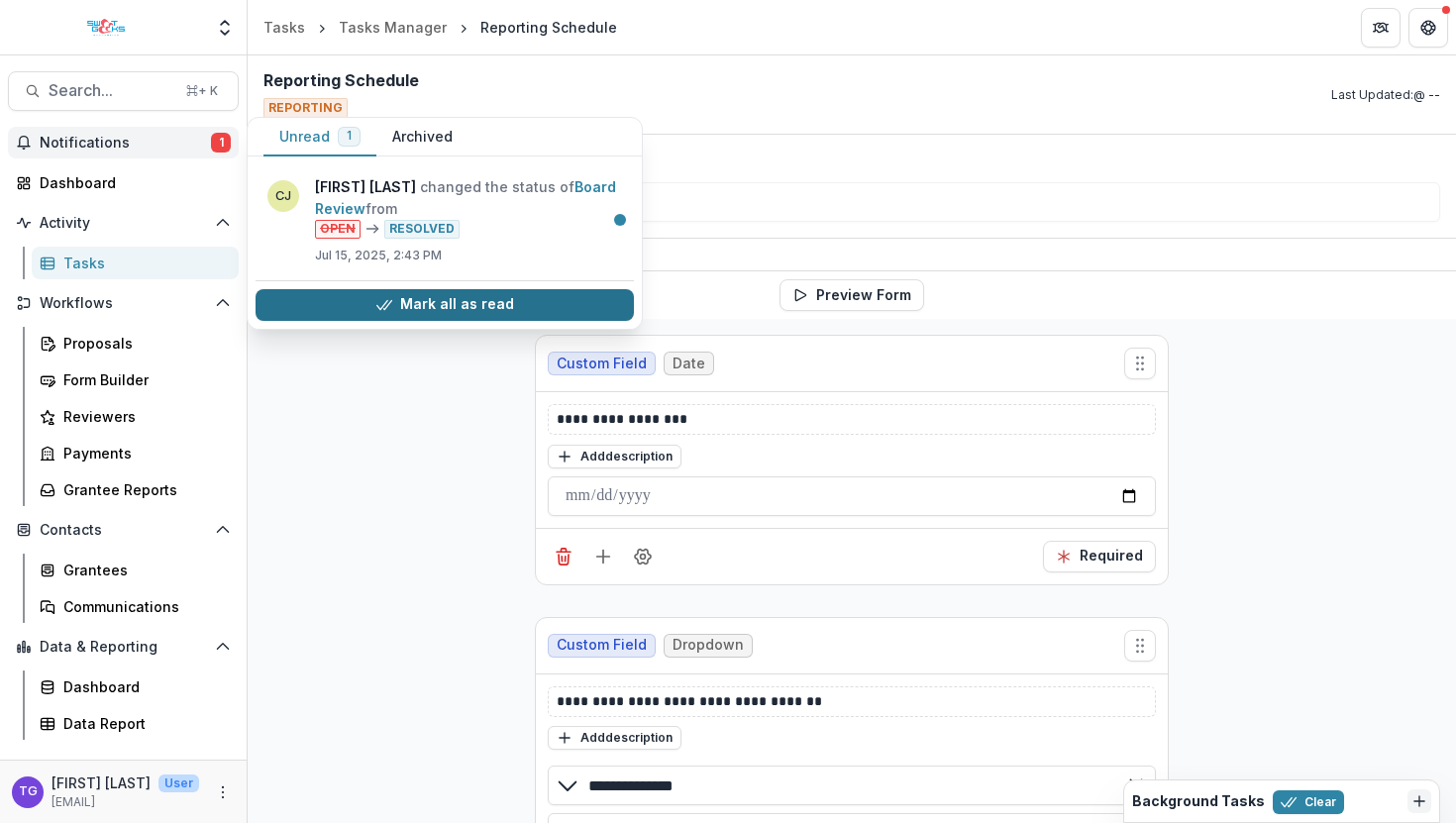click on "Mark all as read" at bounding box center [445, 305] 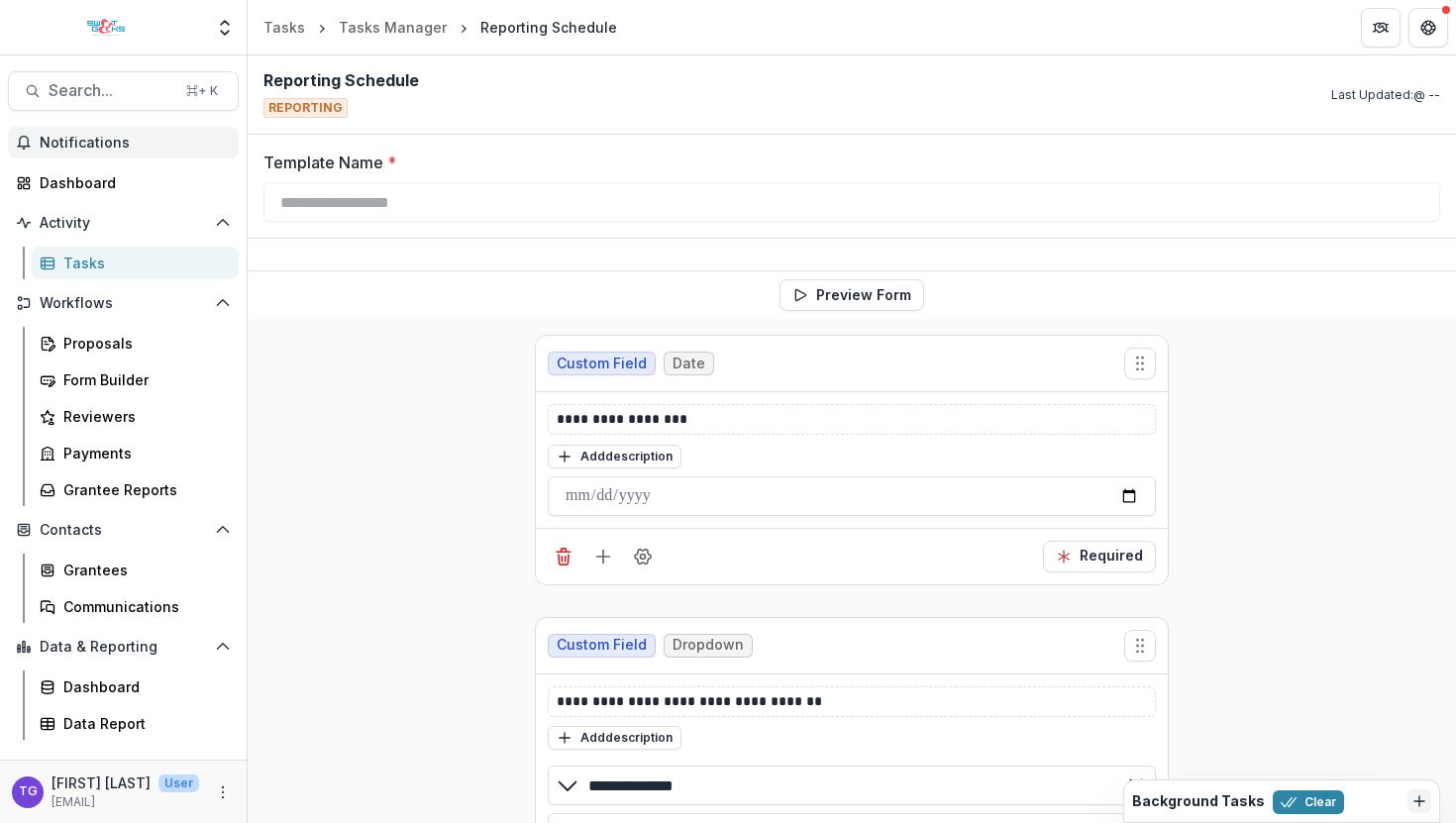 click on "Tasks" at bounding box center (143, 262) 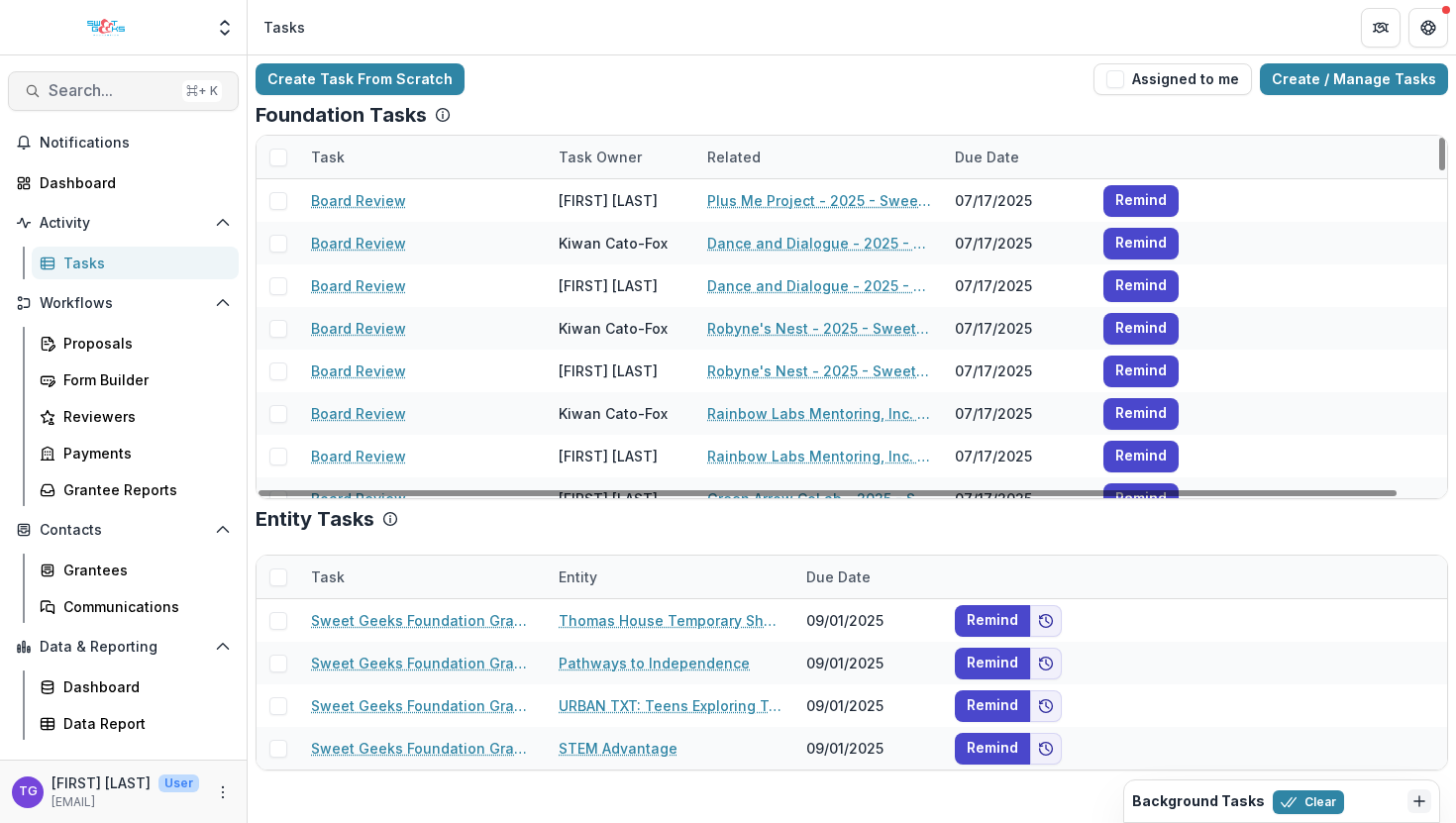 click on "⌘  + K" at bounding box center [202, 91] 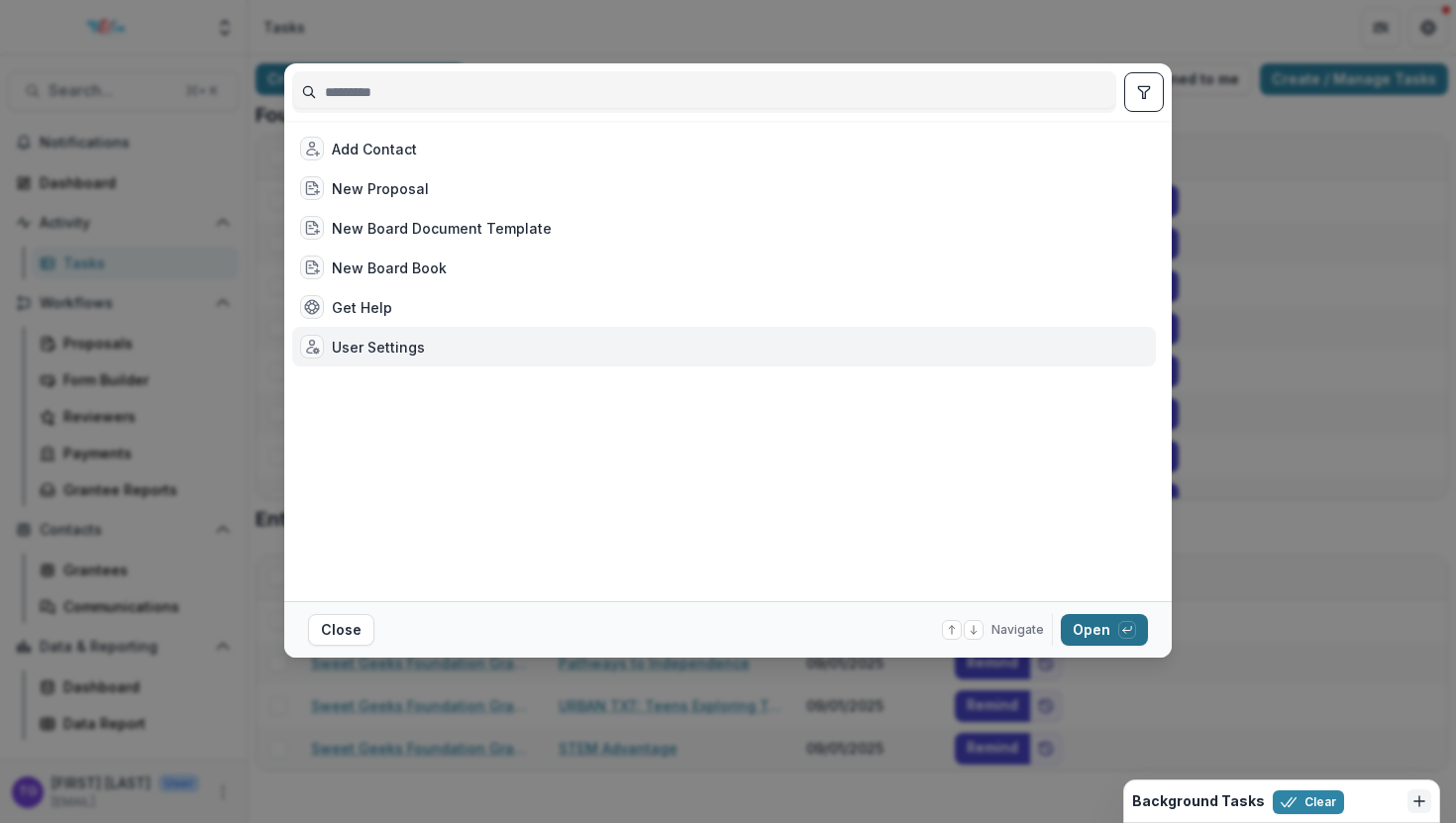 click on "Open with enter key" at bounding box center (1104, 630) 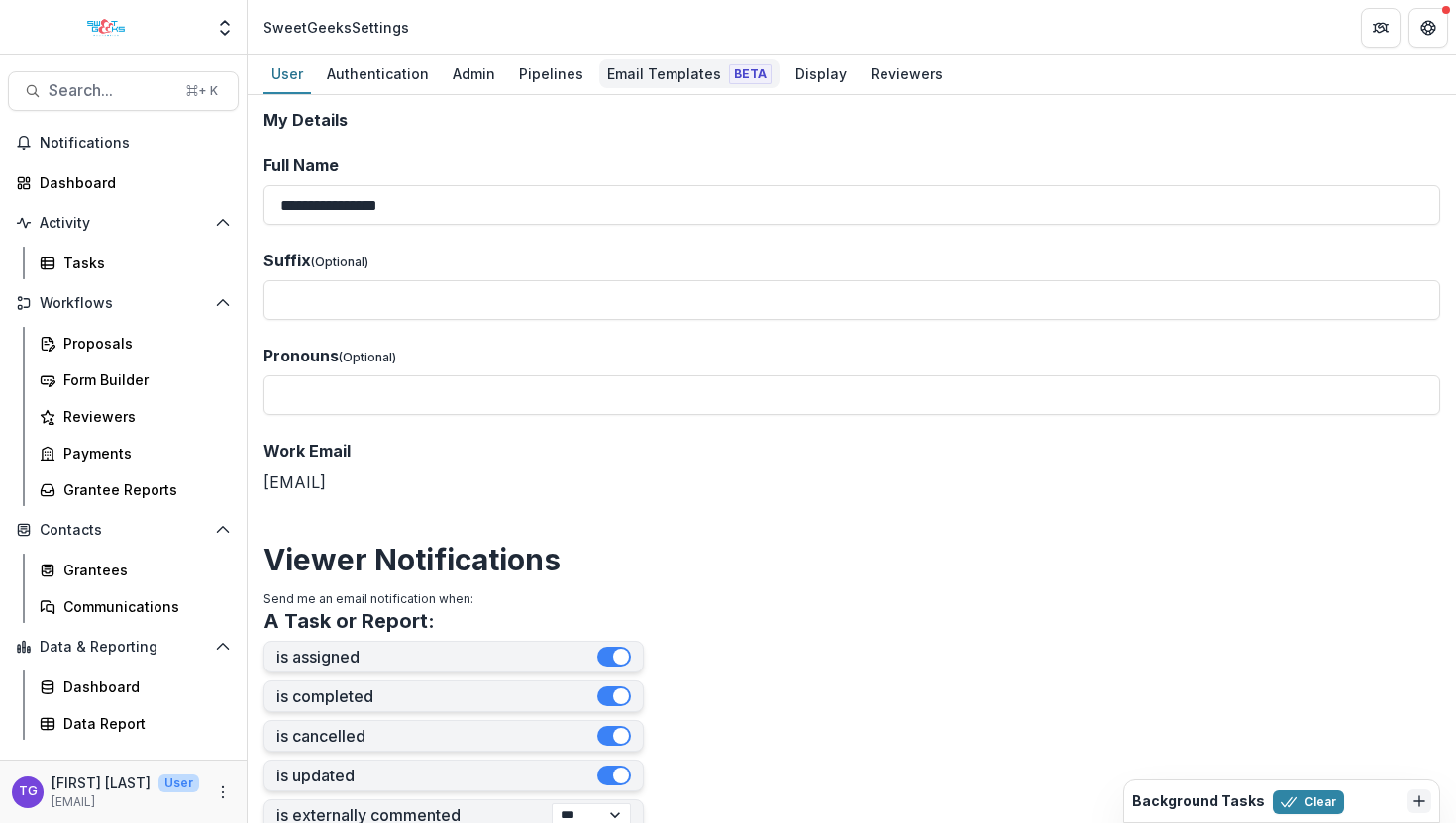 click on "Email Templates   Beta" at bounding box center [689, 73] 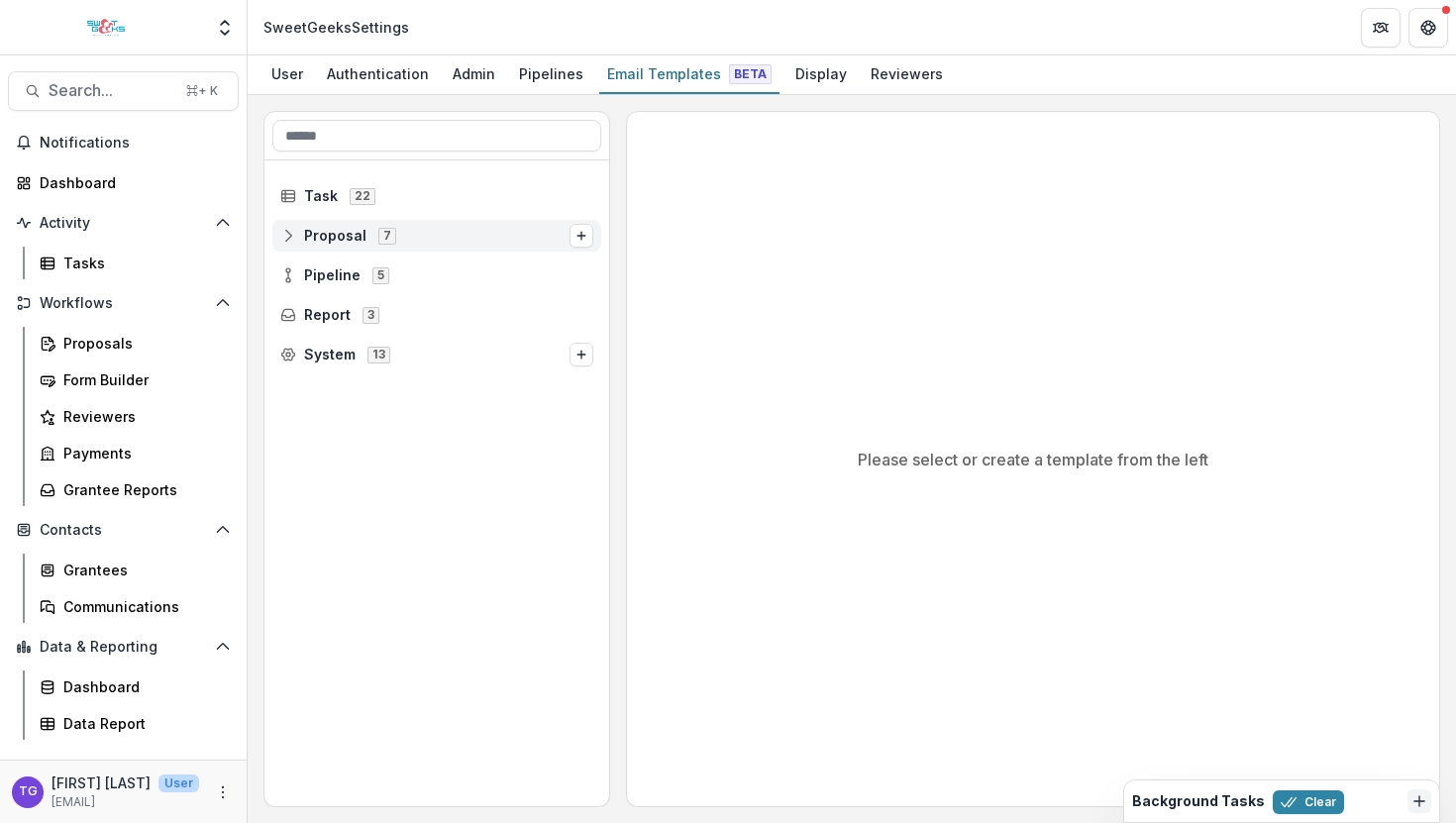 click 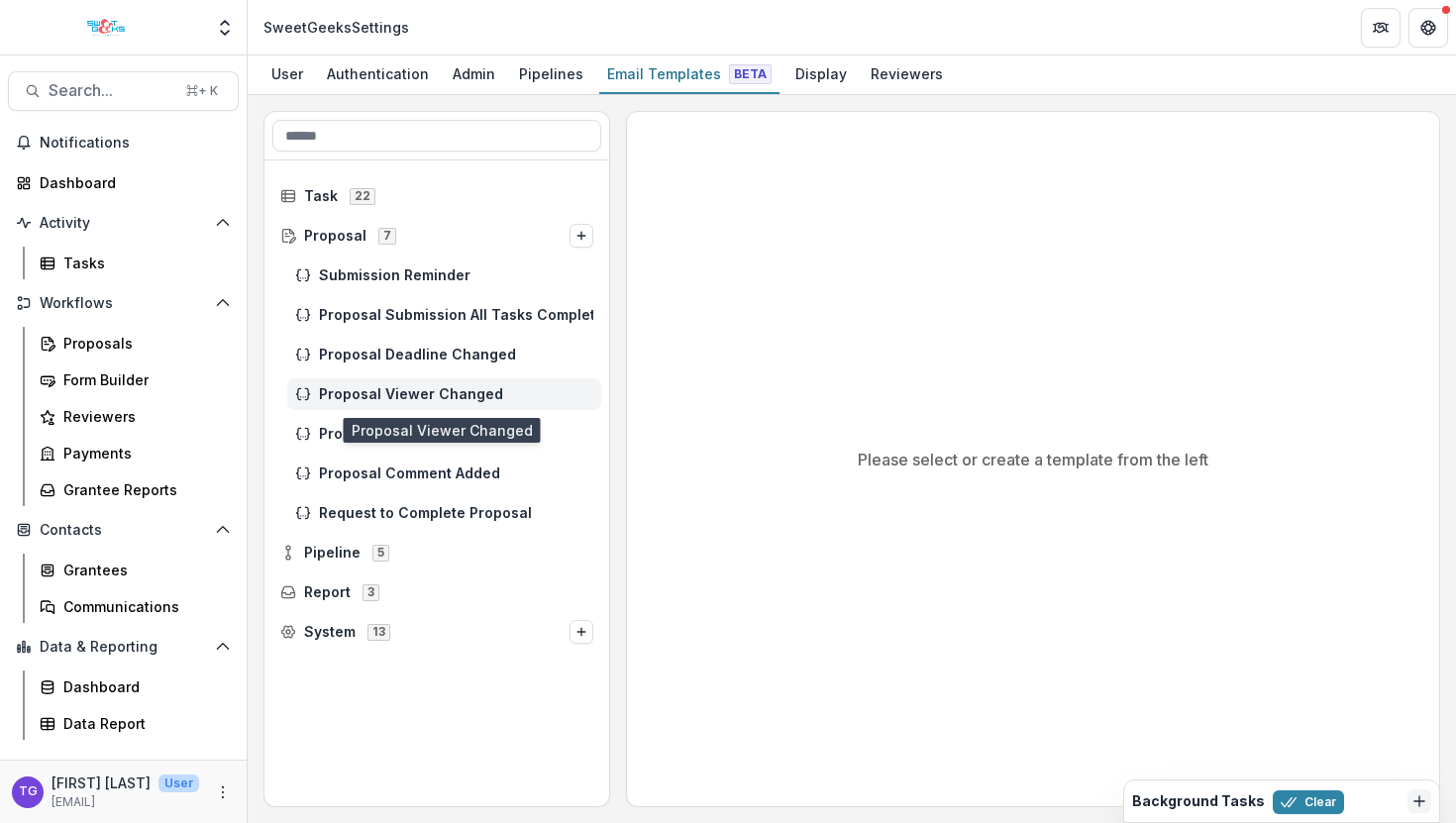 click on "Proposal Viewer Changed" at bounding box center [456, 394] 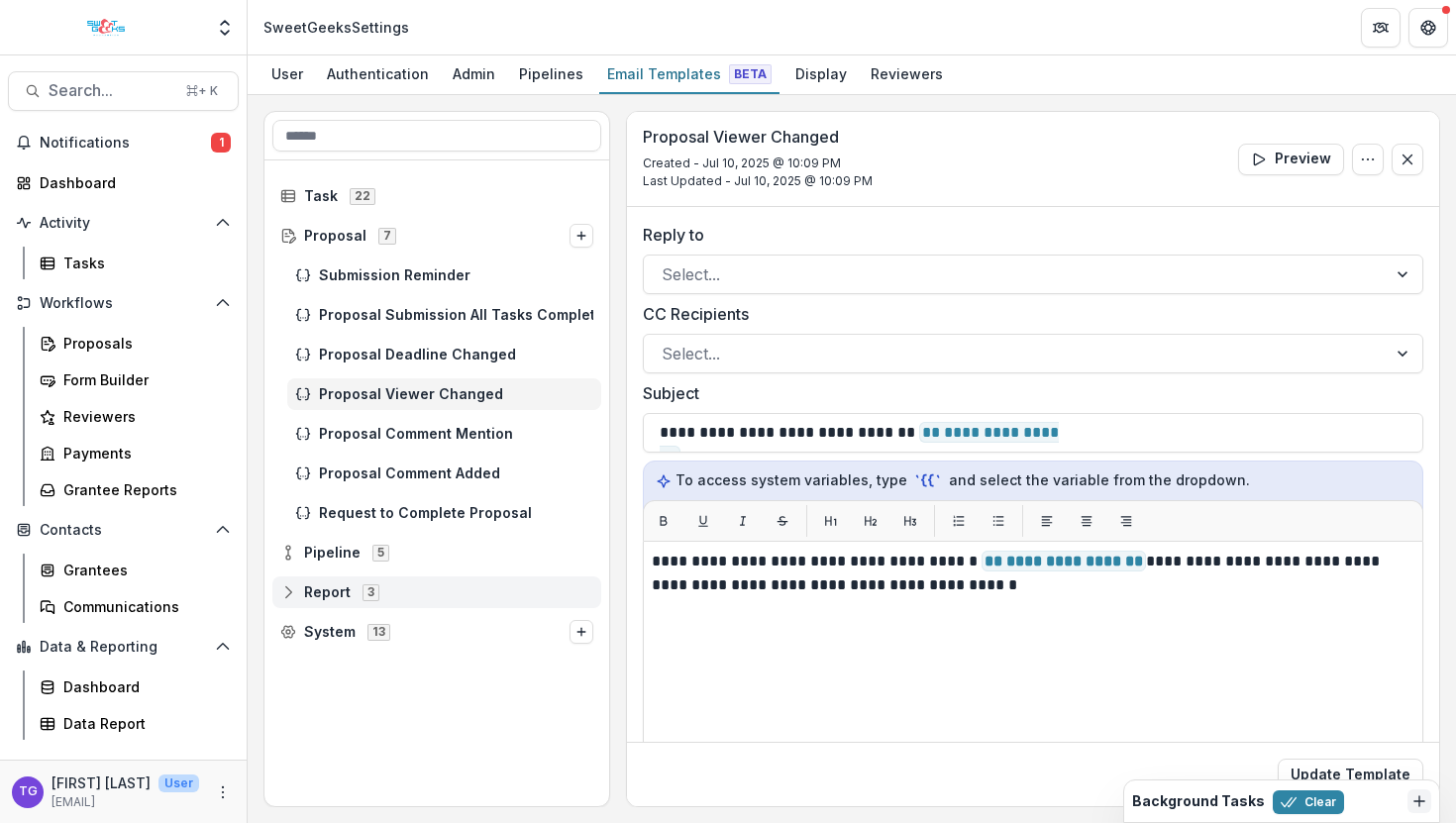click 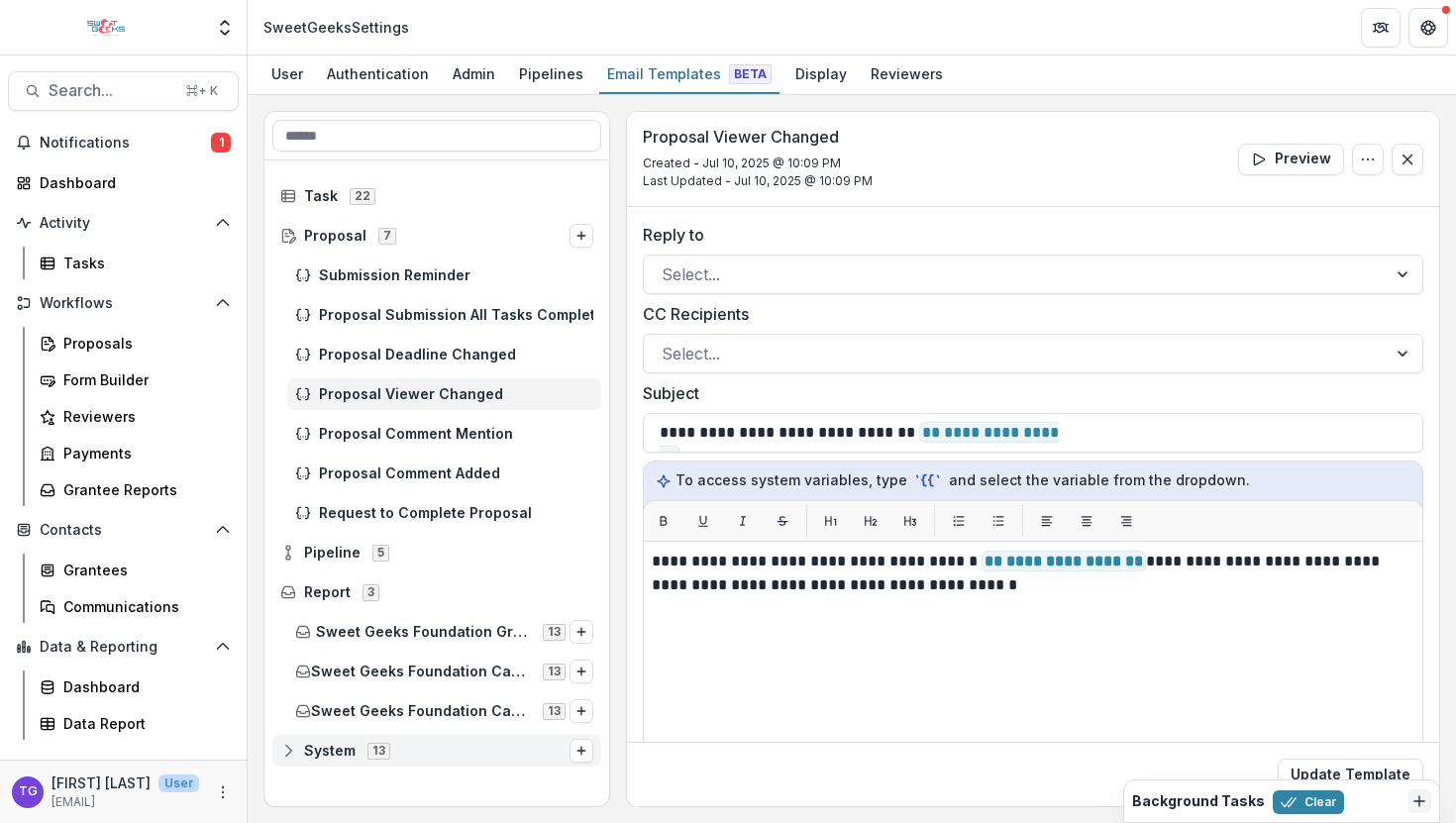 click on "System" at bounding box center (330, 751) 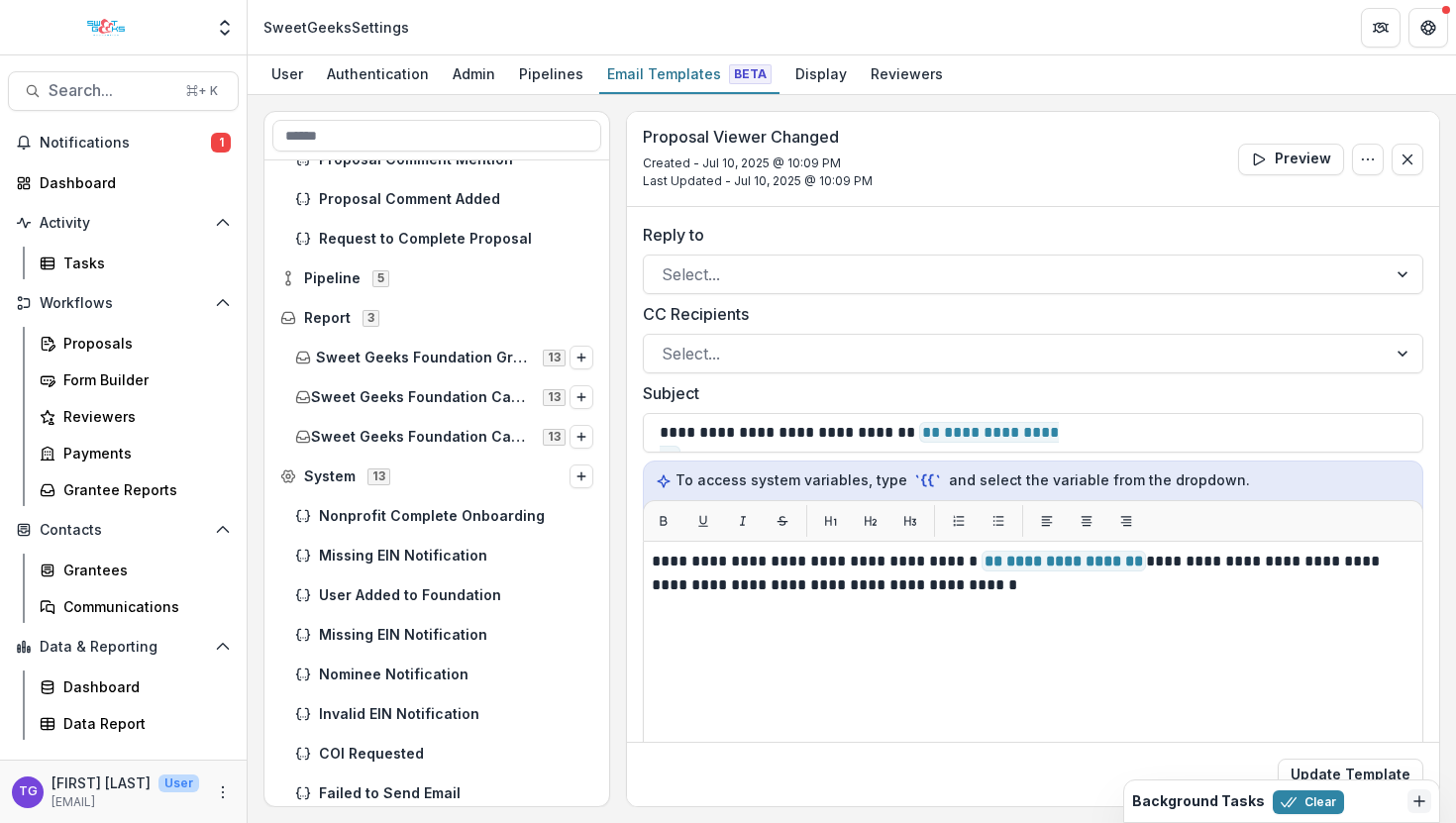 scroll, scrollTop: 268, scrollLeft: 0, axis: vertical 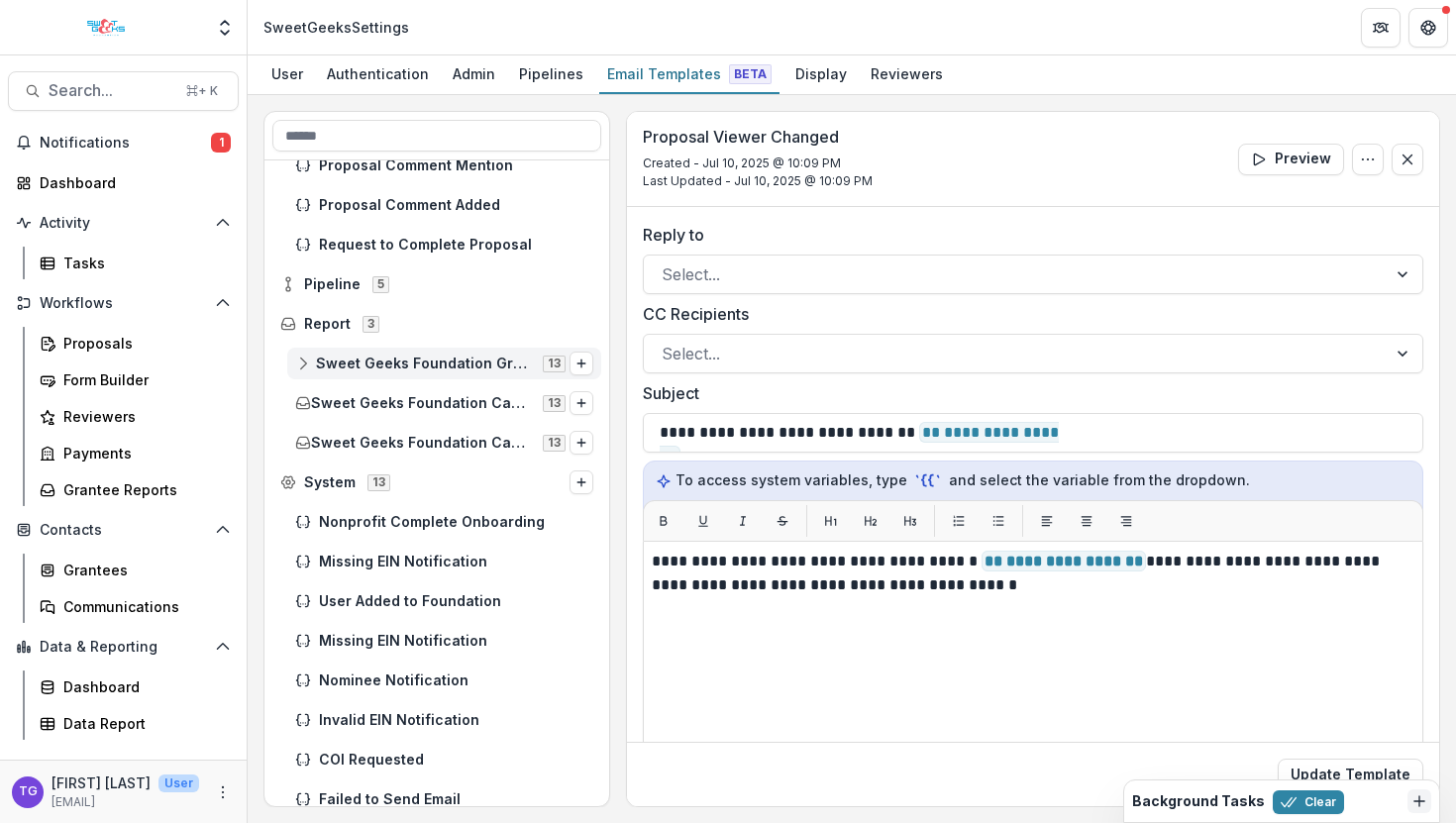 click on "Sweet Geeks Foundation Grant Report" at bounding box center [423, 363] 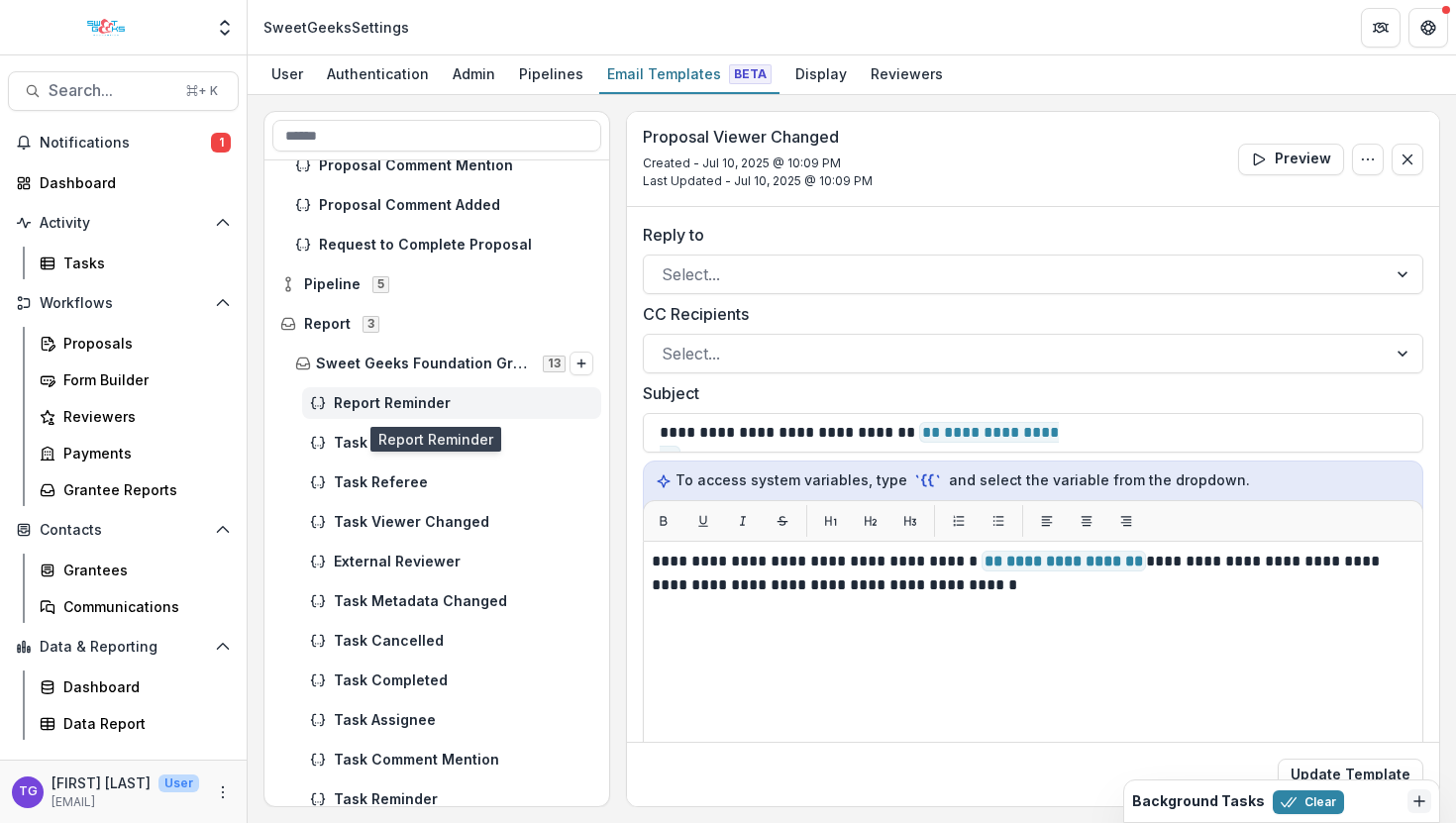 click on "Report Reminder" at bounding box center [464, 403] 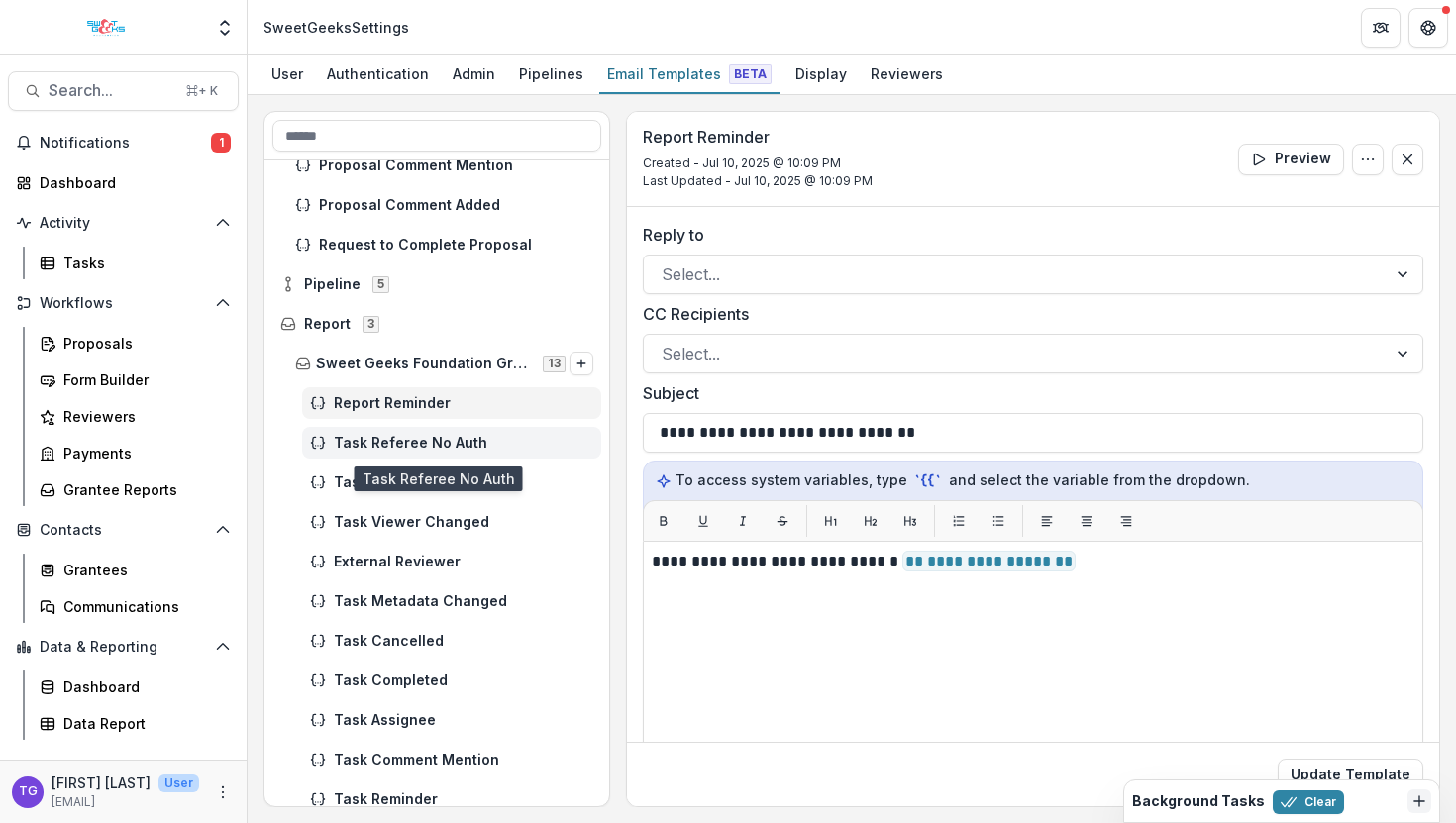 click on "Task Referee No Auth" at bounding box center [452, 443] 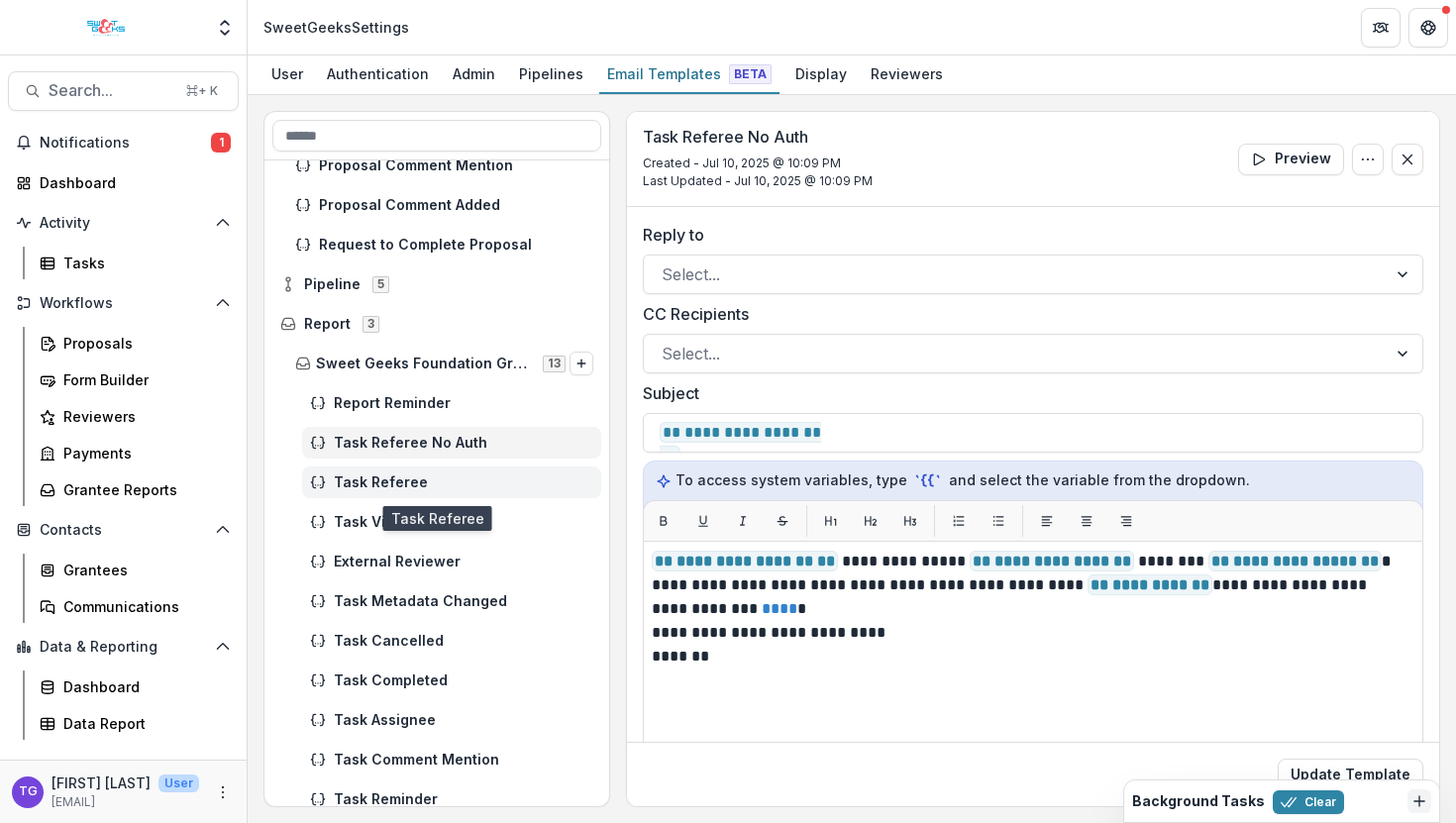 click on "Task Referee" at bounding box center (464, 482) 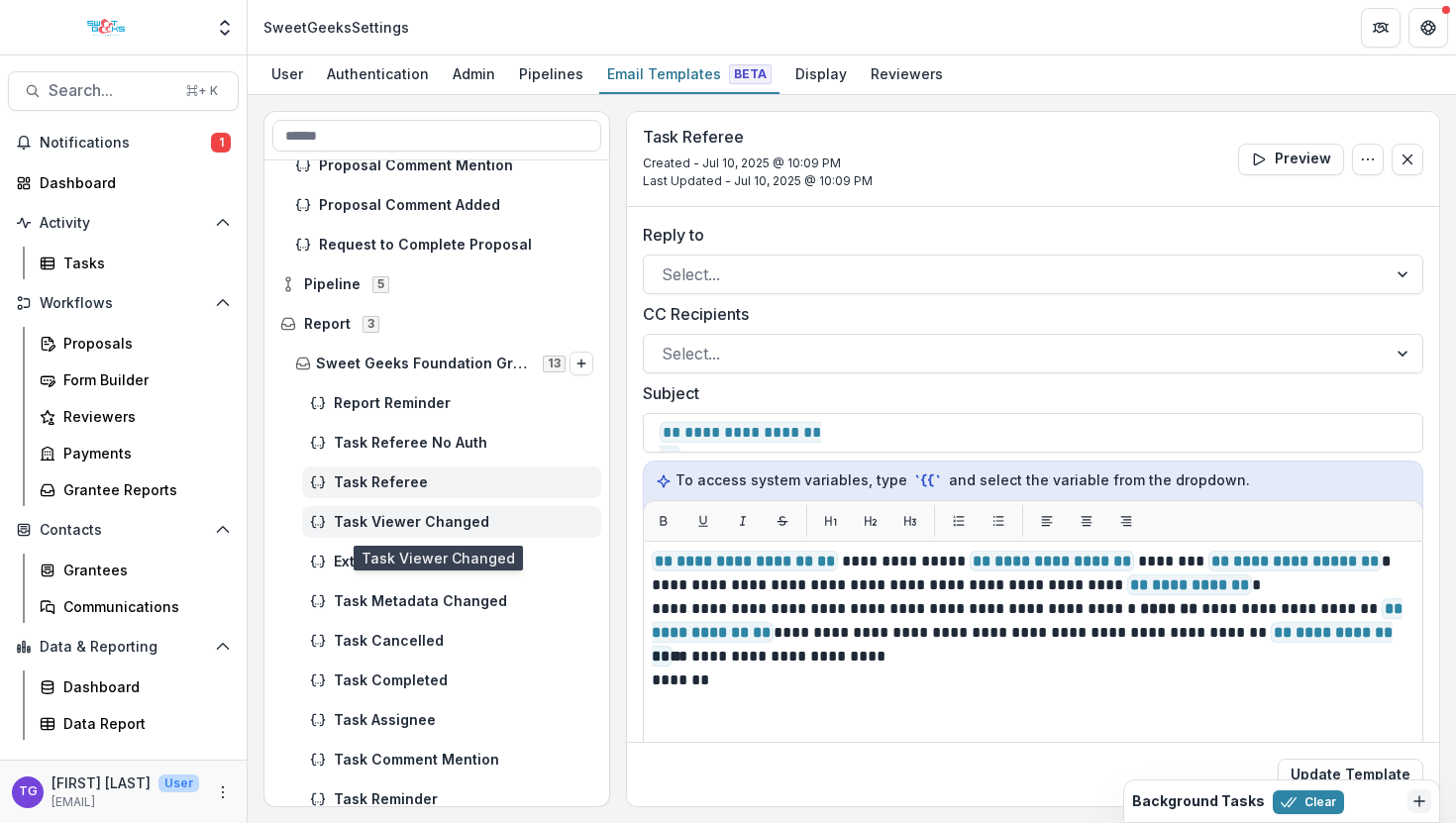 click on "Task Viewer Changed" at bounding box center (464, 522) 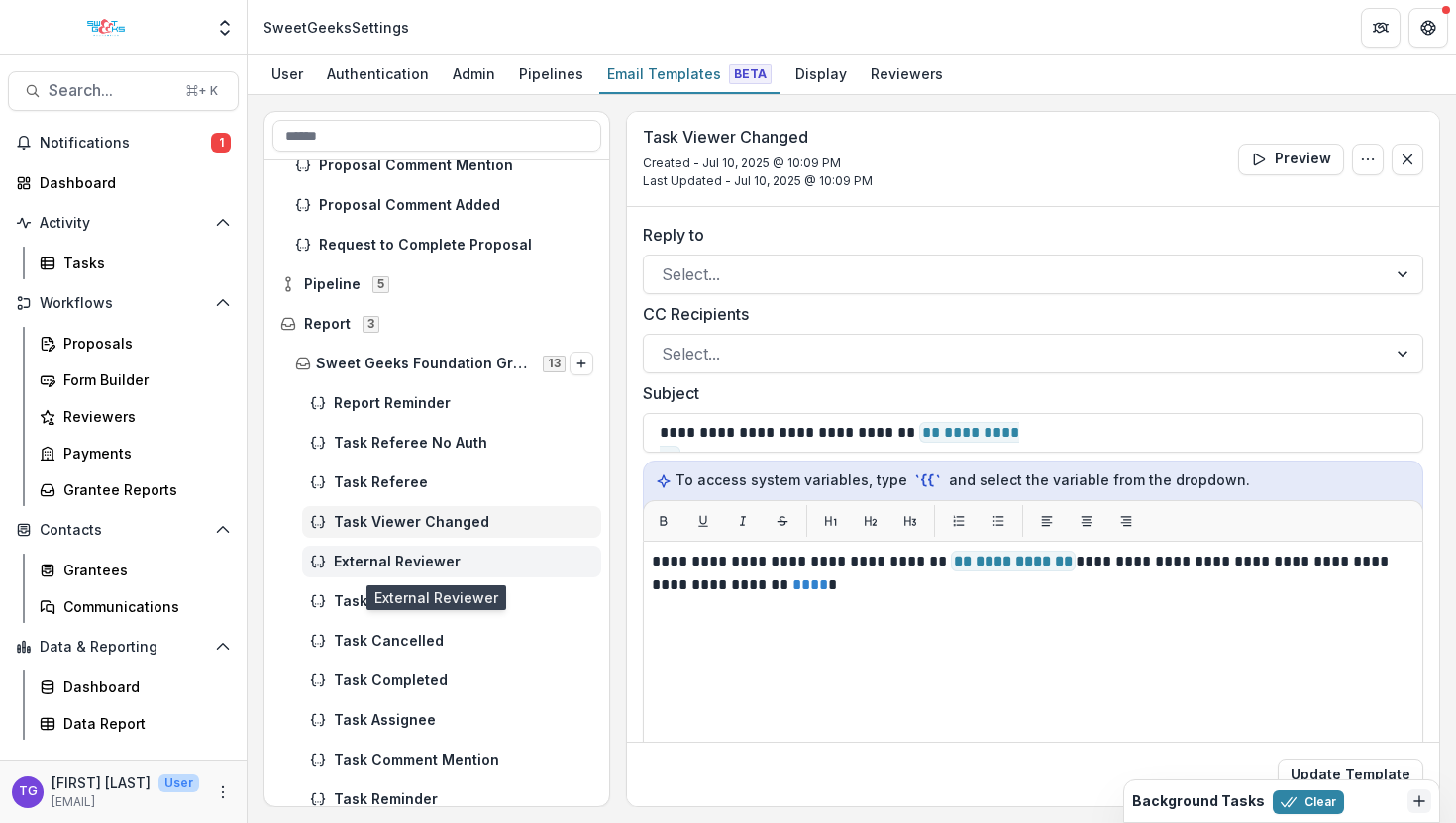 click on "External Reviewer" at bounding box center (464, 562) 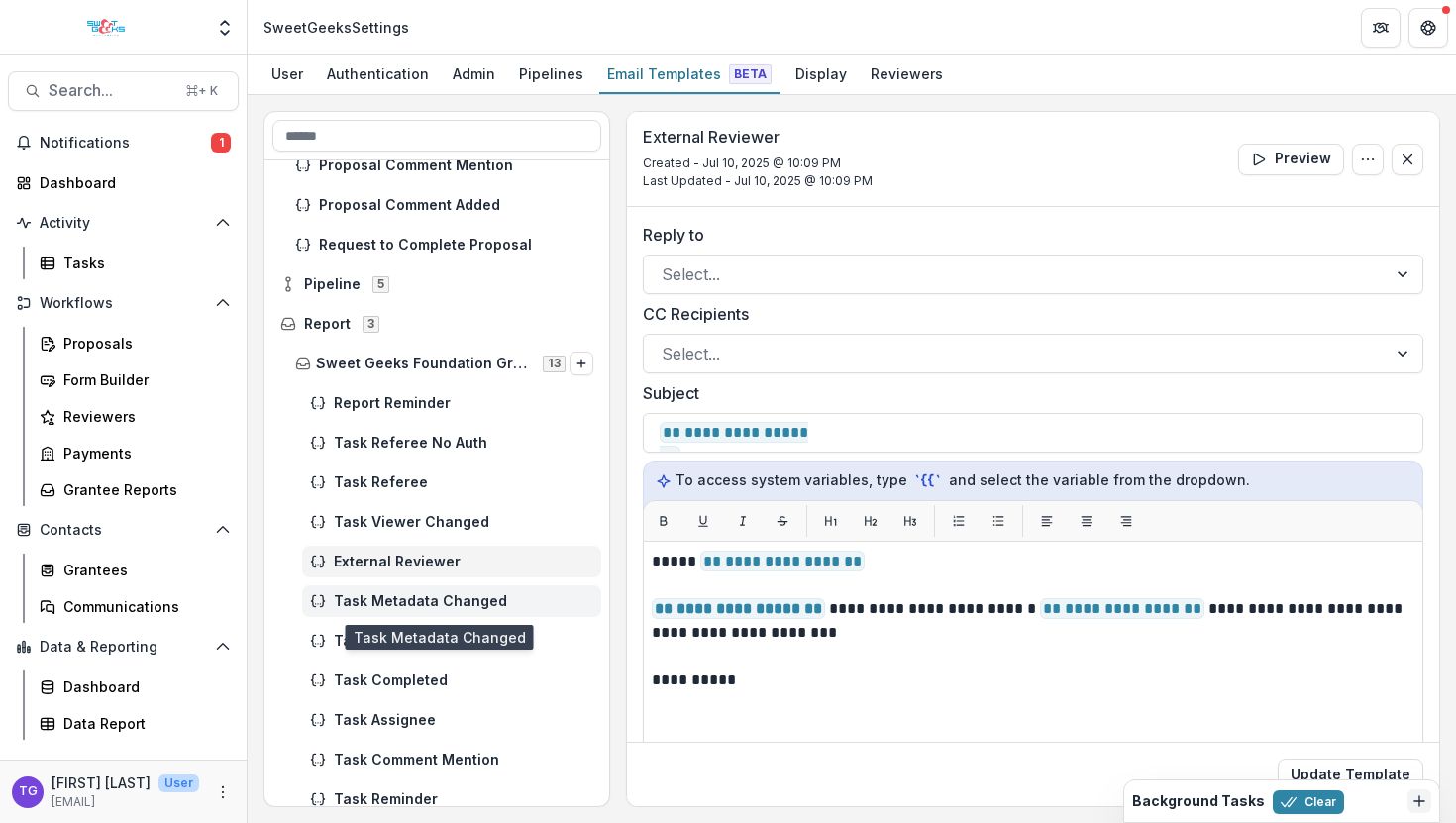 click on "Task Metadata Changed" at bounding box center (464, 601) 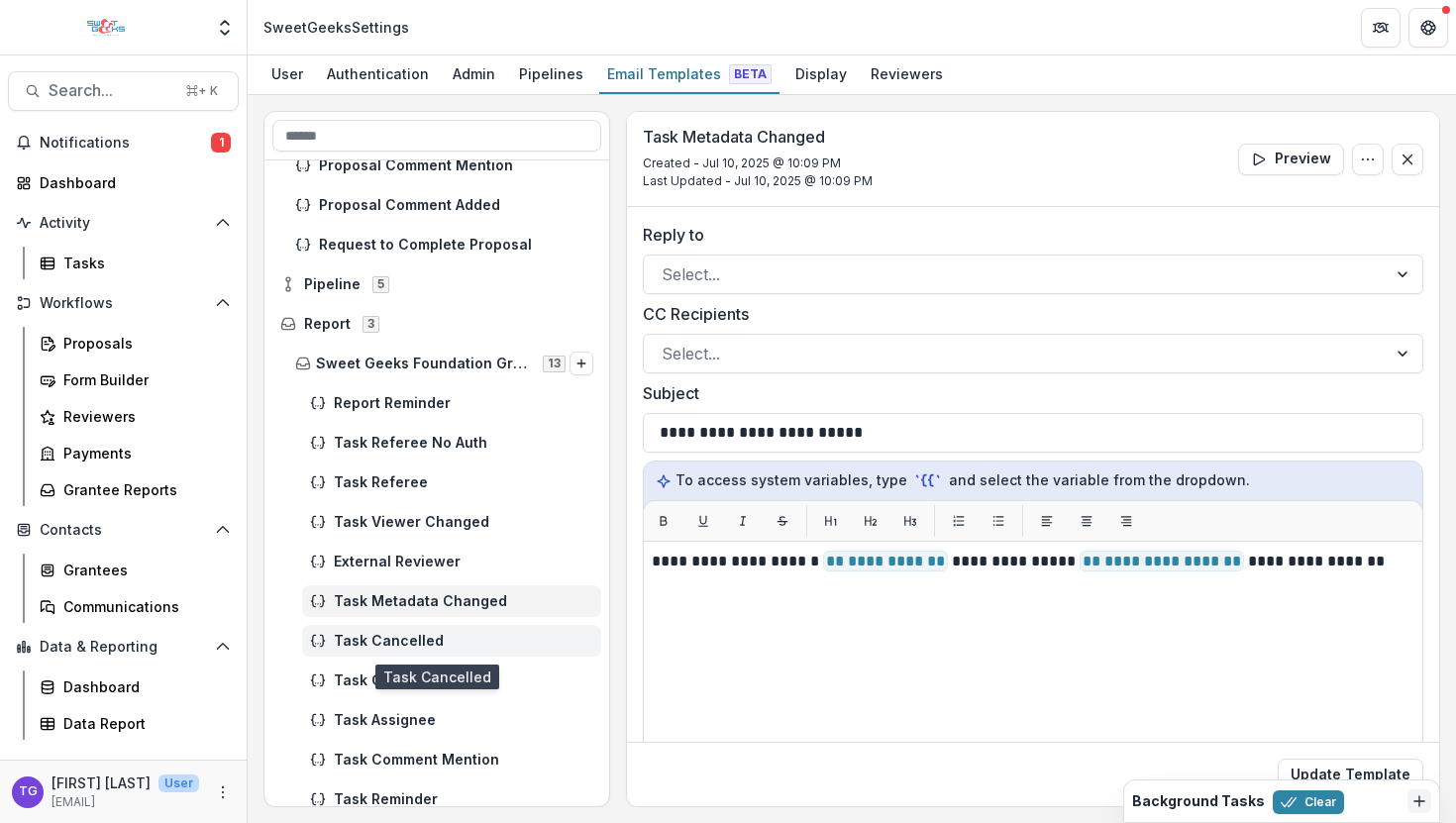 click on "Task Cancelled" at bounding box center (464, 641) 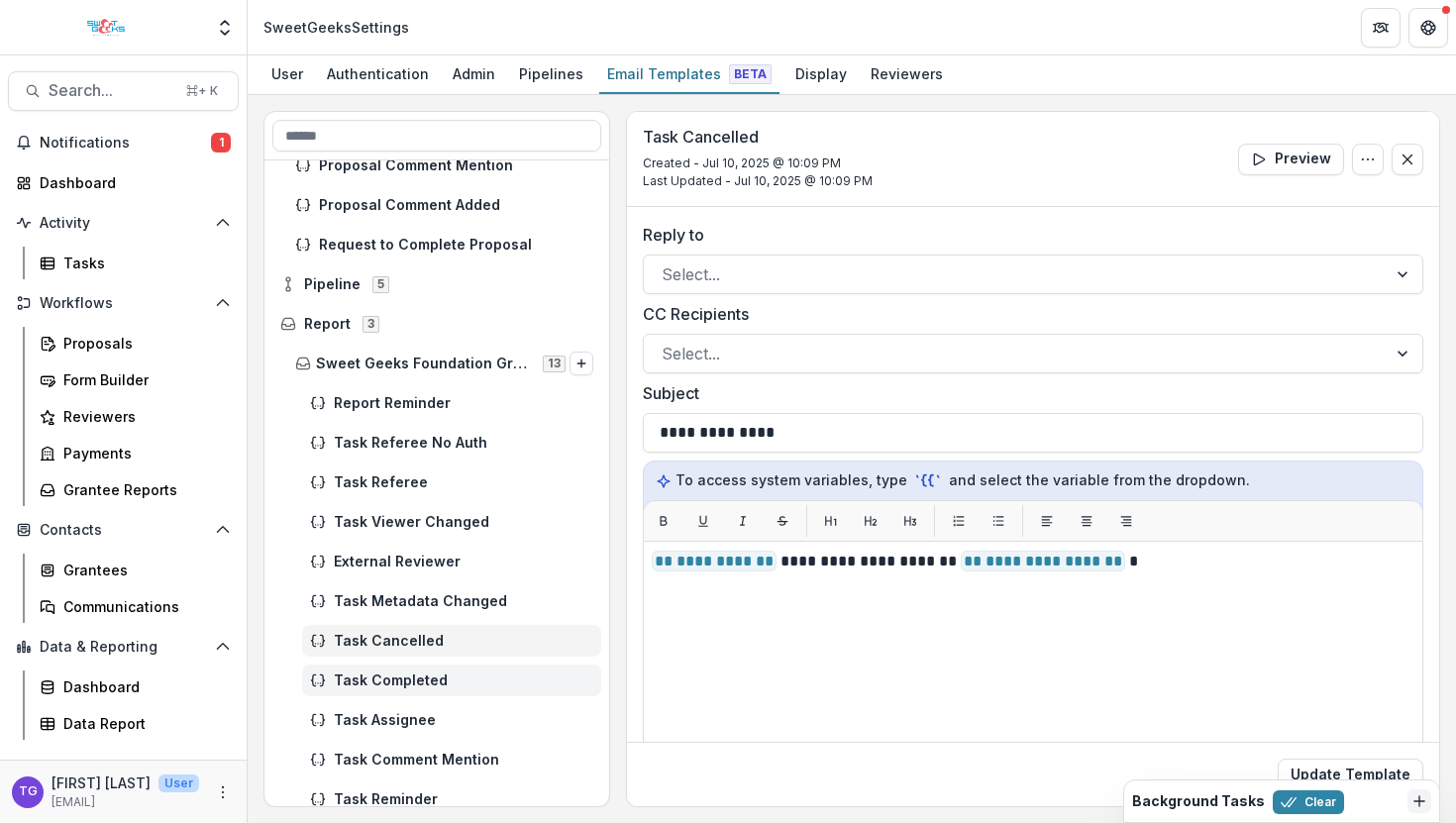 click on "Task Completed" at bounding box center (464, 680) 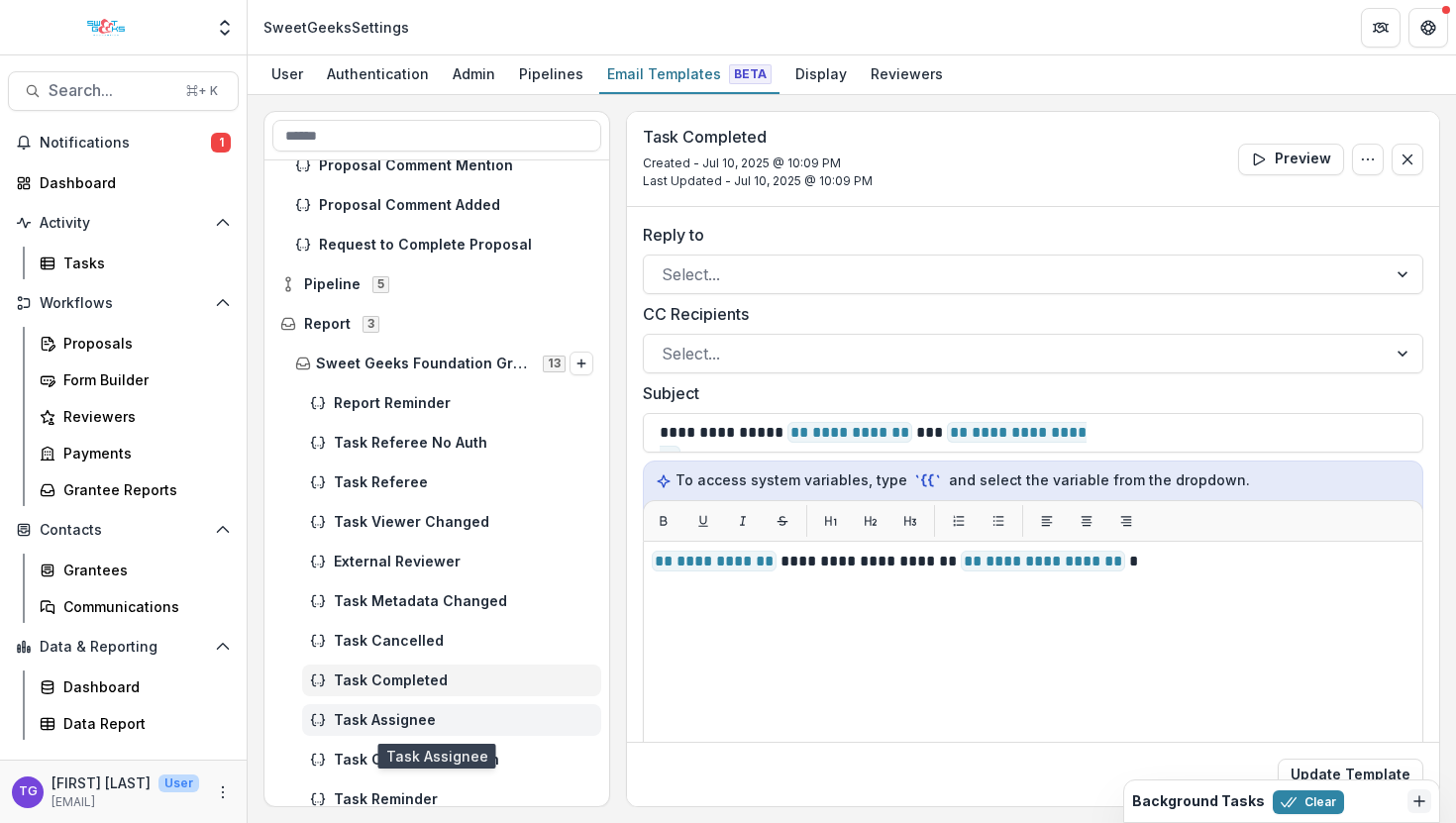 click on "Task Assignee" at bounding box center (464, 720) 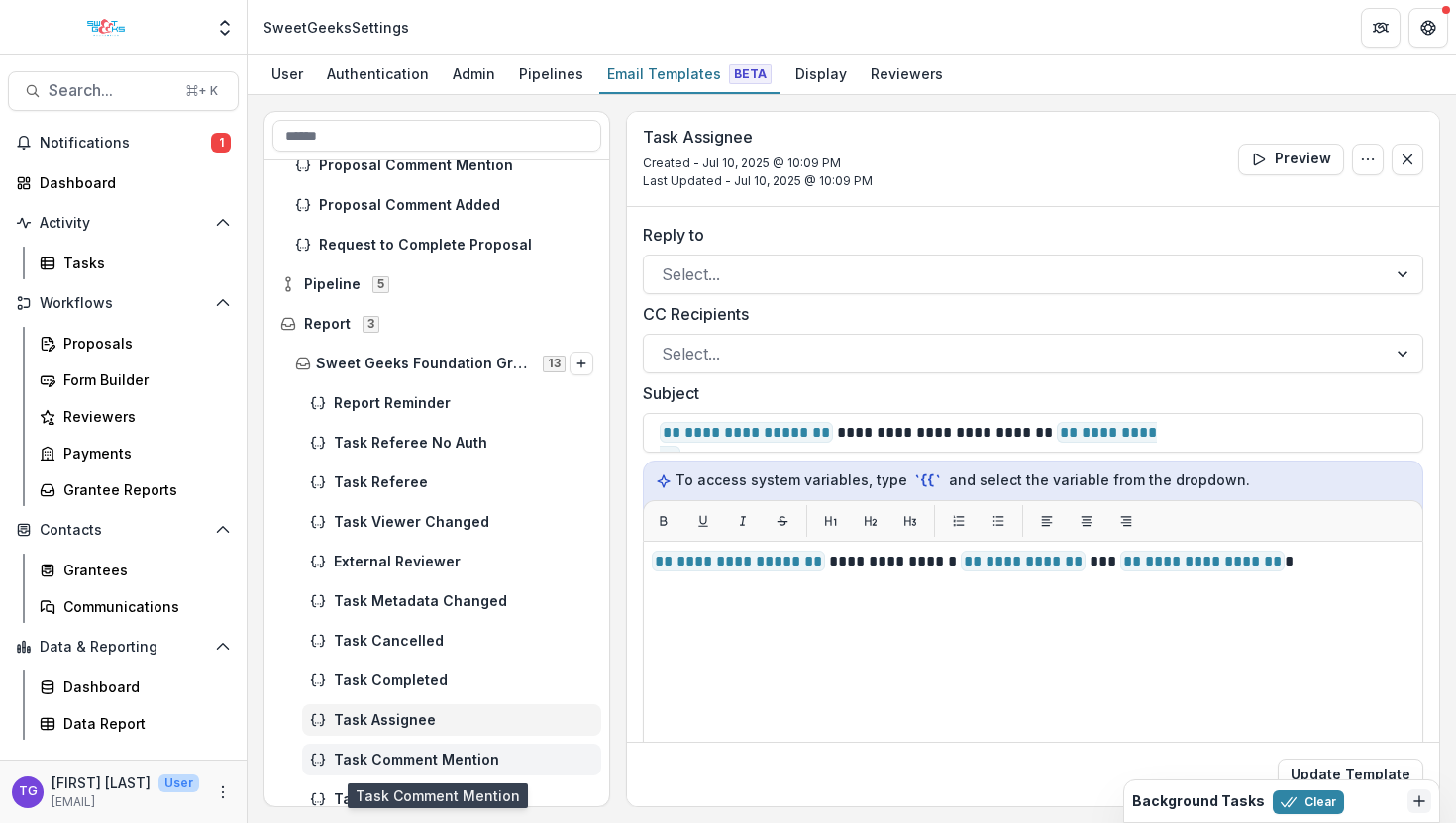 click on "Task Comment Mention" at bounding box center [452, 760] 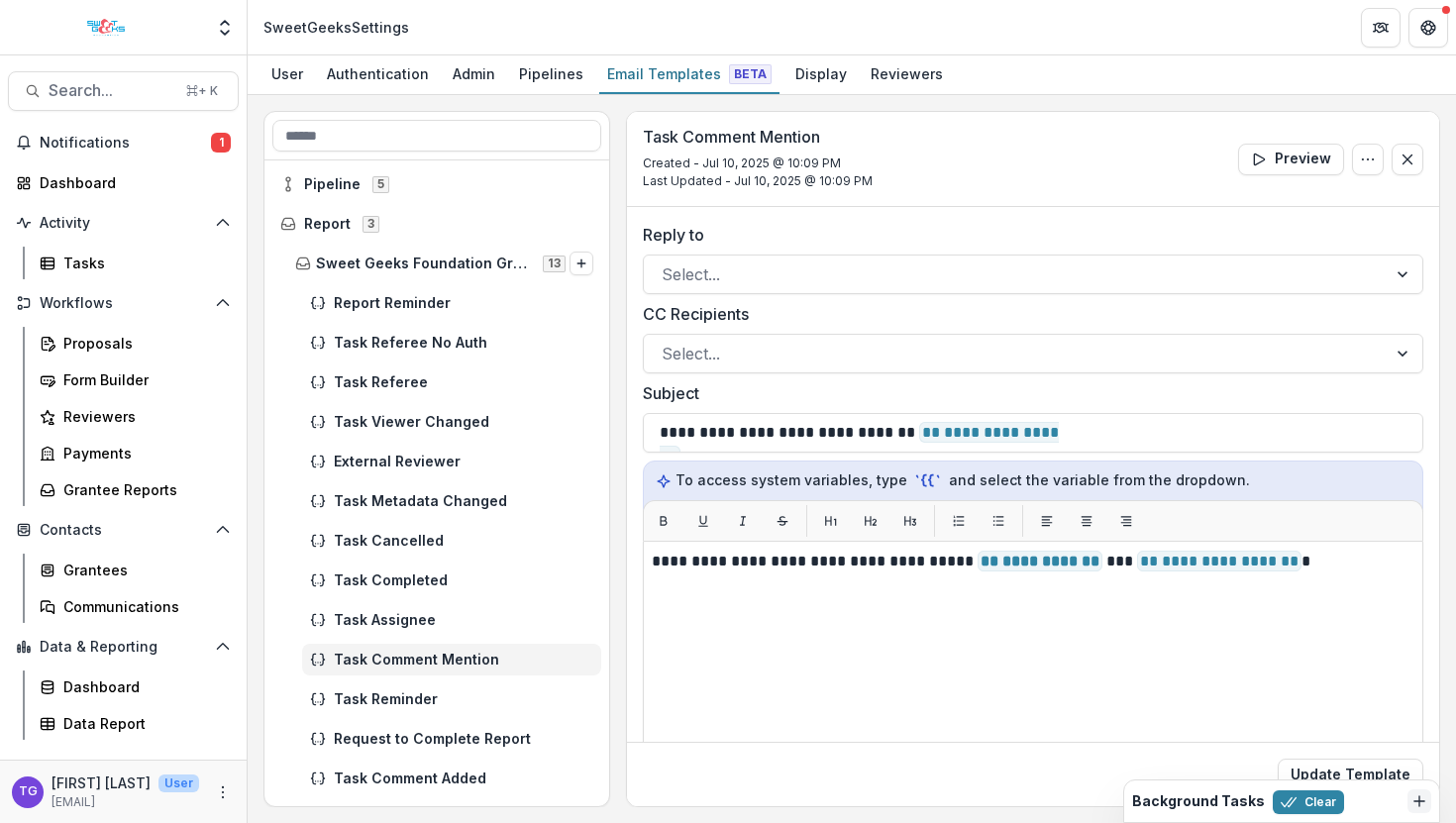 scroll, scrollTop: 374, scrollLeft: 0, axis: vertical 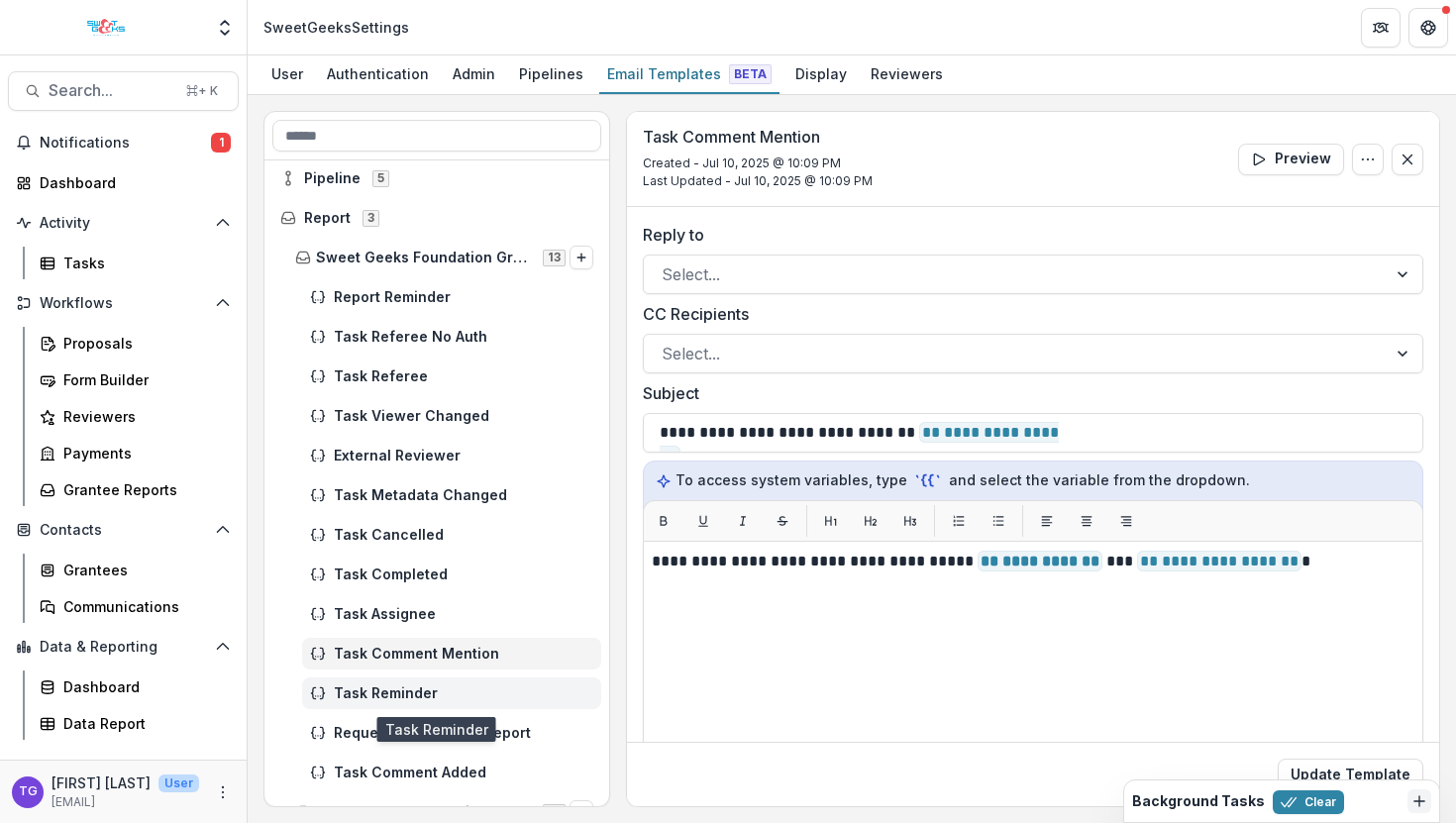 click on "Task Reminder" at bounding box center (464, 693) 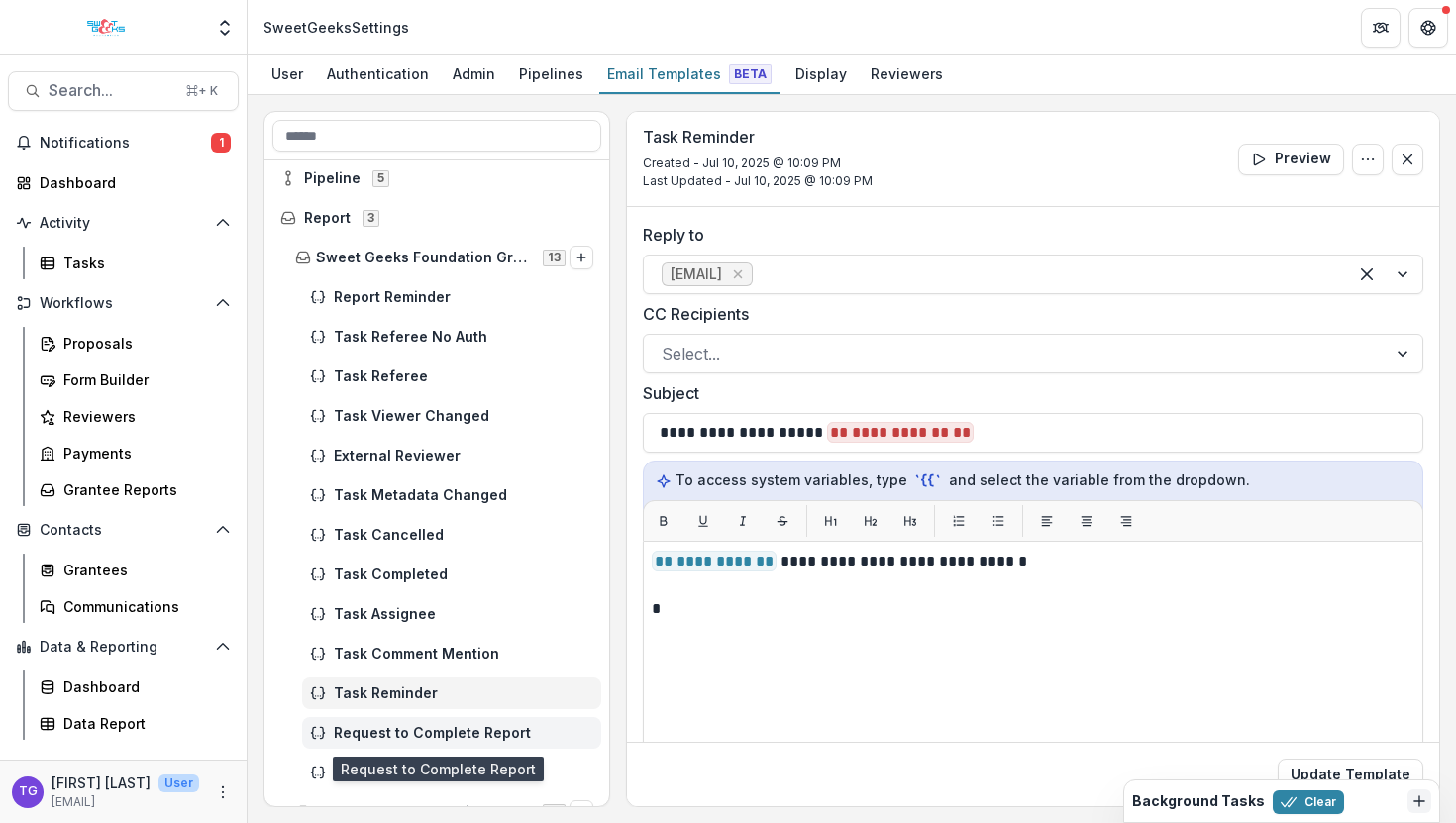 click on "Request to Complete Report" at bounding box center [464, 733] 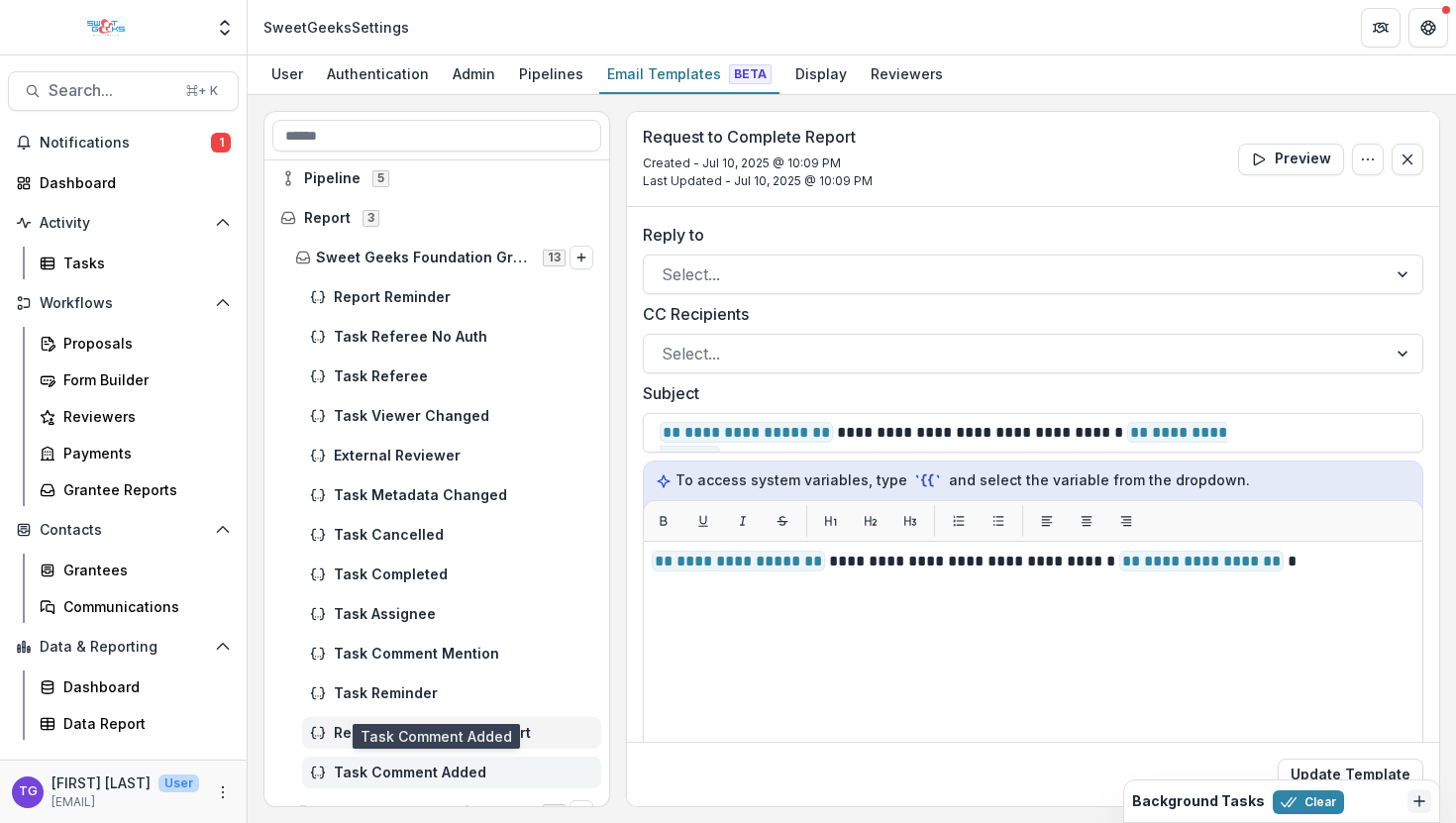 click on "Task Comment Added" at bounding box center [464, 772] 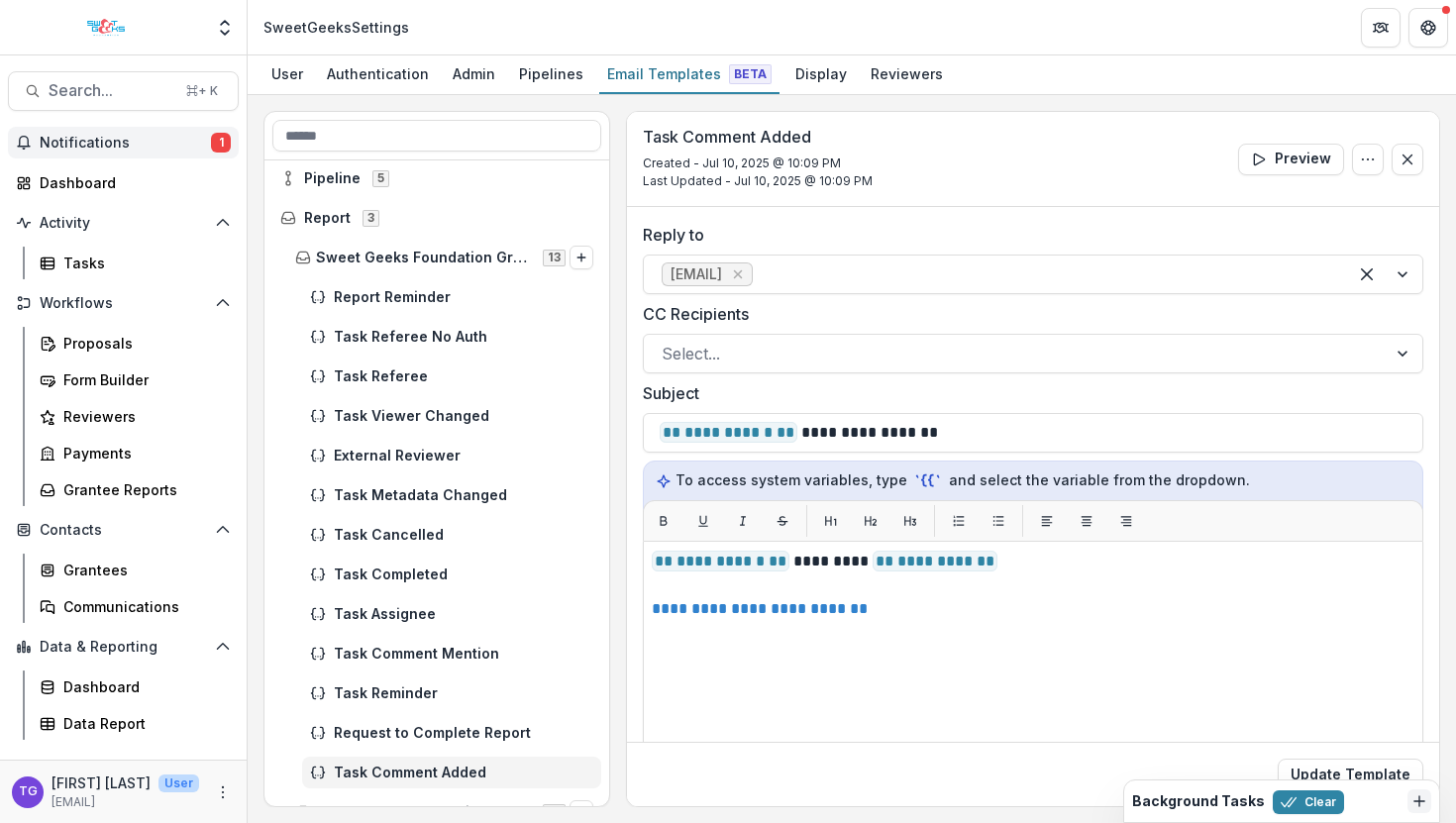 click on "Notifications" at bounding box center (125, 143) 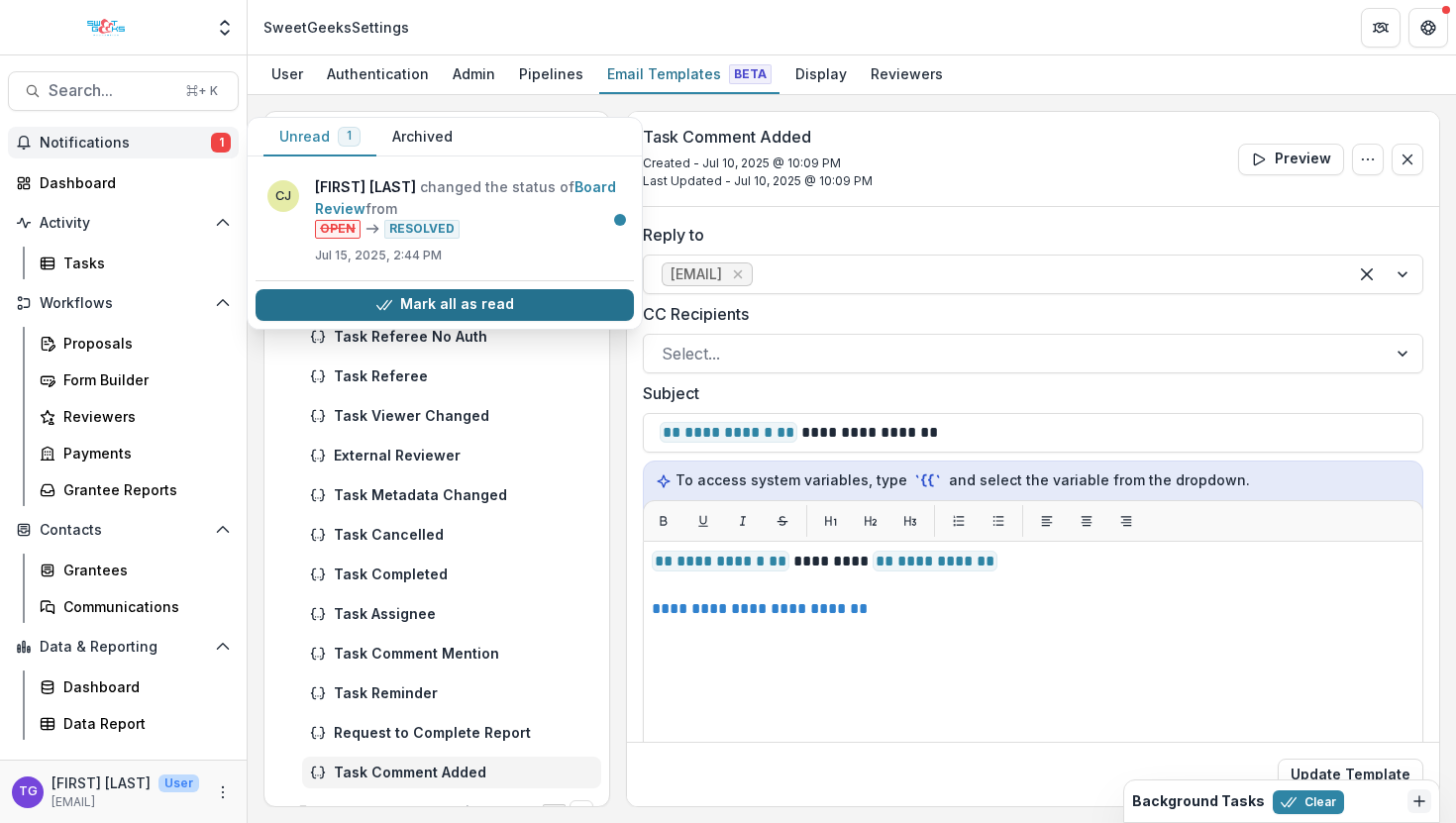 click on "Mark all as read" at bounding box center [445, 305] 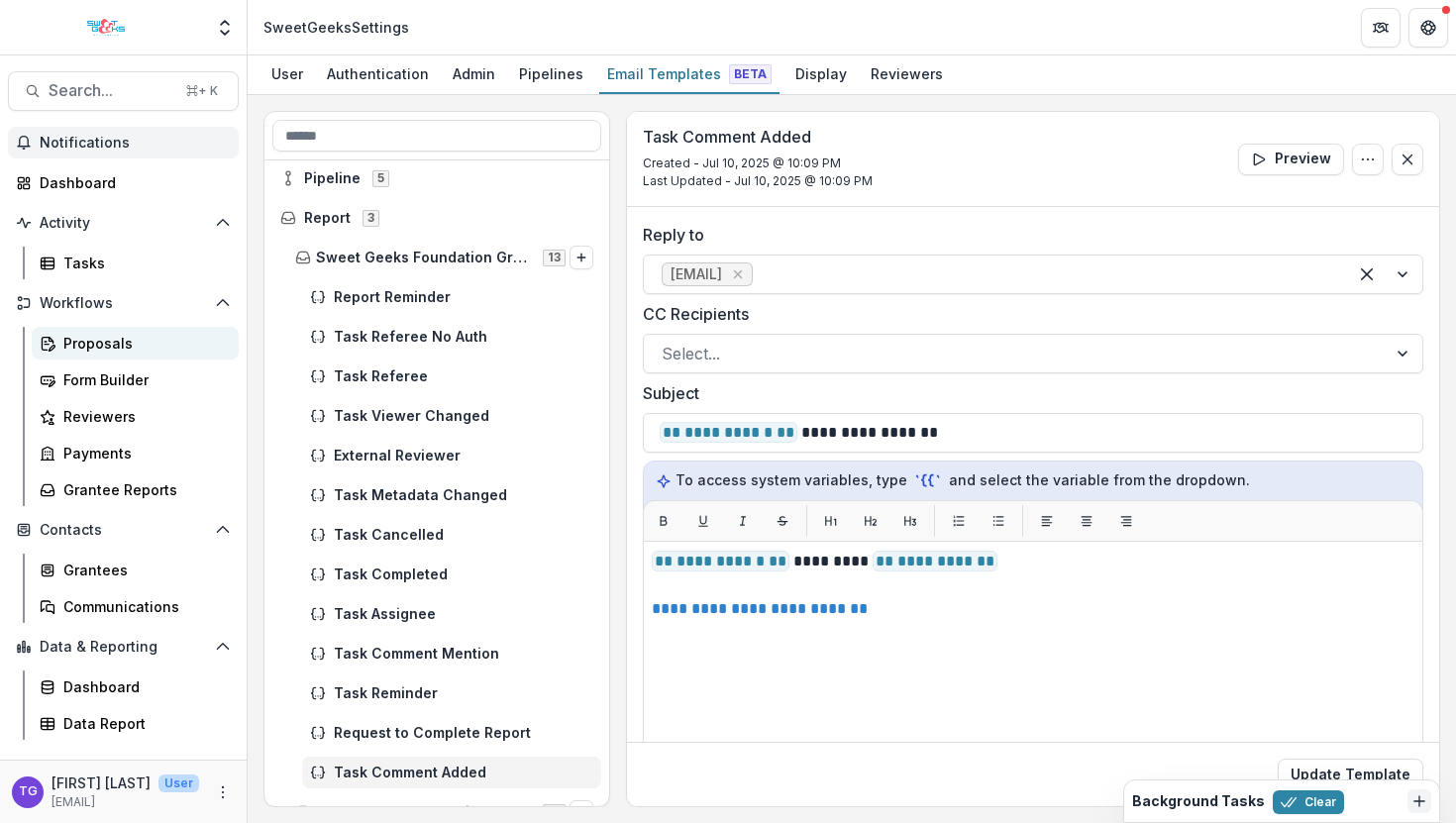 click on "Proposals" at bounding box center [143, 343] 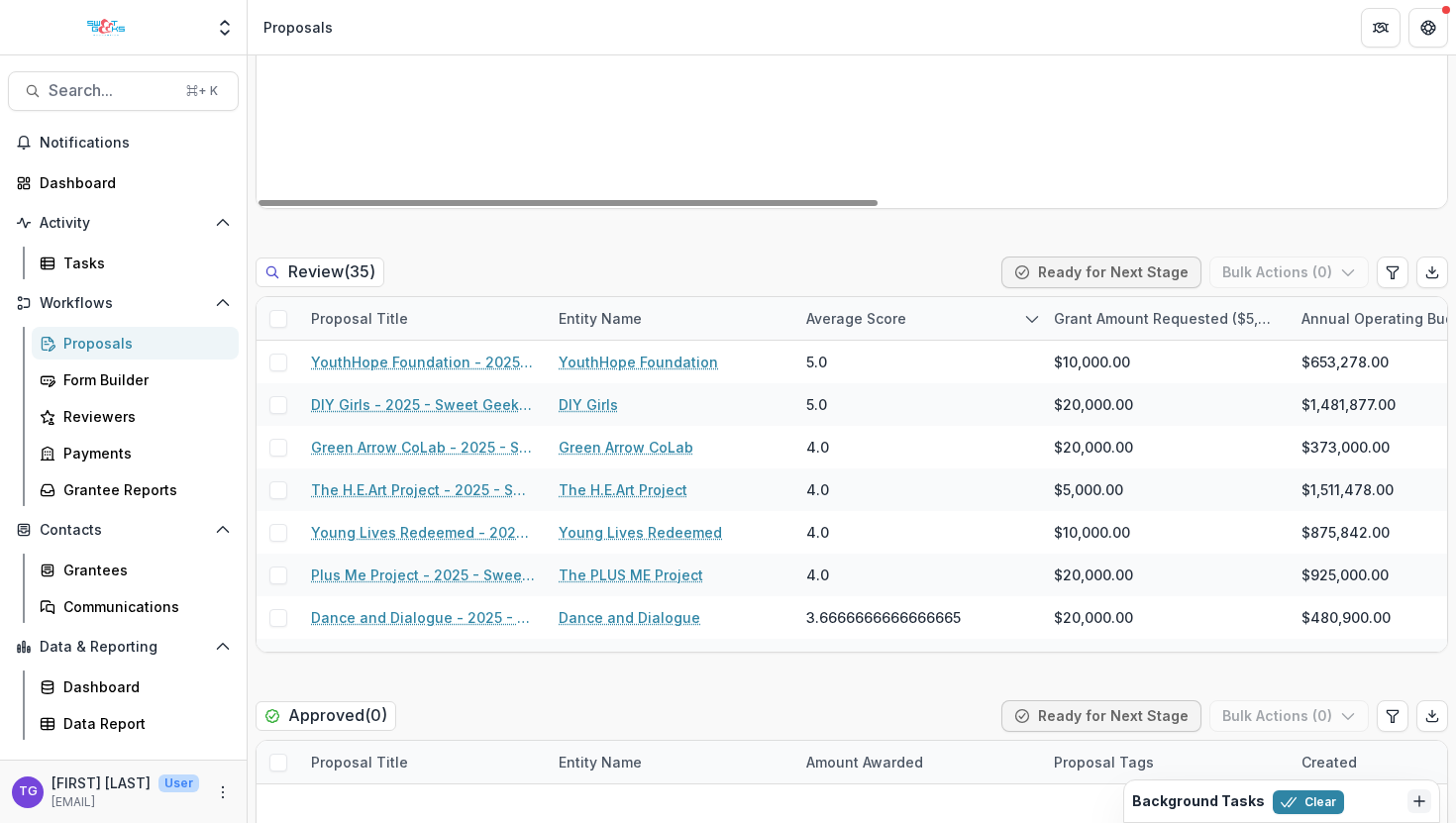 scroll, scrollTop: 957, scrollLeft: 0, axis: vertical 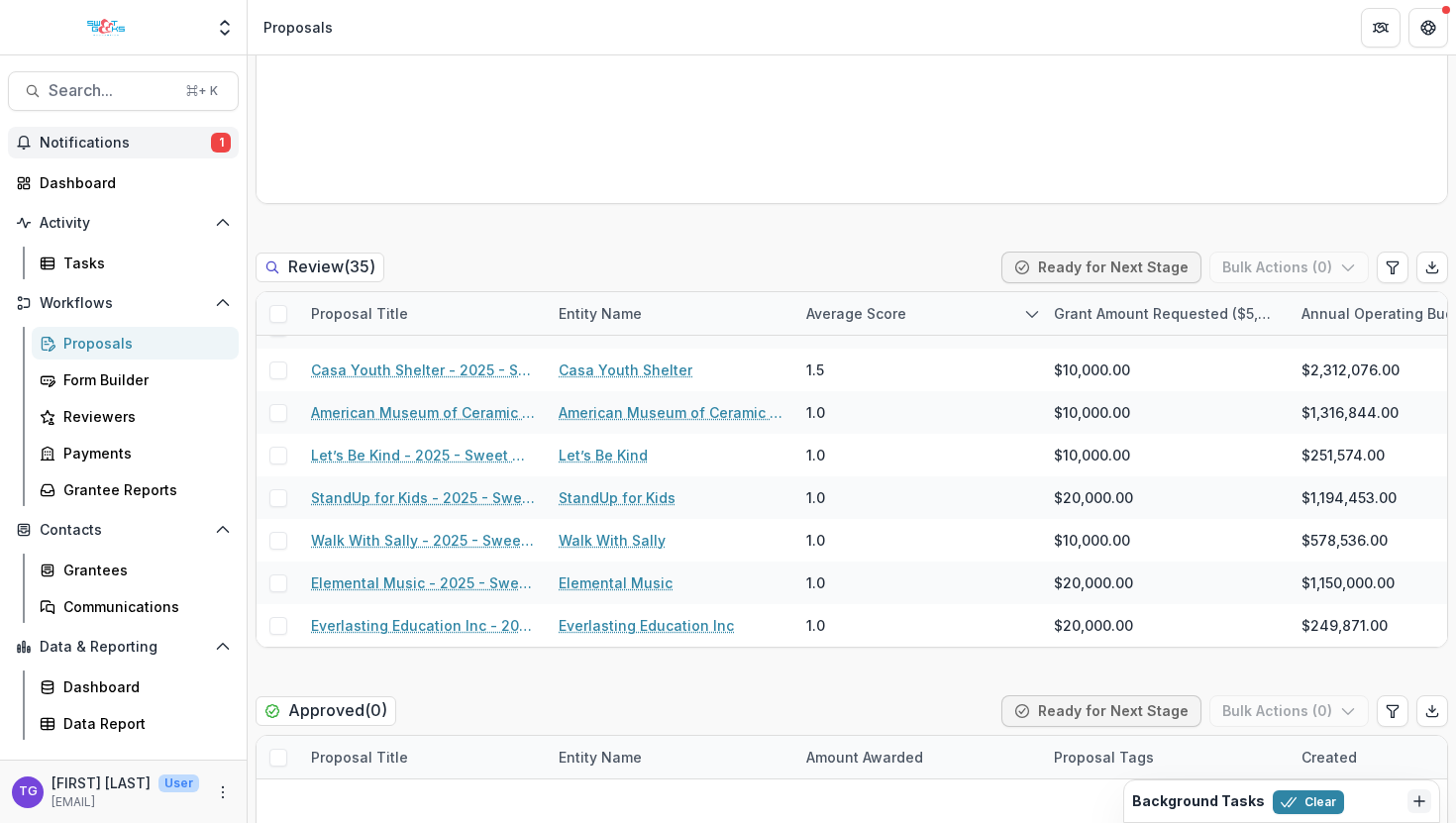 click on "Notifications" at bounding box center (125, 143) 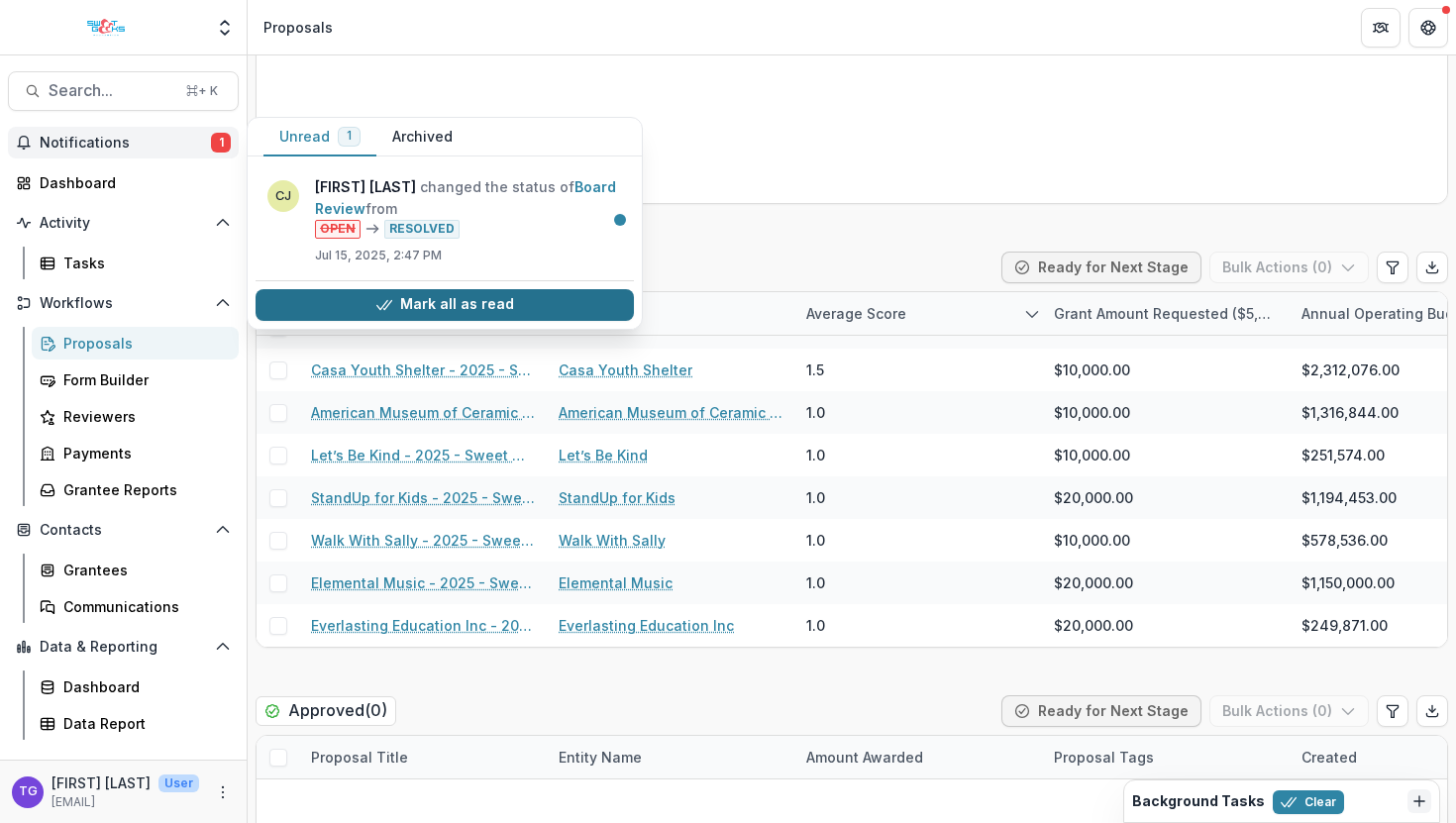click on "Mark all as read" at bounding box center [445, 305] 